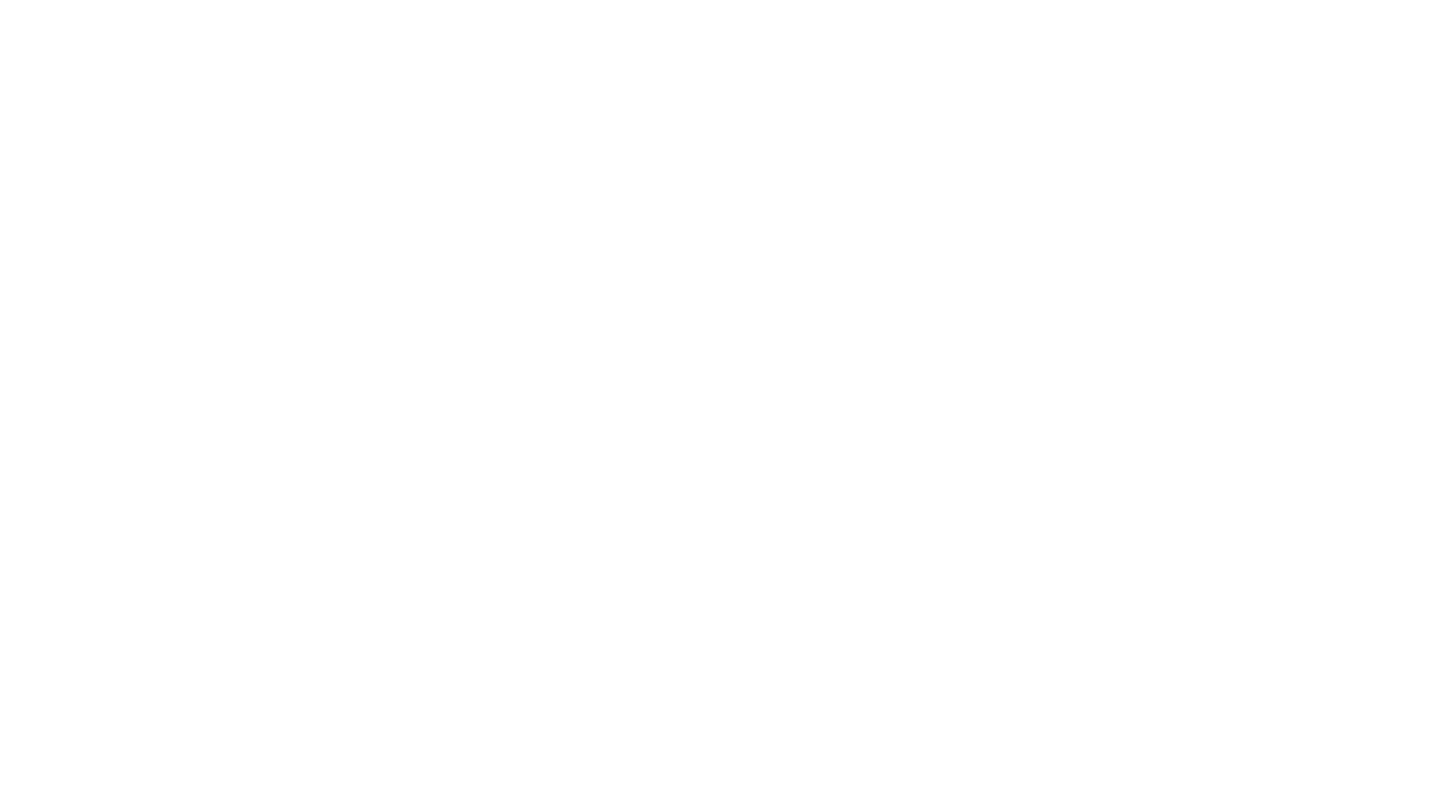 scroll, scrollTop: 0, scrollLeft: 0, axis: both 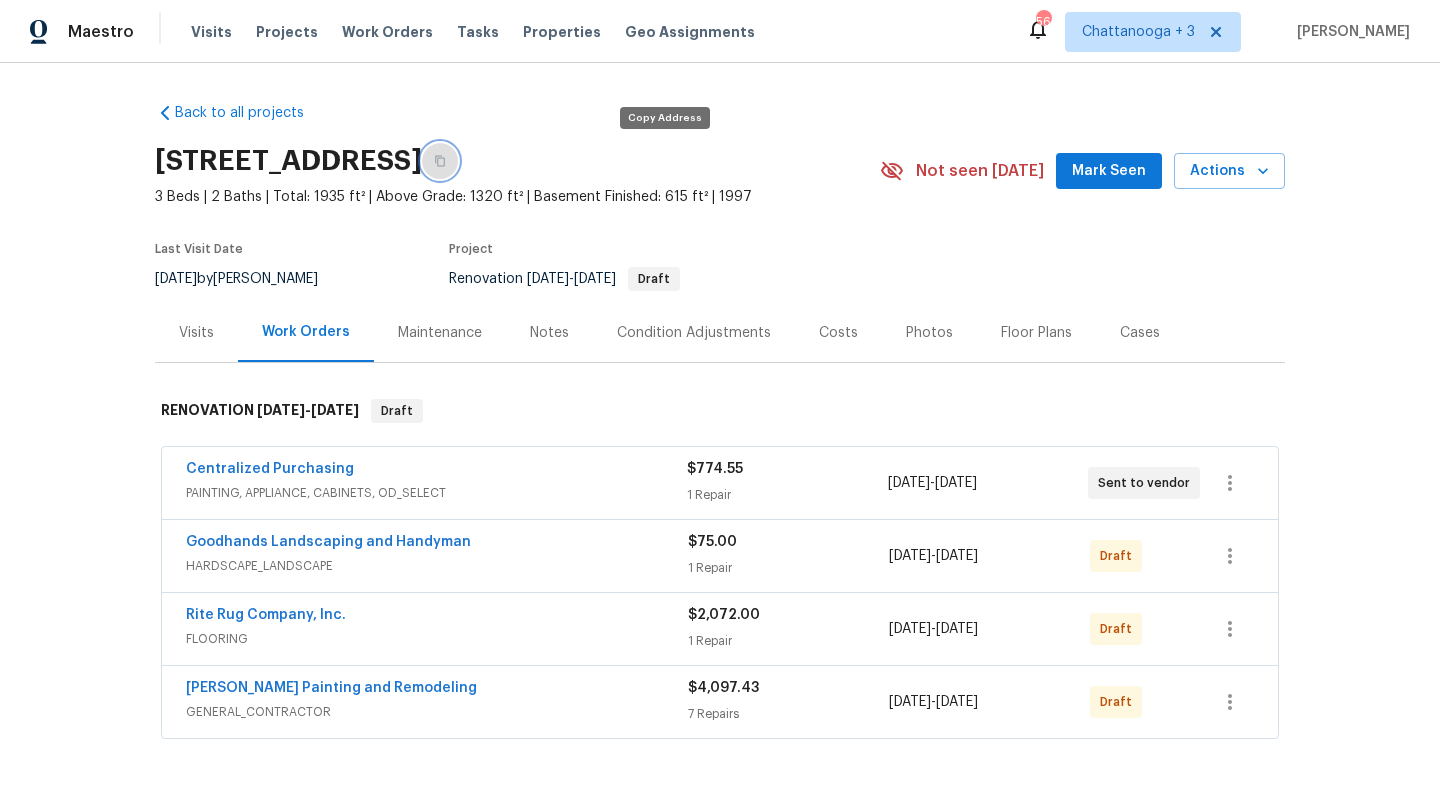 click at bounding box center [440, 161] 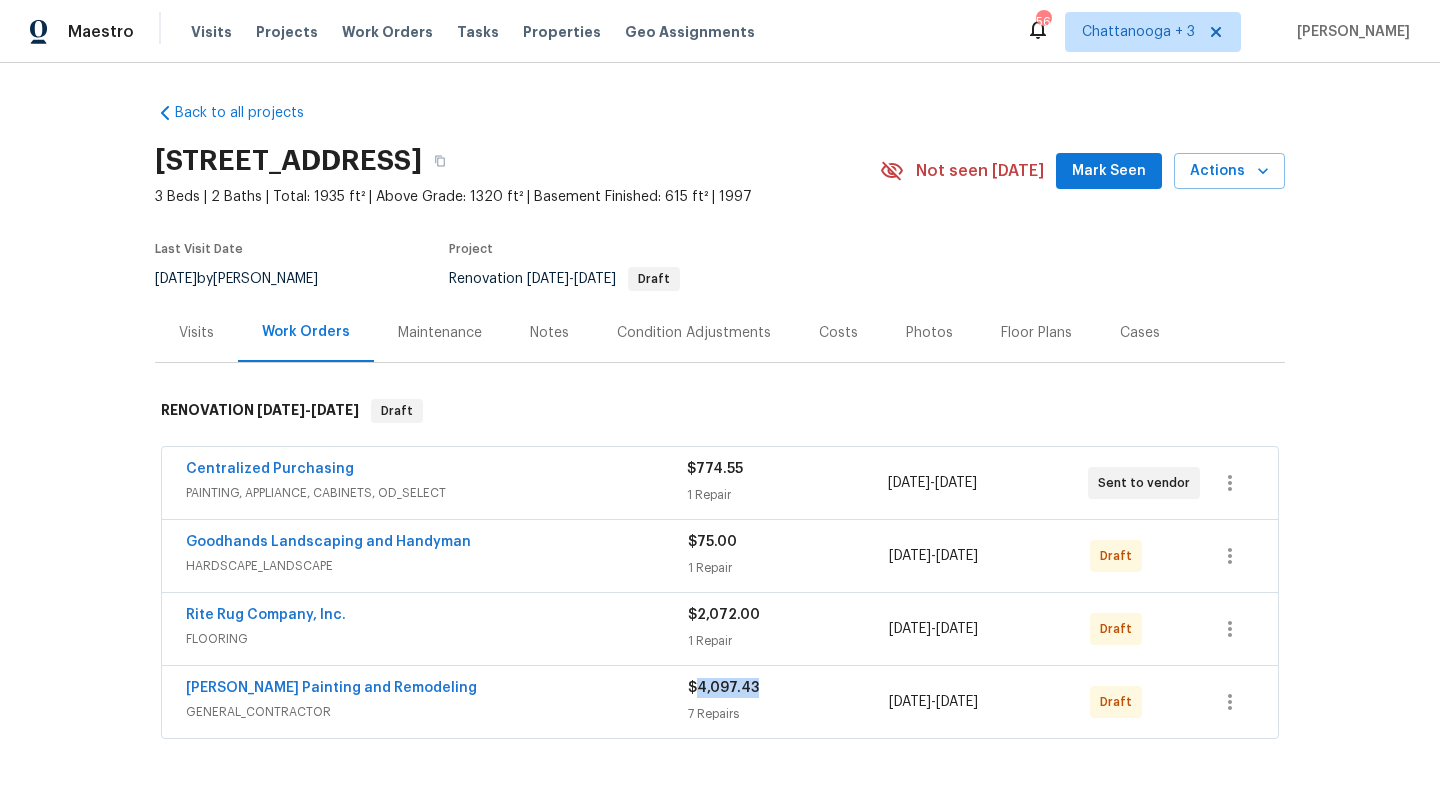 drag, startPoint x: 758, startPoint y: 691, endPoint x: 698, endPoint y: 691, distance: 60 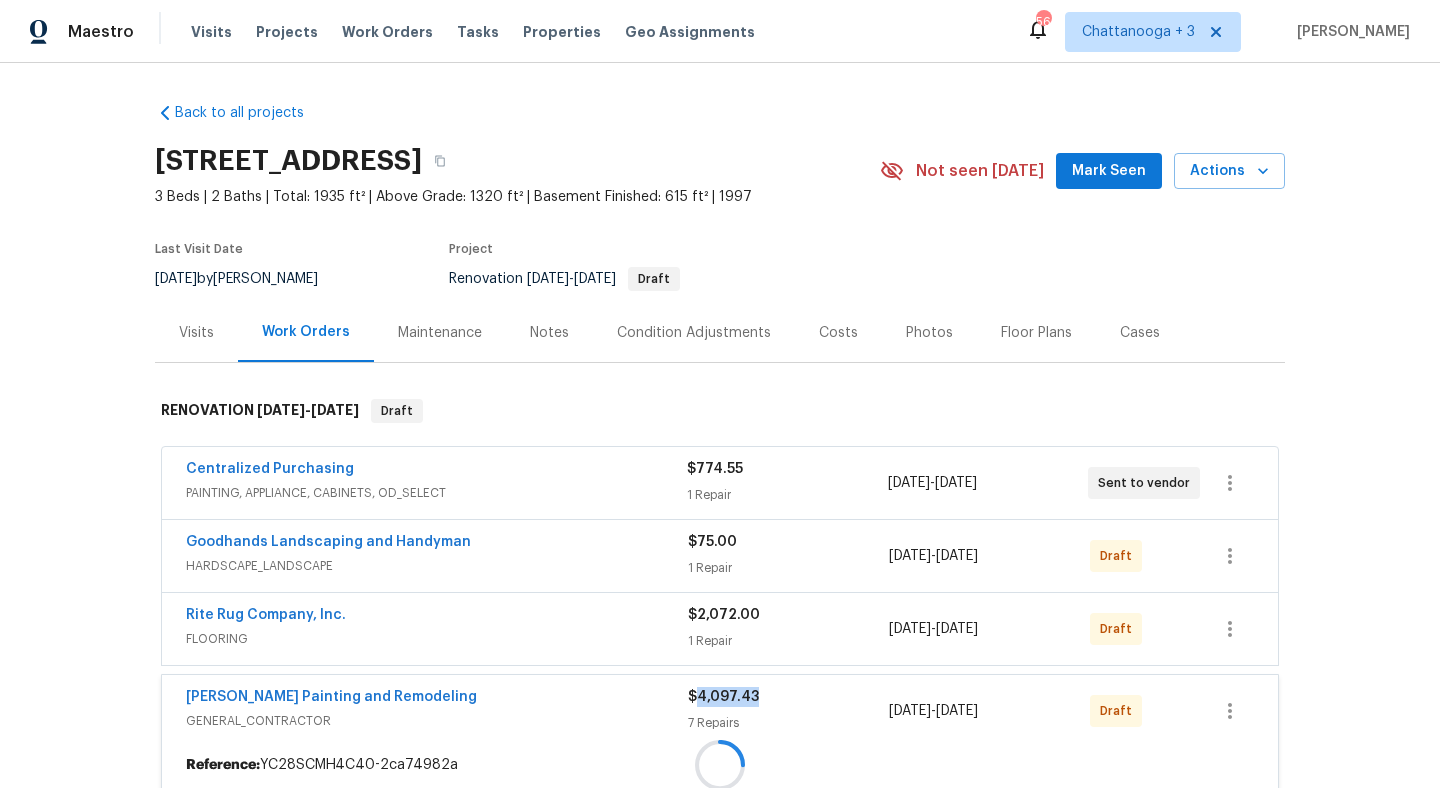 copy on "4,097.43" 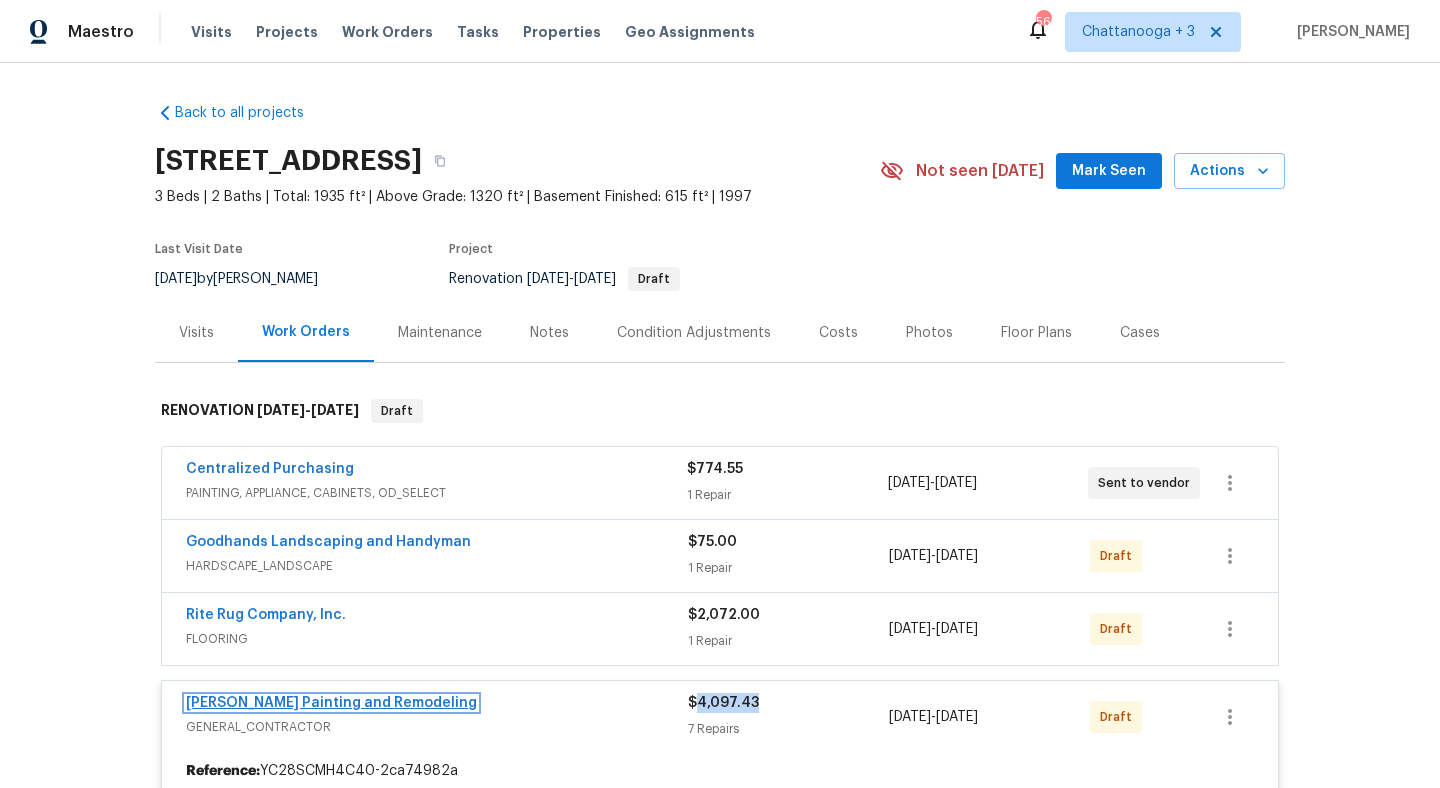 click on "[PERSON_NAME] Painting and Remodeling" at bounding box center [331, 703] 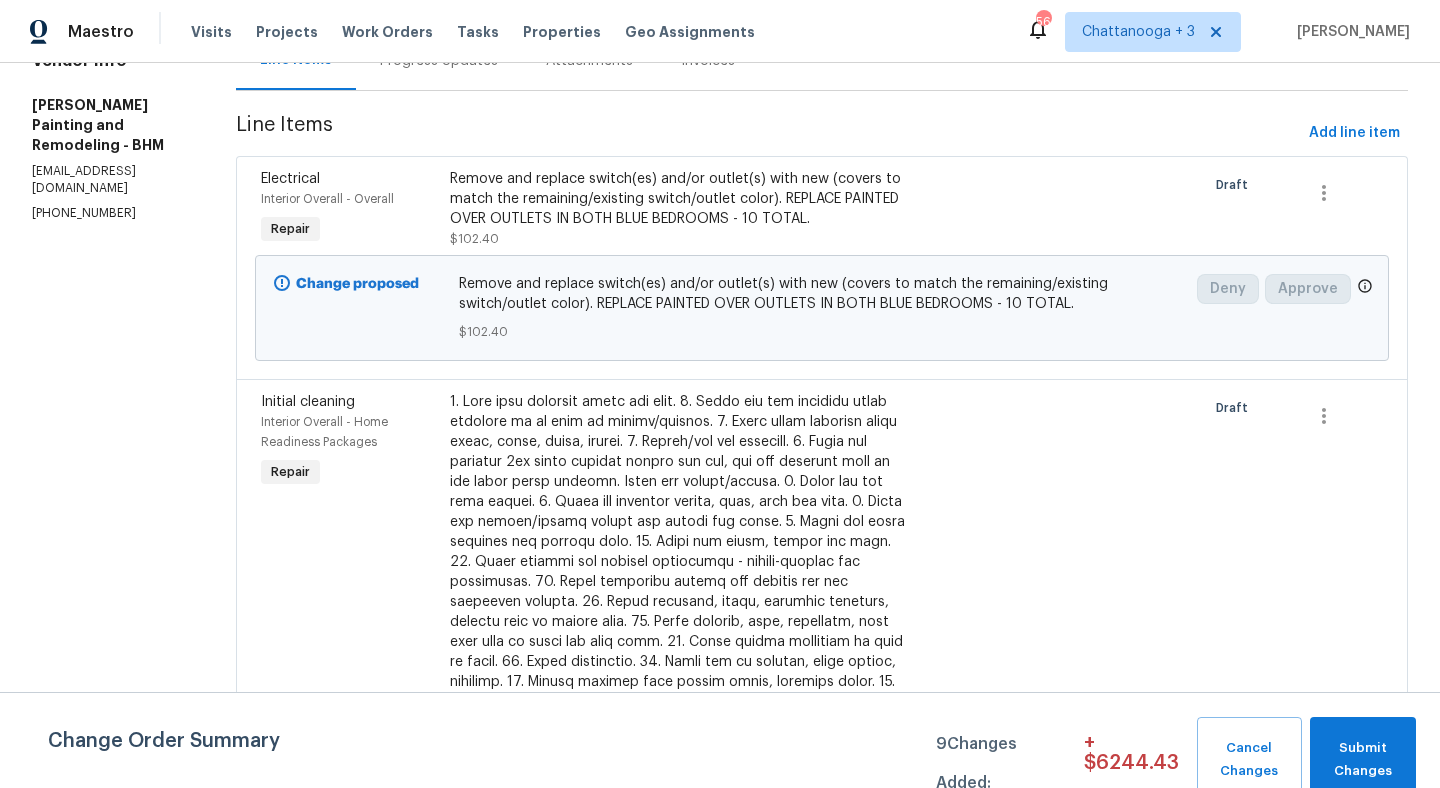 scroll, scrollTop: 229, scrollLeft: 0, axis: vertical 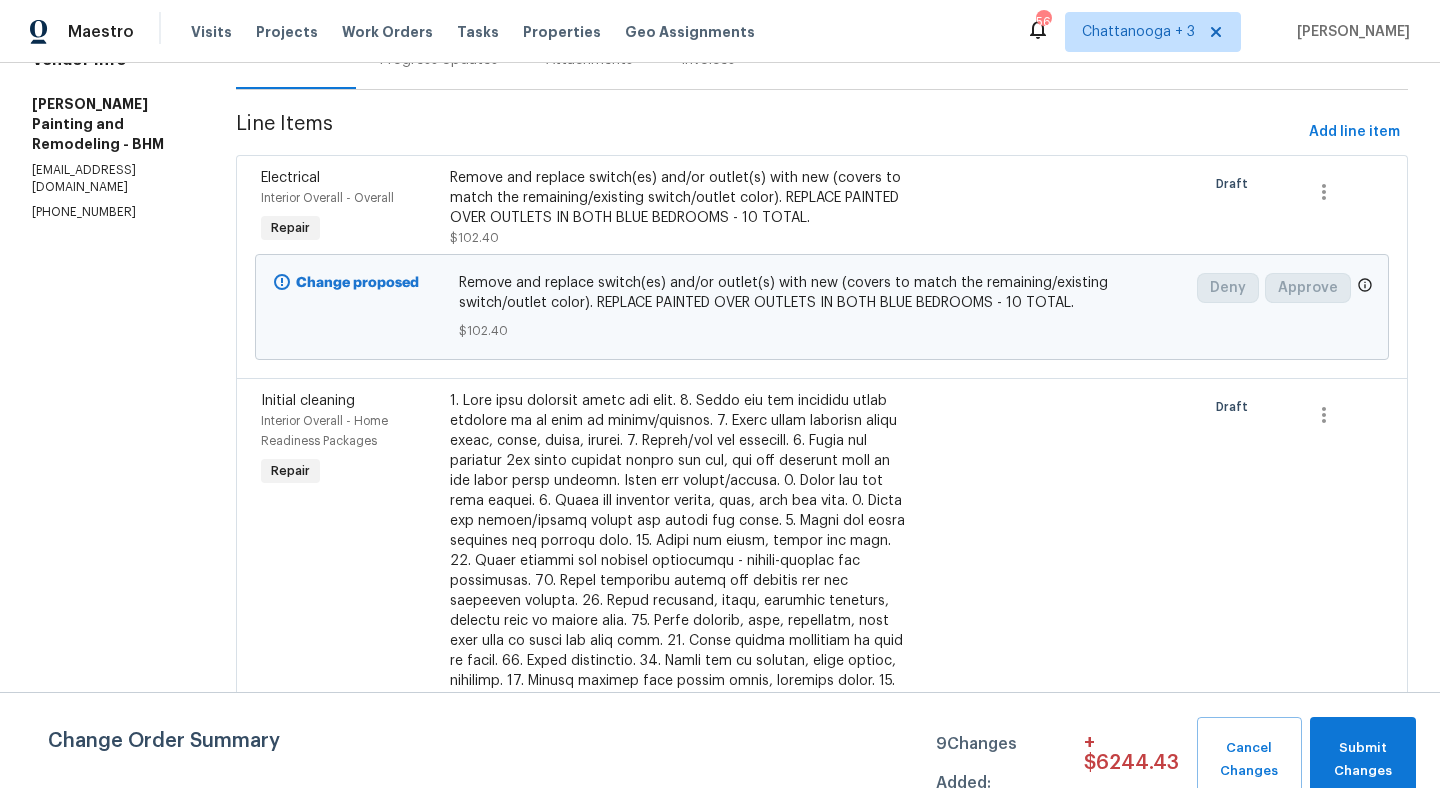 click on "Remove and replace switch(es) and/or outlet(s) with new (covers to match the remaining/existing switch/outlet color). REPLACE PAINTED OVER OUTLETS IN BOTH BLUE BEDROOMS - 10 TOTAL." at bounding box center (680, 198) 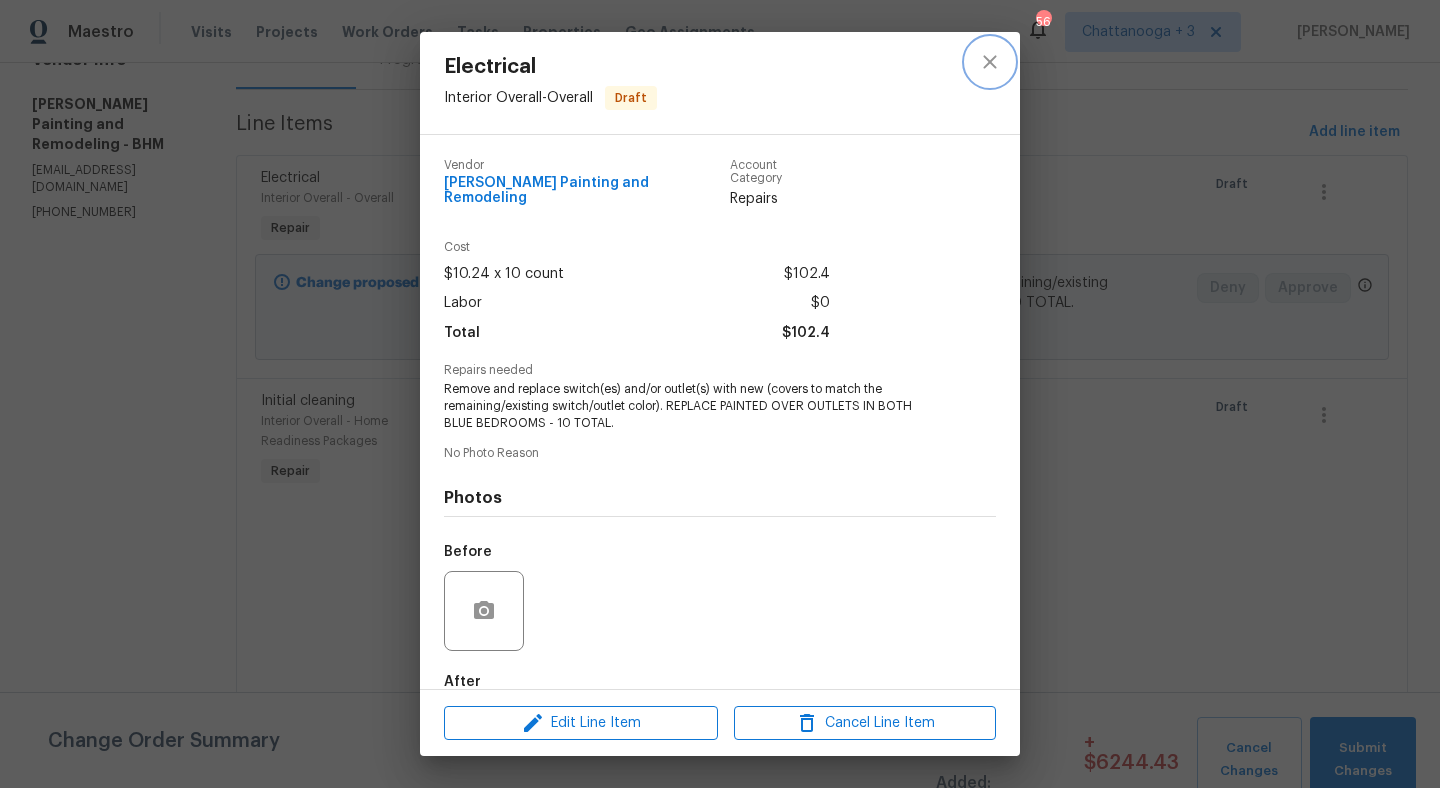 click 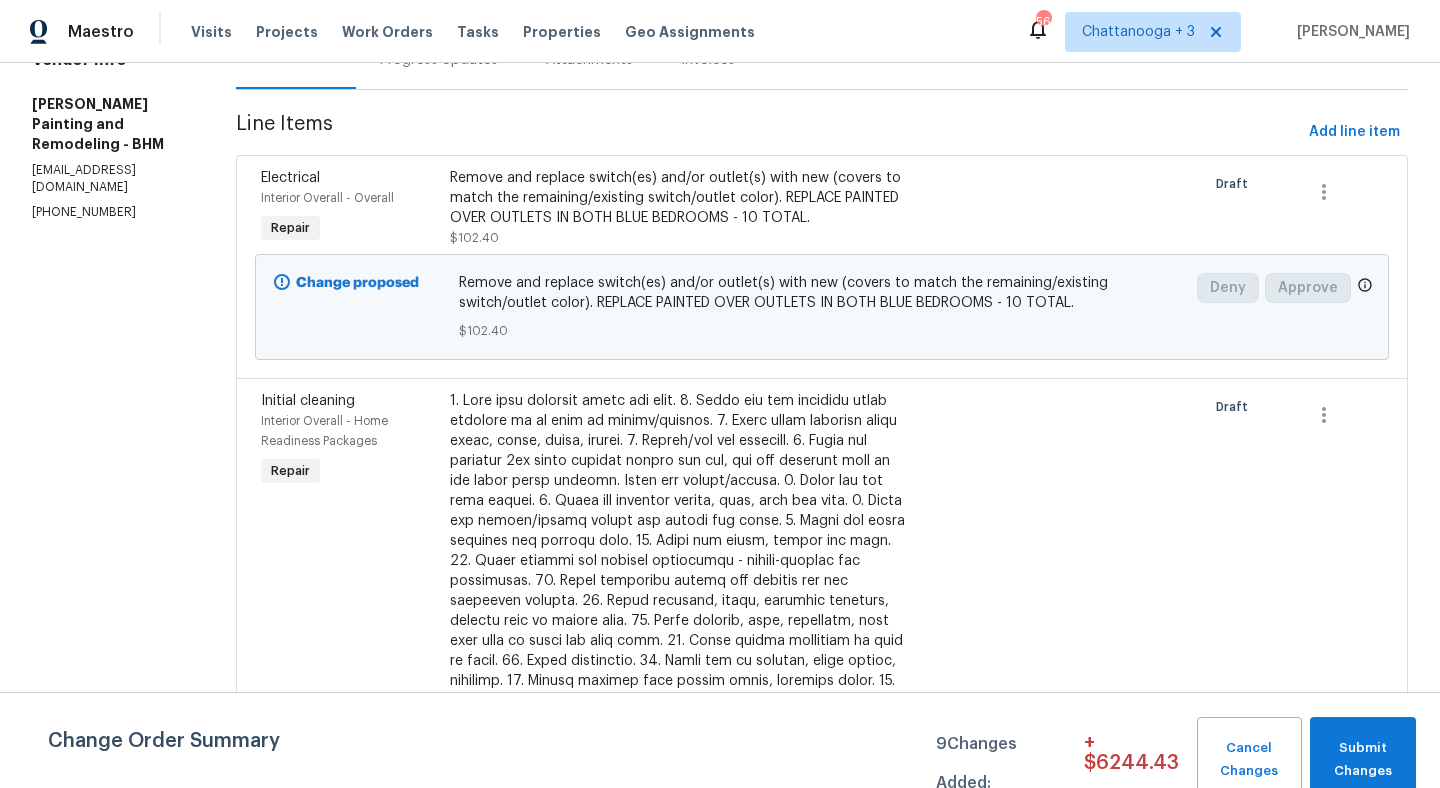 click on "Remove and replace switch(es) and/or outlet(s) with new (covers to match the remaining/existing switch/outlet color). REPLACE PAINTED OVER OUTLETS IN BOTH BLUE BEDROOMS - 10 TOTAL." at bounding box center (680, 198) 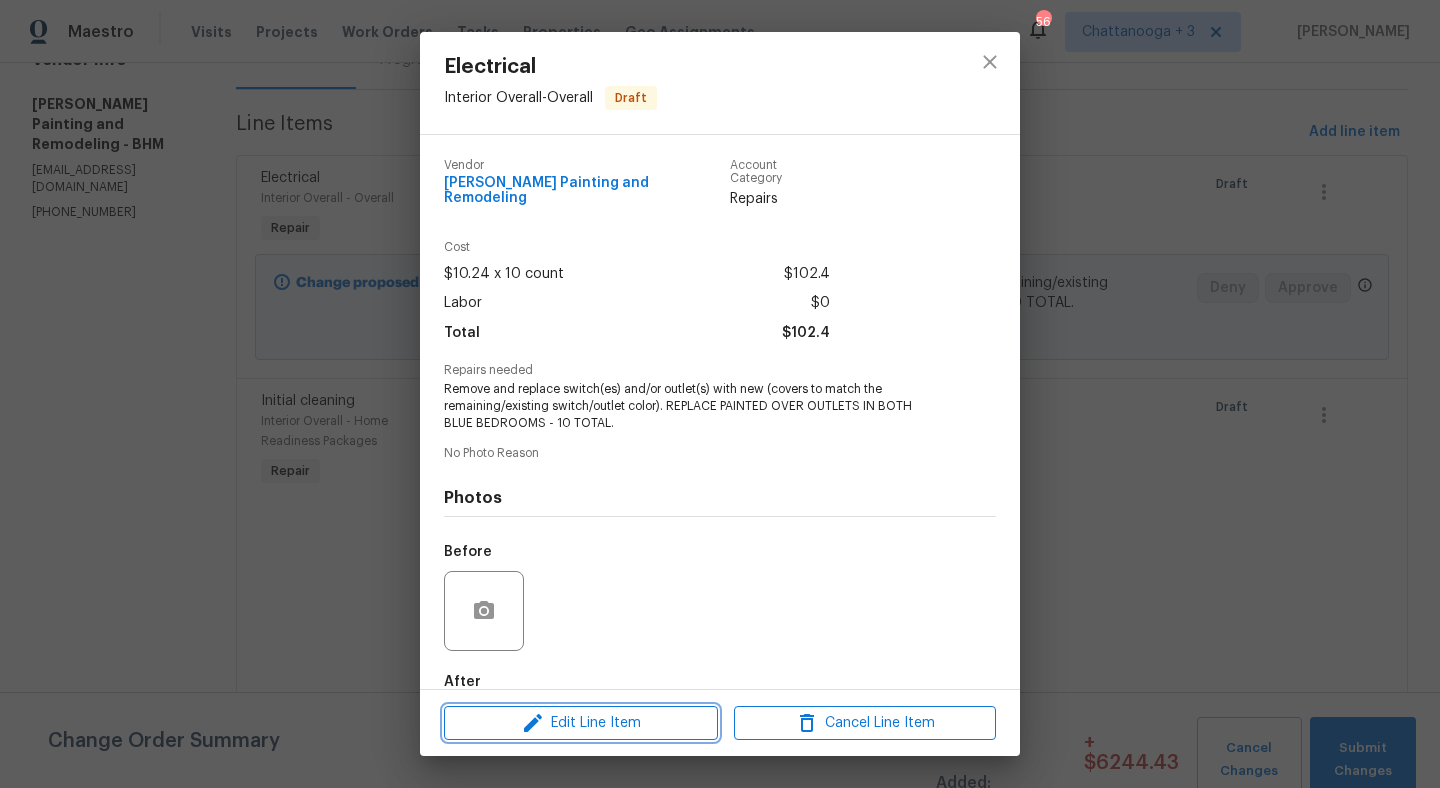 click on "Edit Line Item" at bounding box center [581, 723] 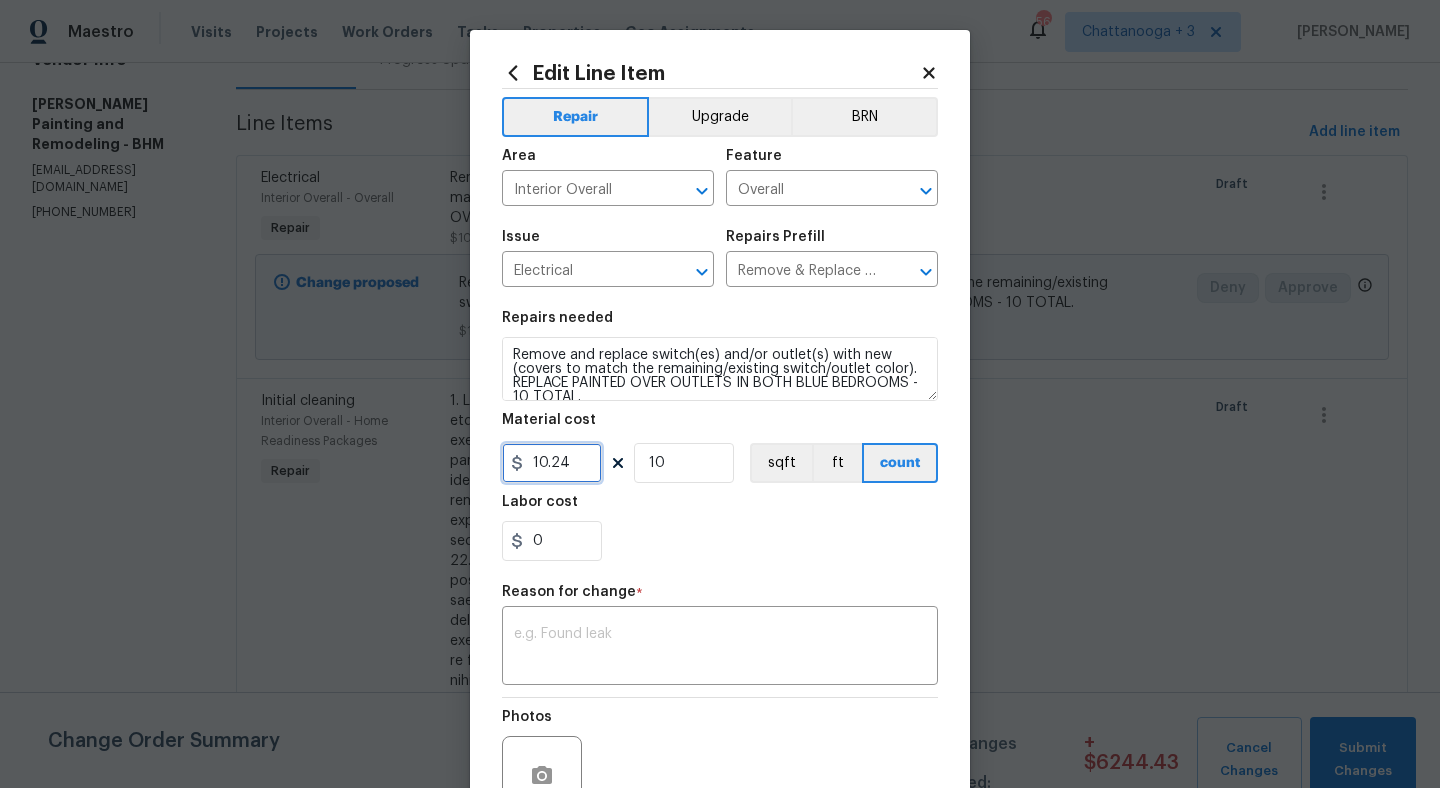 click on "10.24" at bounding box center [552, 463] 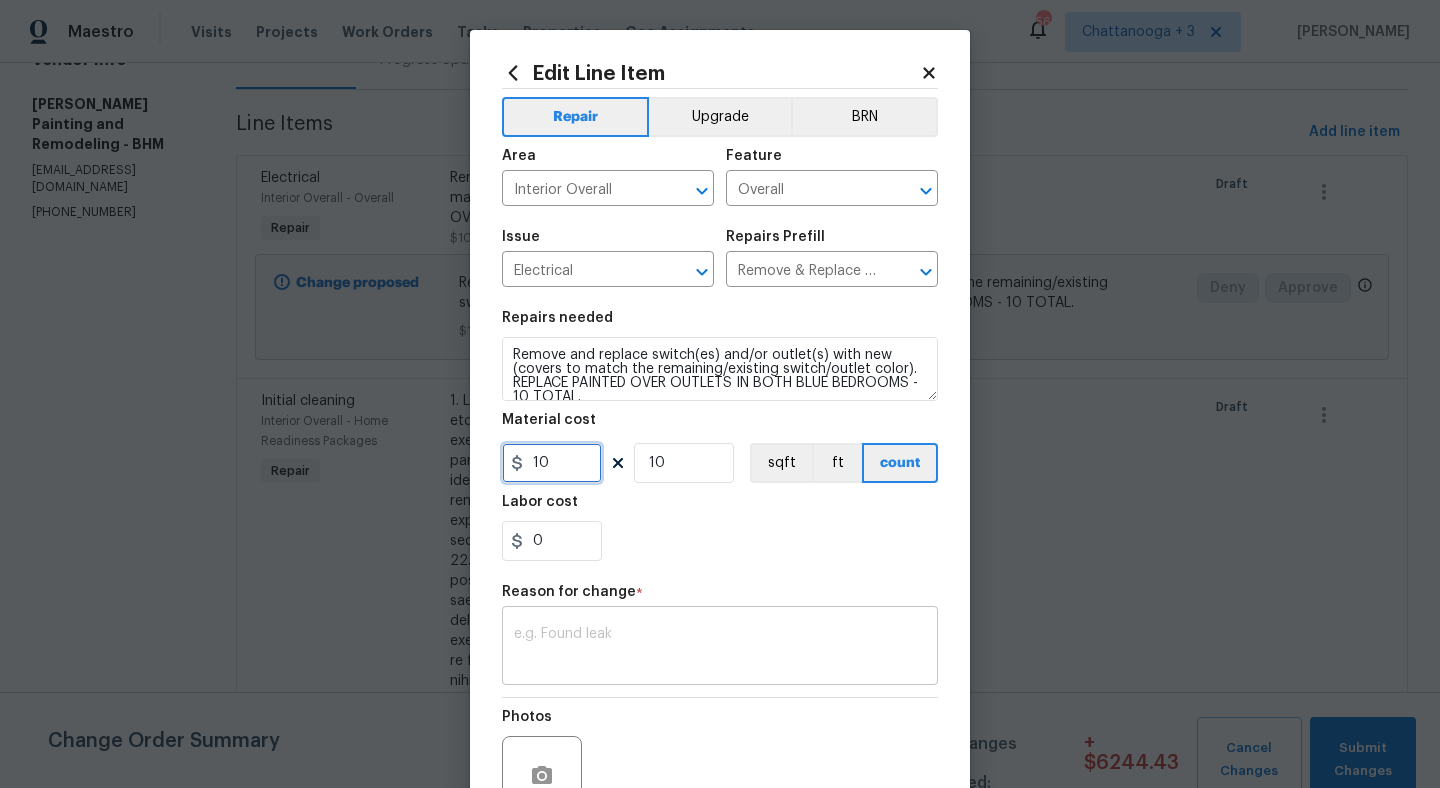 type on "10" 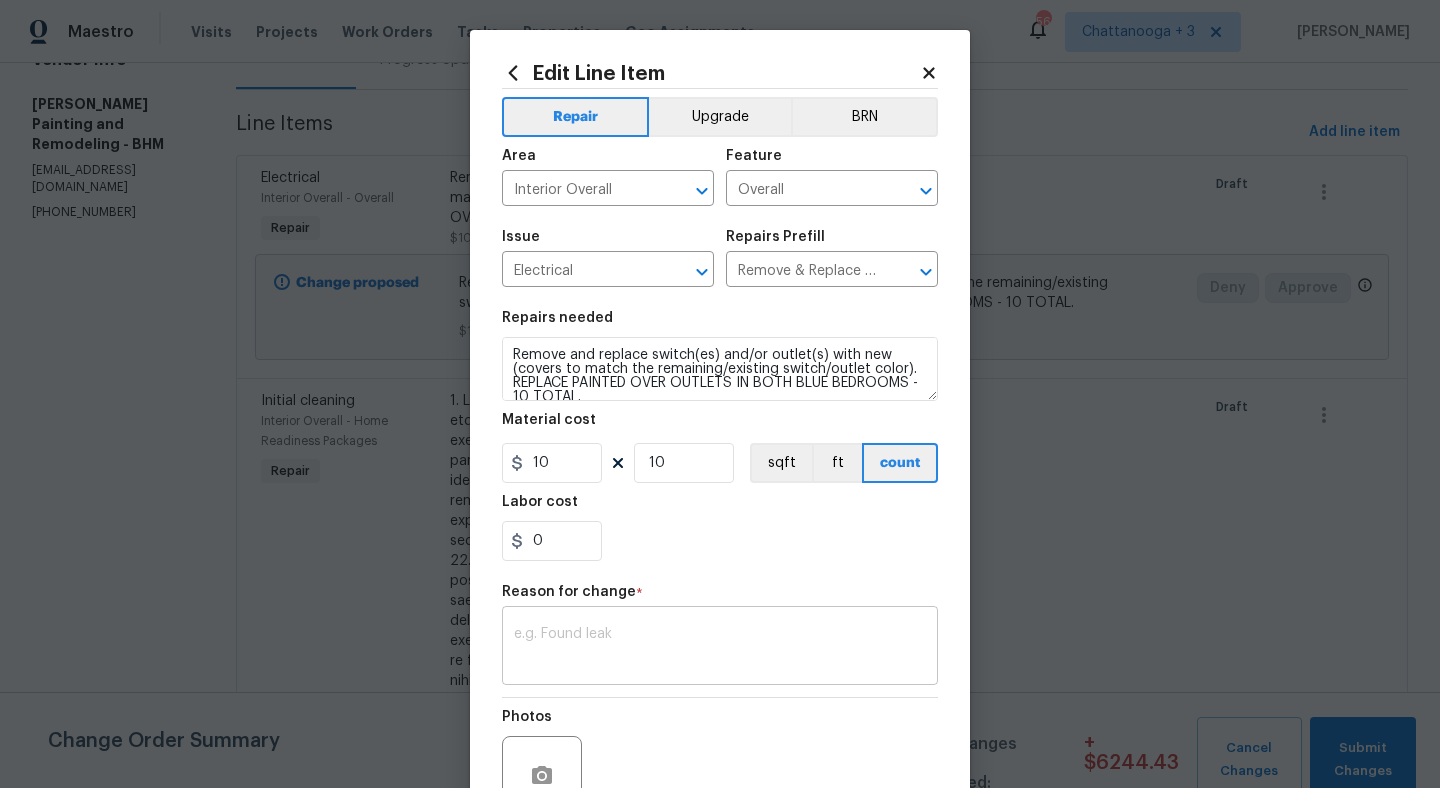 click at bounding box center [720, 648] 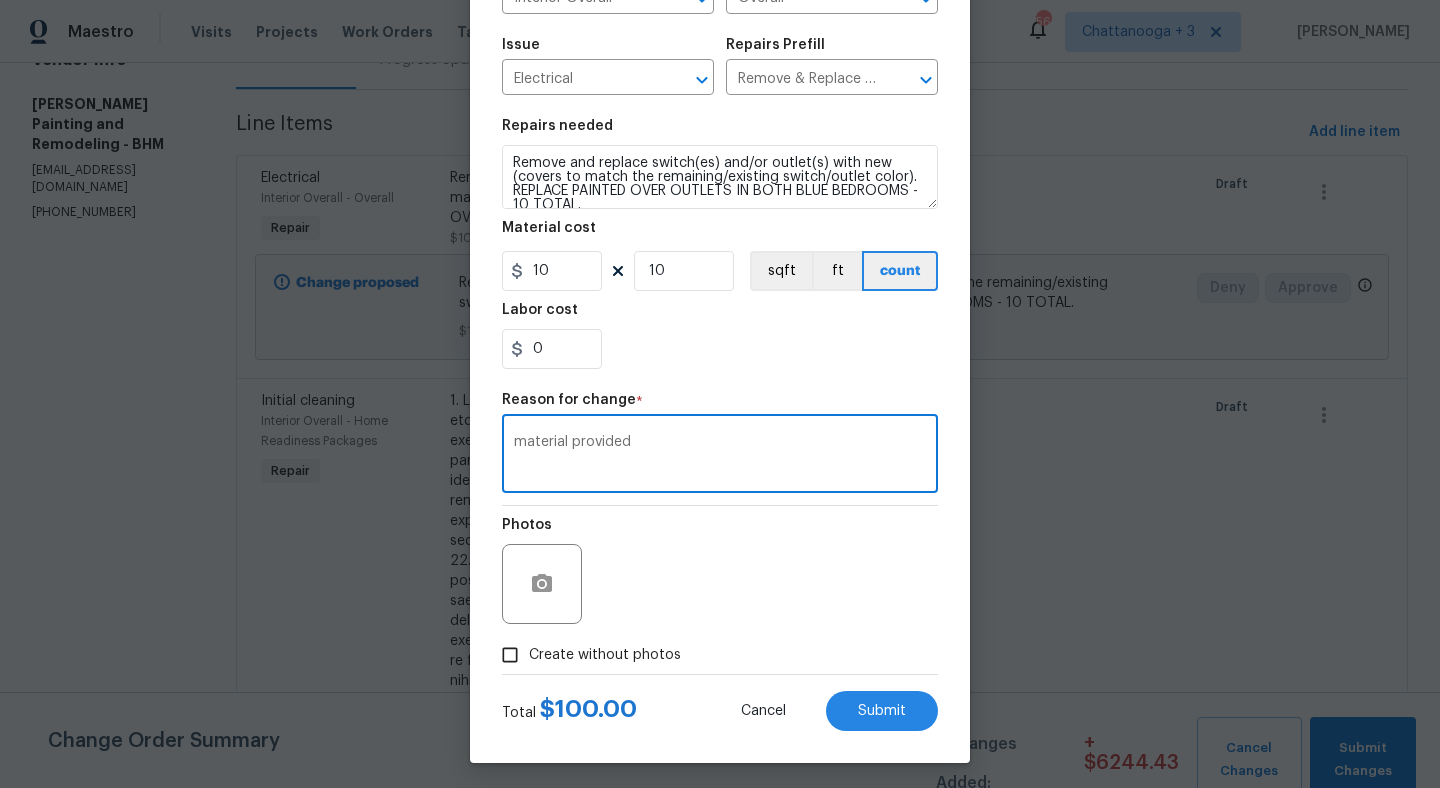 scroll, scrollTop: 198, scrollLeft: 0, axis: vertical 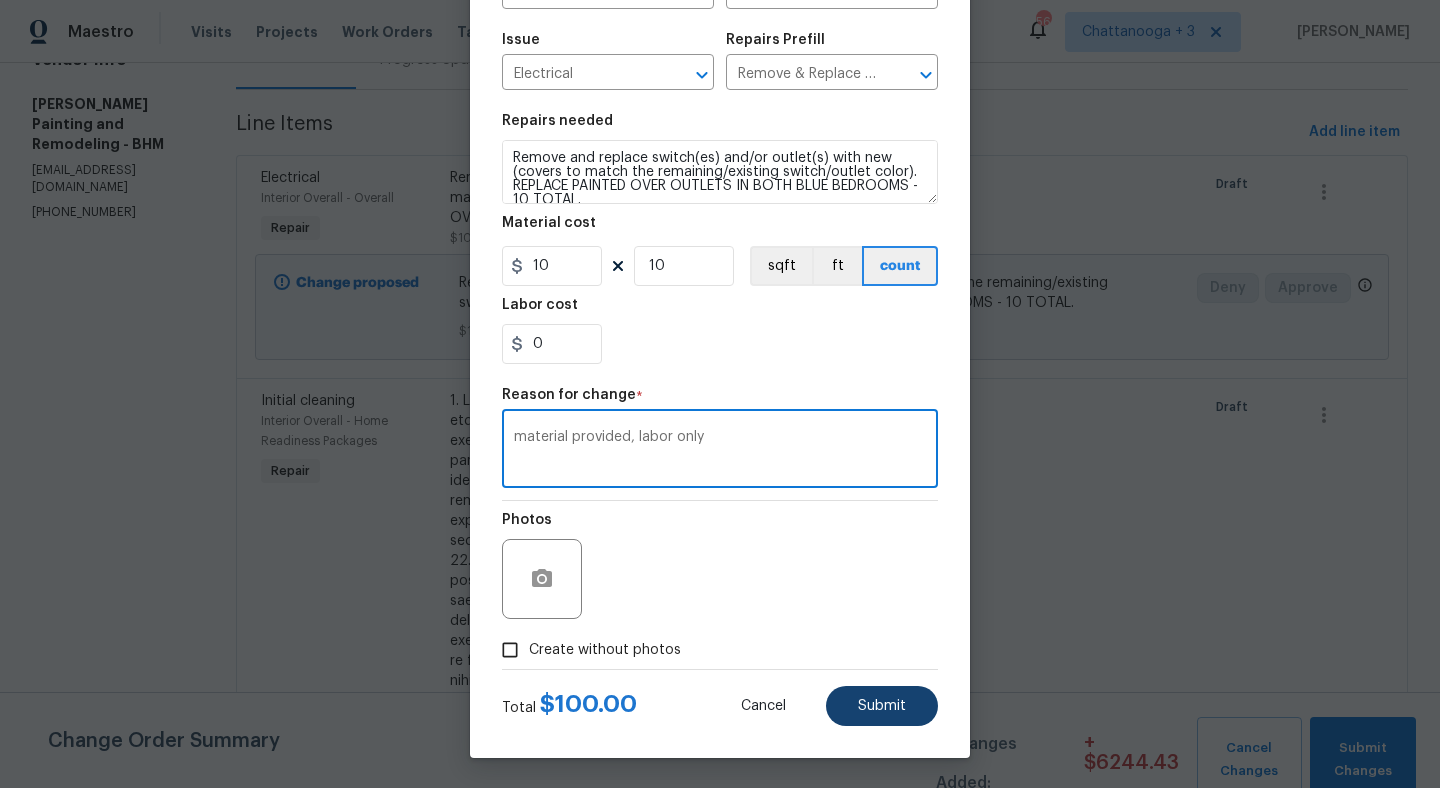 type on "material provided, labor only" 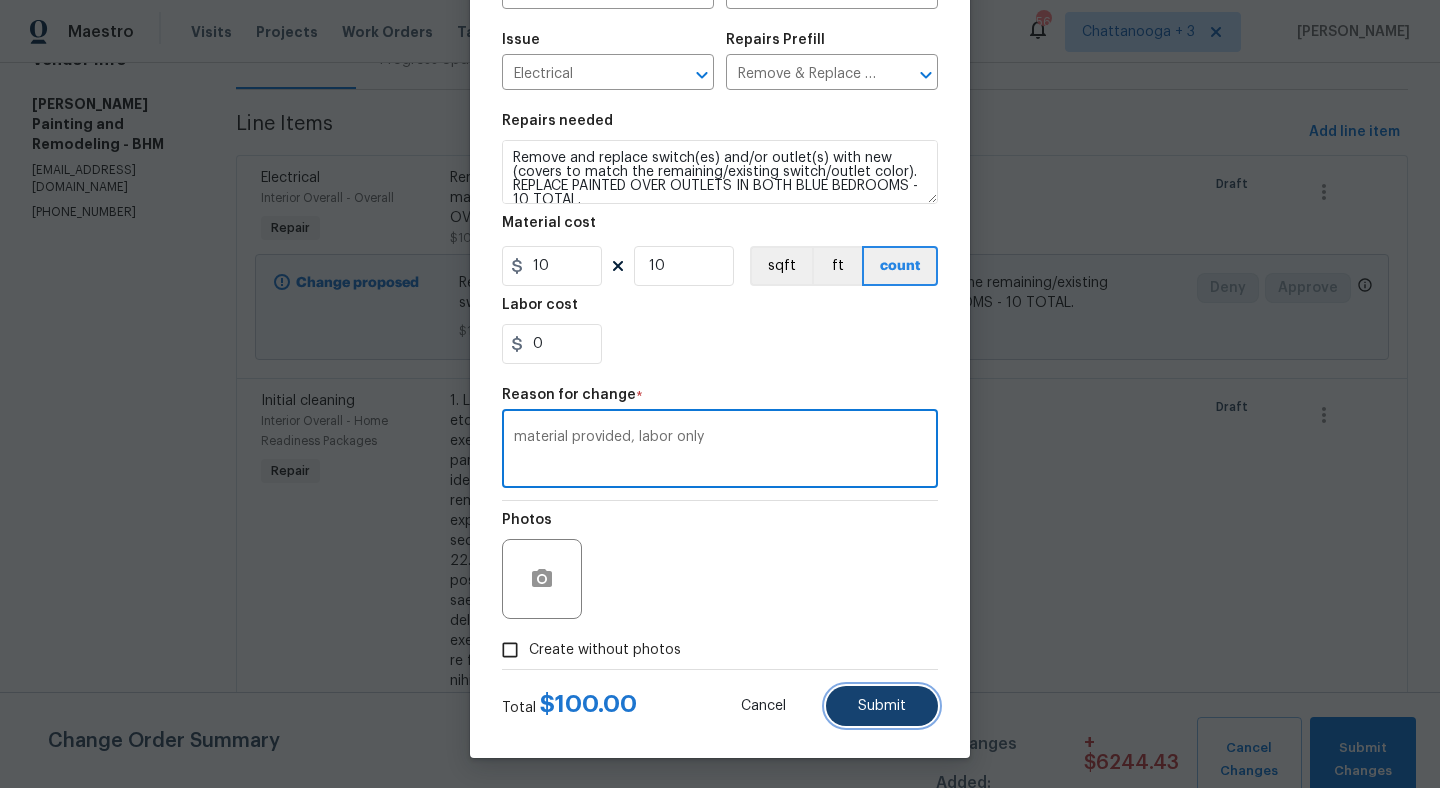 click on "Submit" at bounding box center [882, 706] 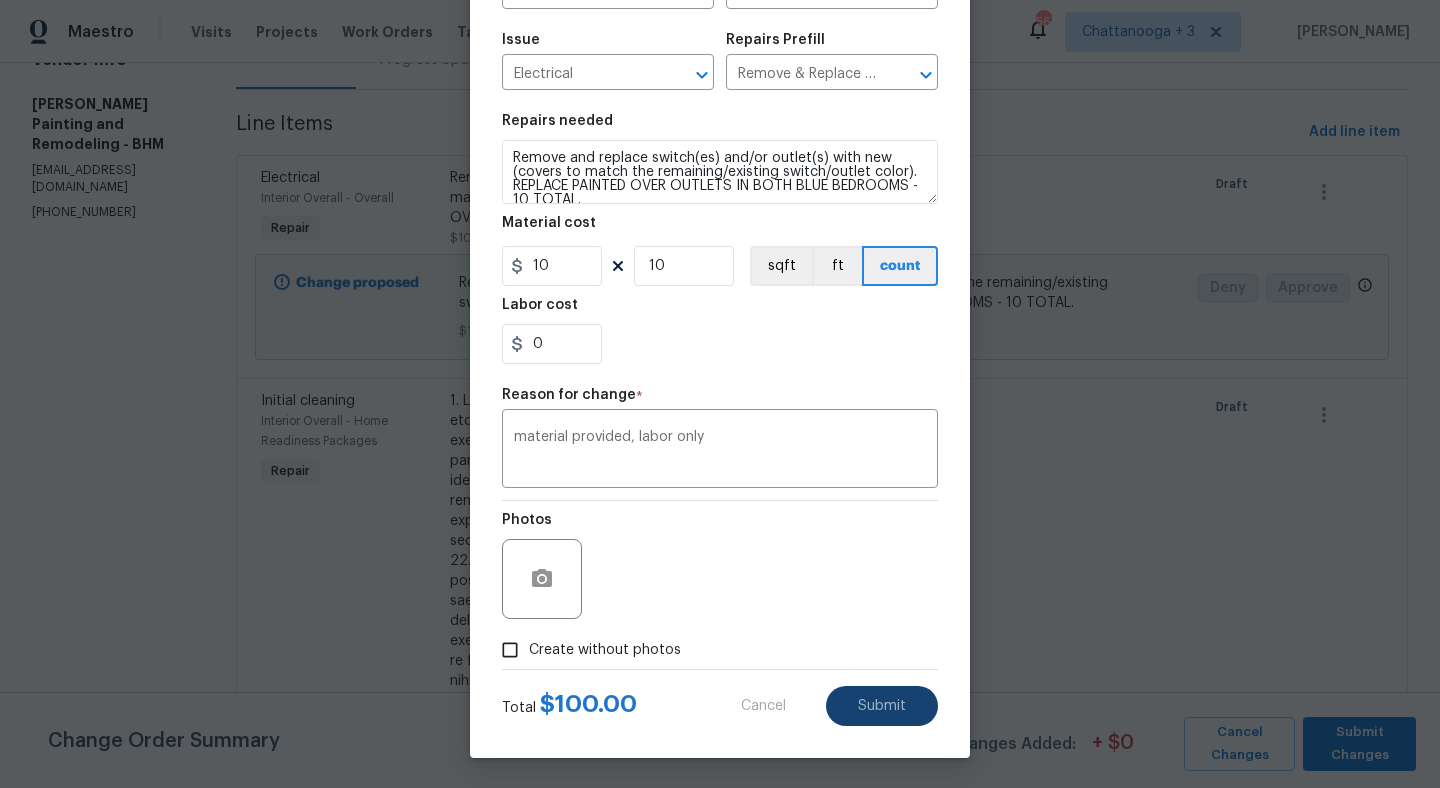 type on "10.24" 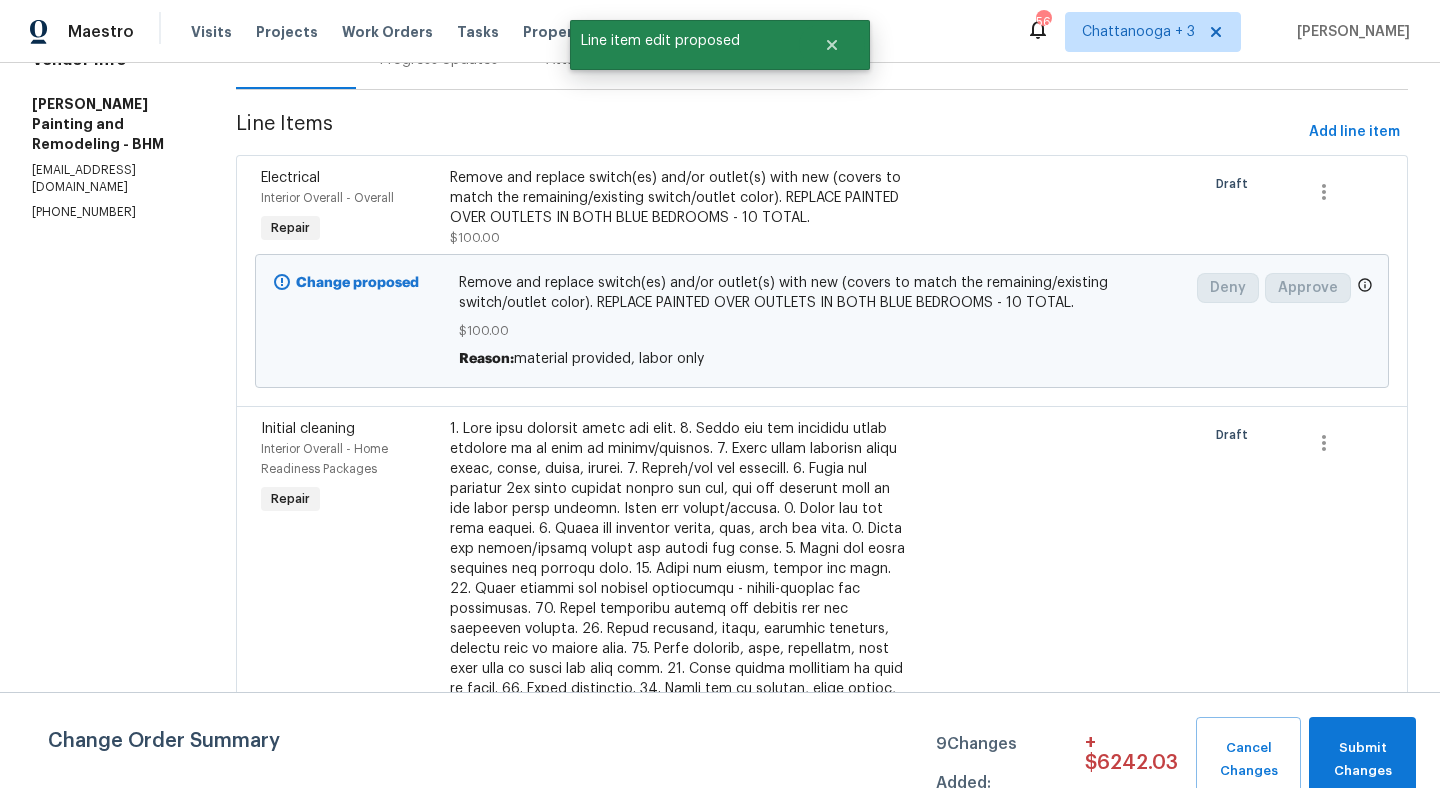 scroll, scrollTop: 0, scrollLeft: 0, axis: both 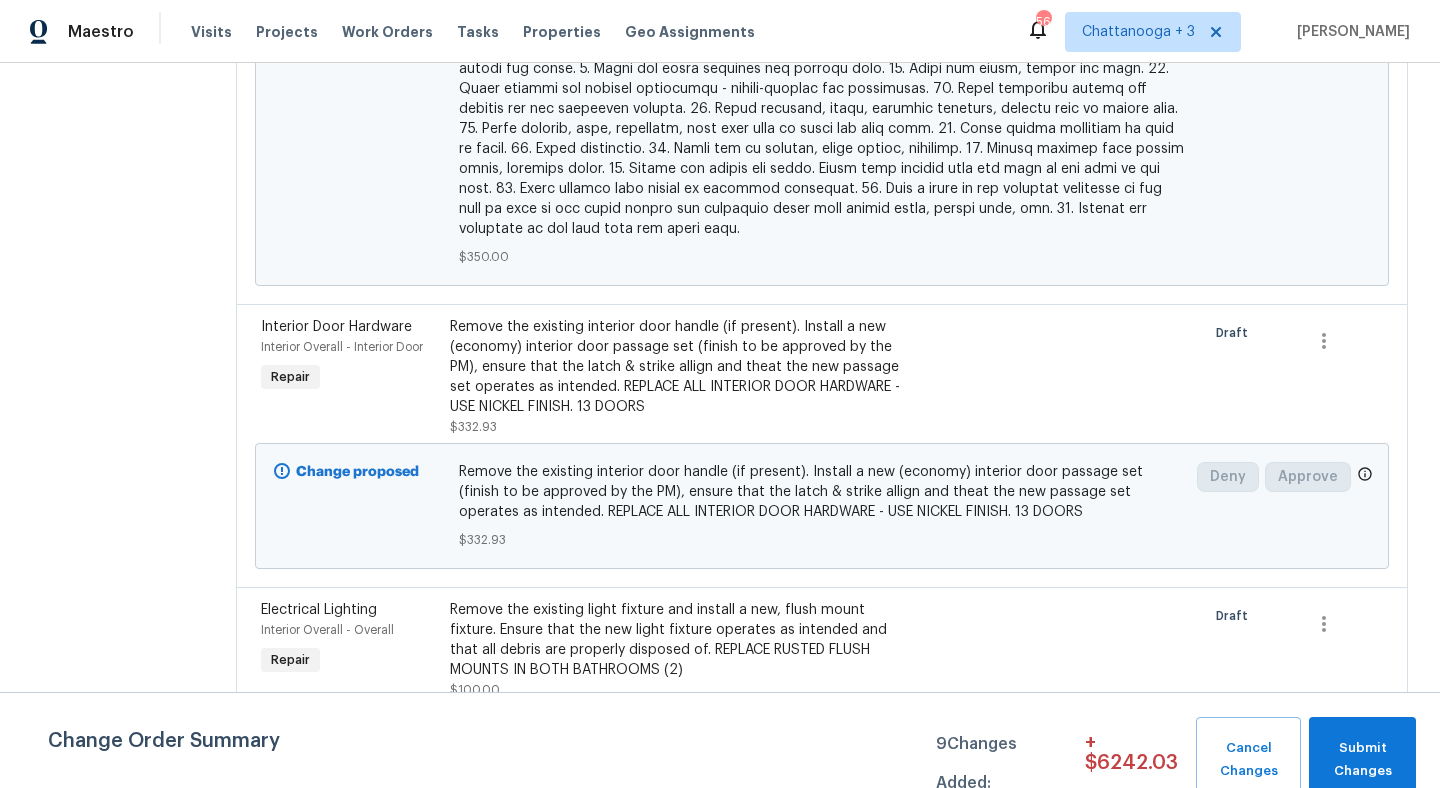 click on "Remove the existing interior  door handle (if present). Install a new (economy) interior door passage set (finish to be approved by the PM), ensure that the latch & strike allign  and theat the new passage set operates as intended. REPLACE ALL INTERIOR  DOOR HARDWARE - USE NICKEL FINISH. 13 DOORS" at bounding box center [680, 367] 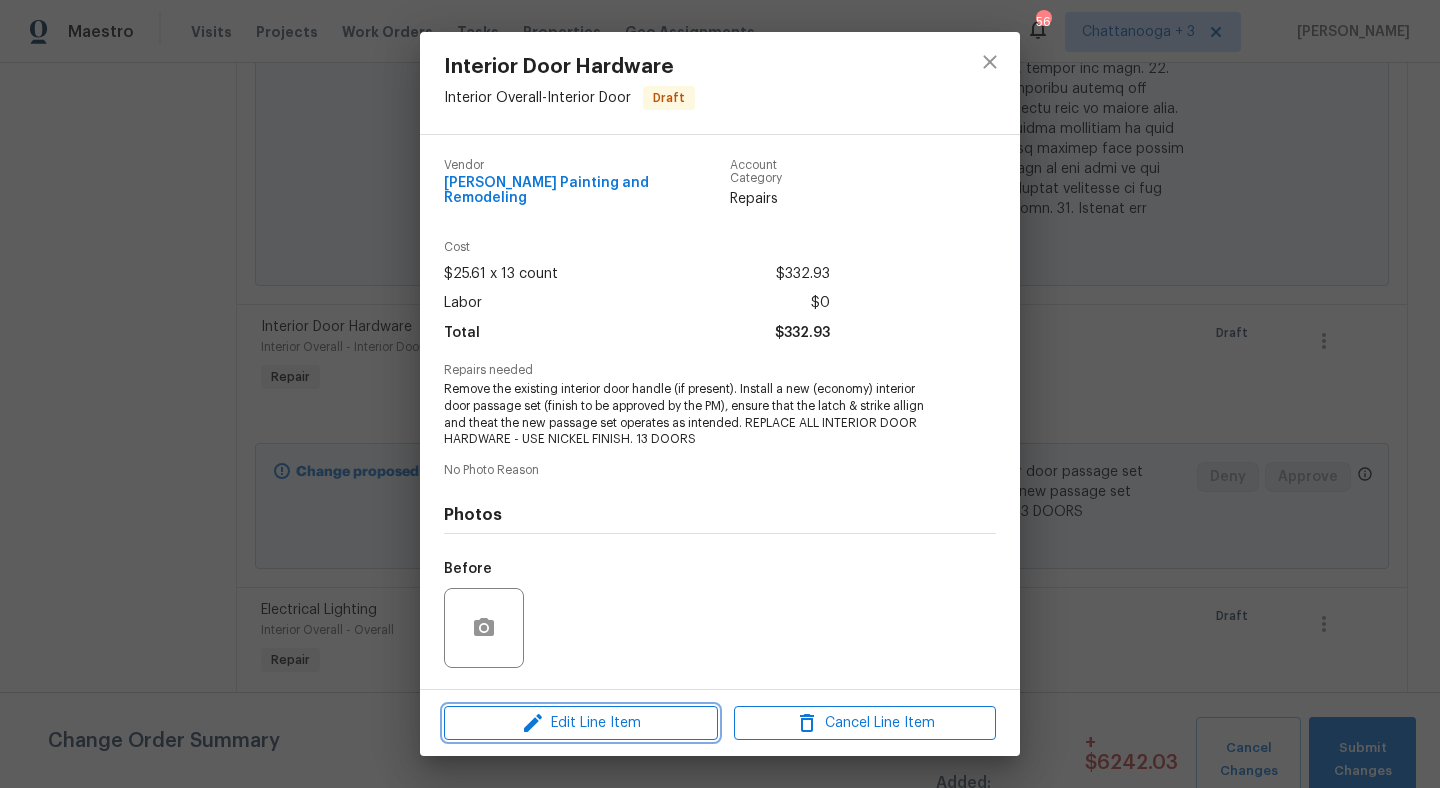 click on "Edit Line Item" at bounding box center (581, 723) 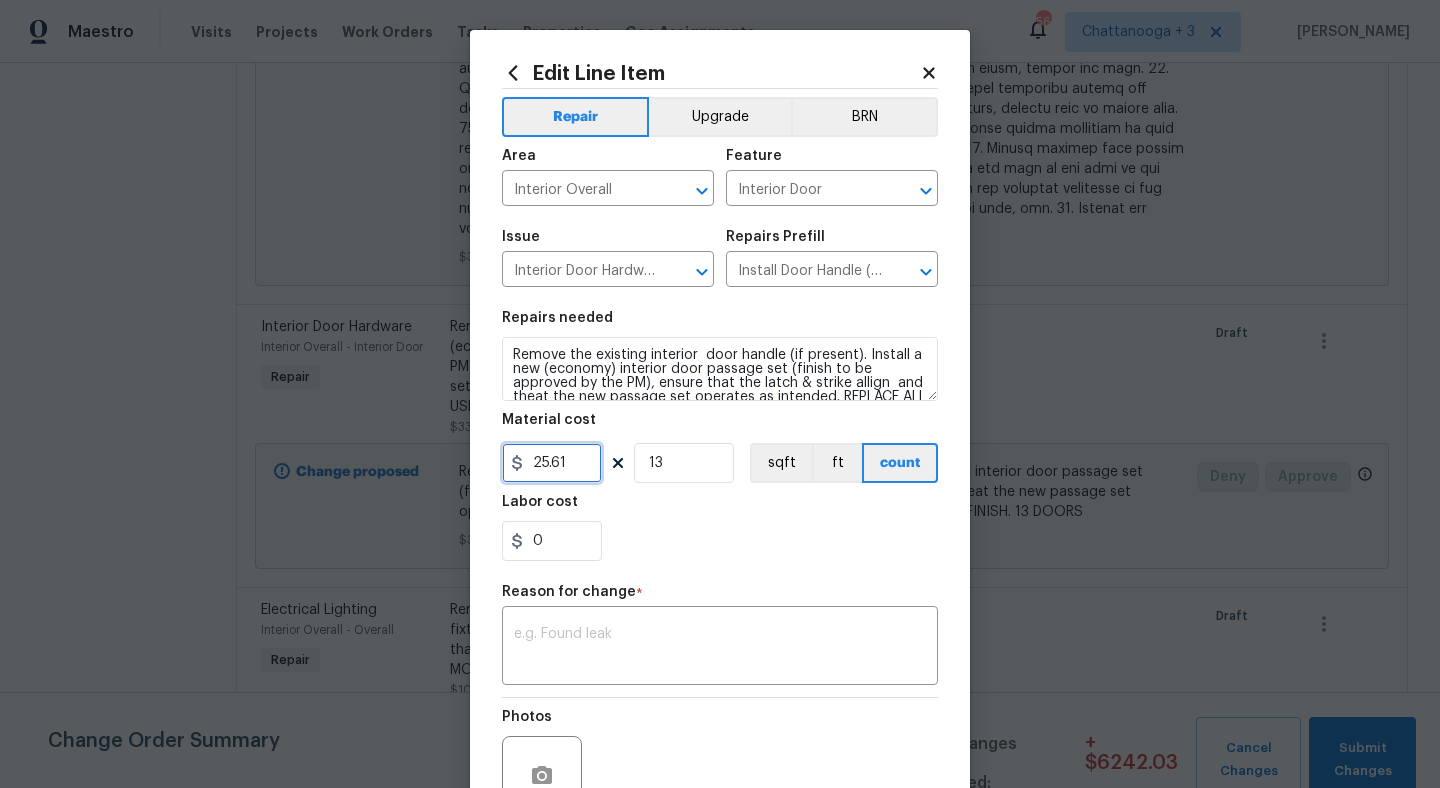 drag, startPoint x: 578, startPoint y: 465, endPoint x: 501, endPoint y: 465, distance: 77 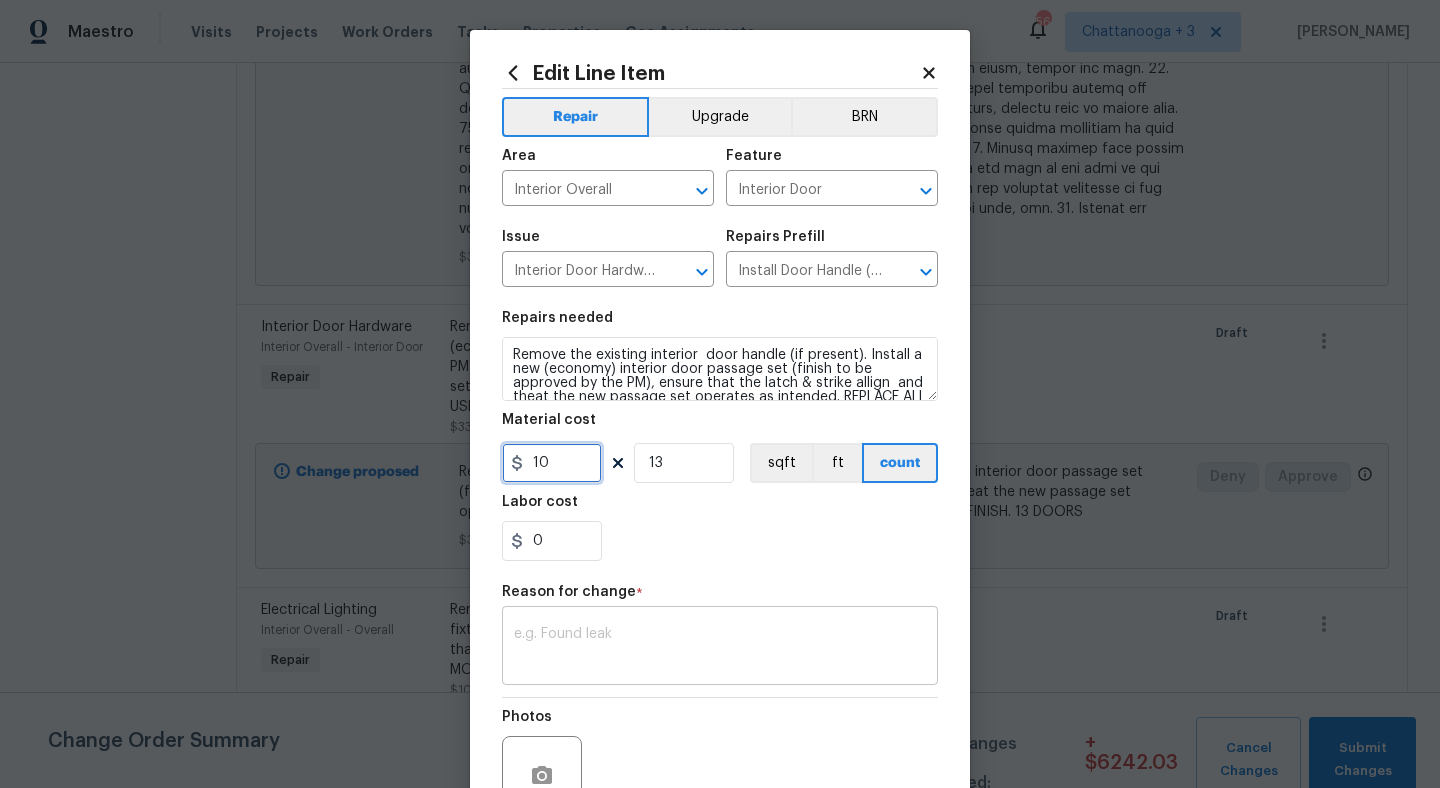 type on "10" 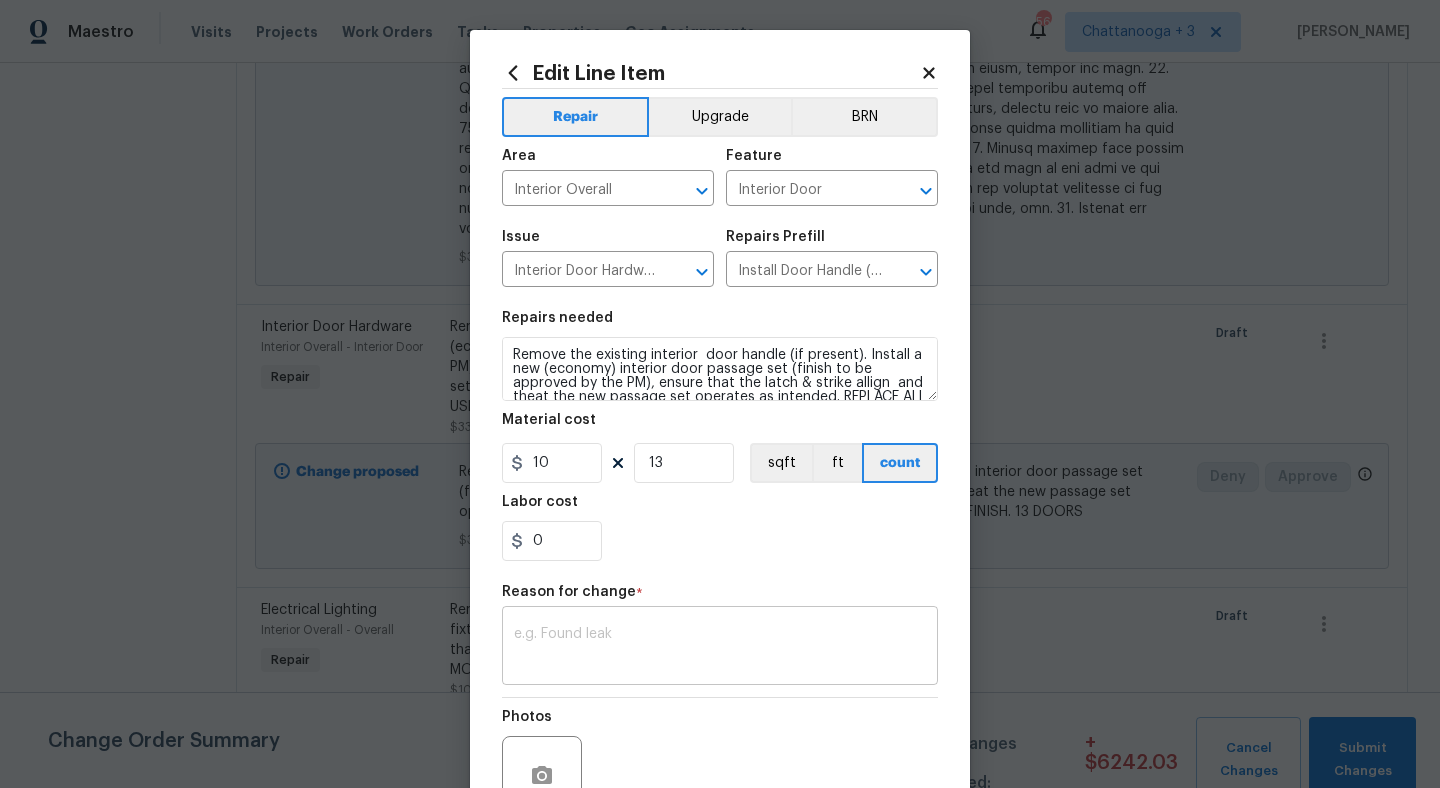 click at bounding box center [720, 648] 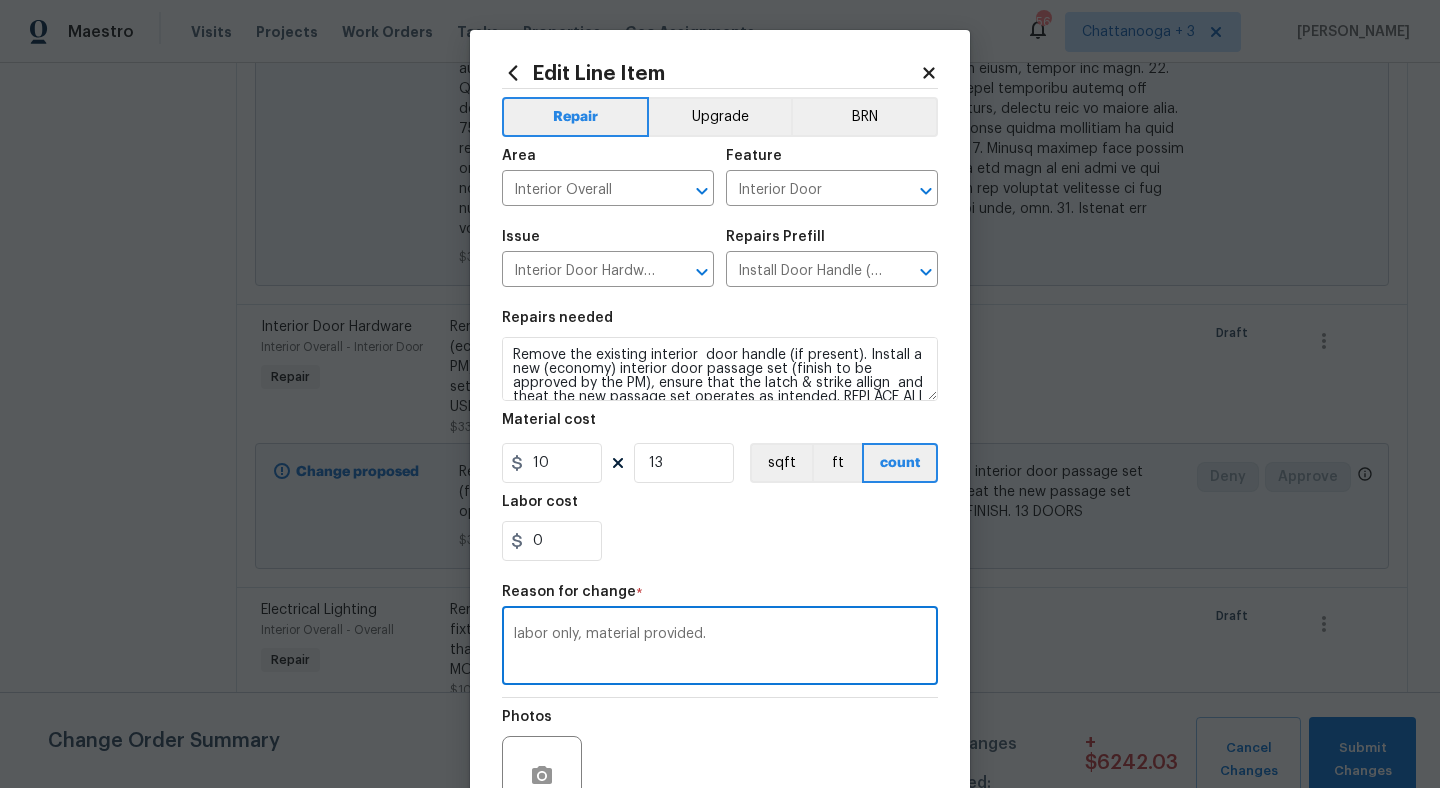 type on "labor only, material provided." 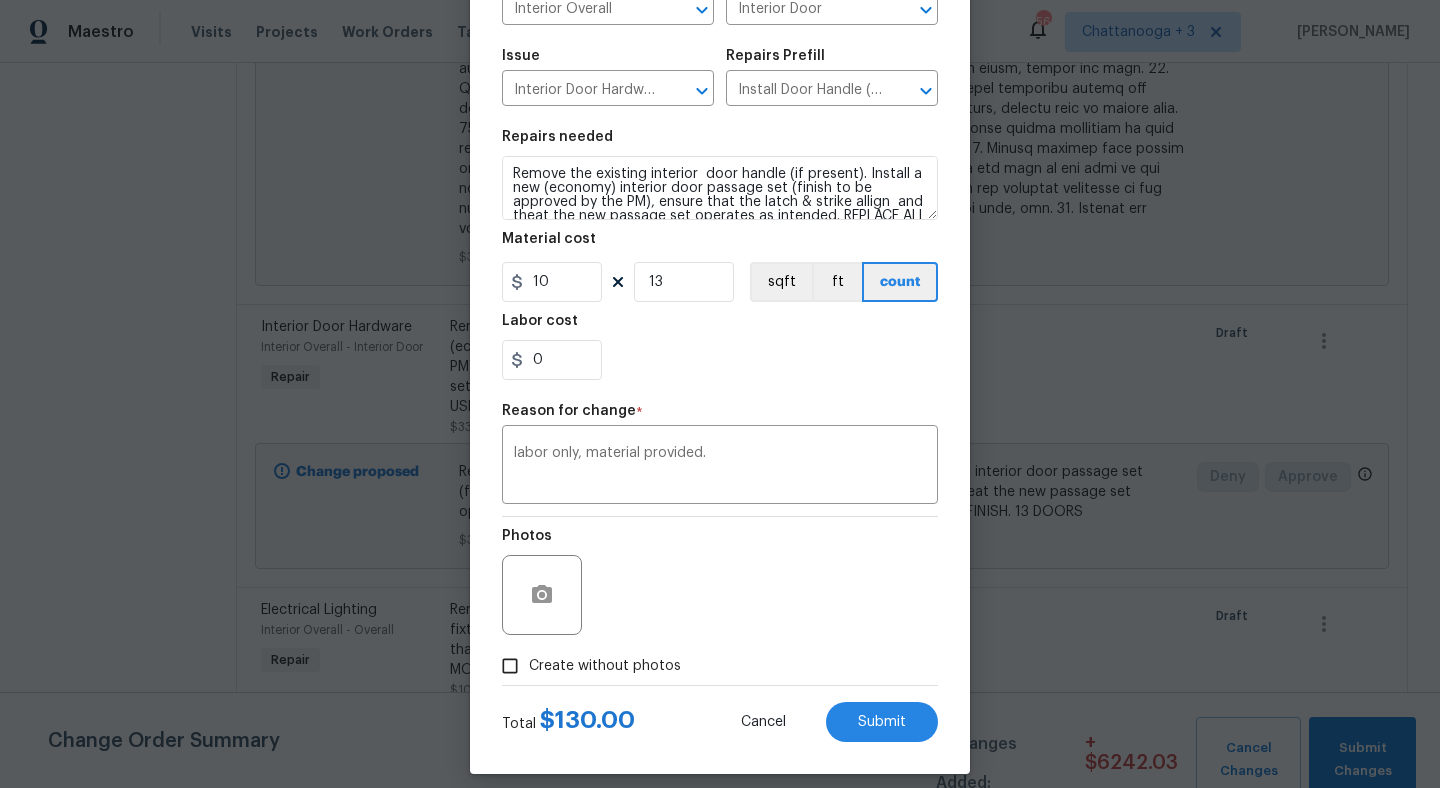 scroll, scrollTop: 198, scrollLeft: 0, axis: vertical 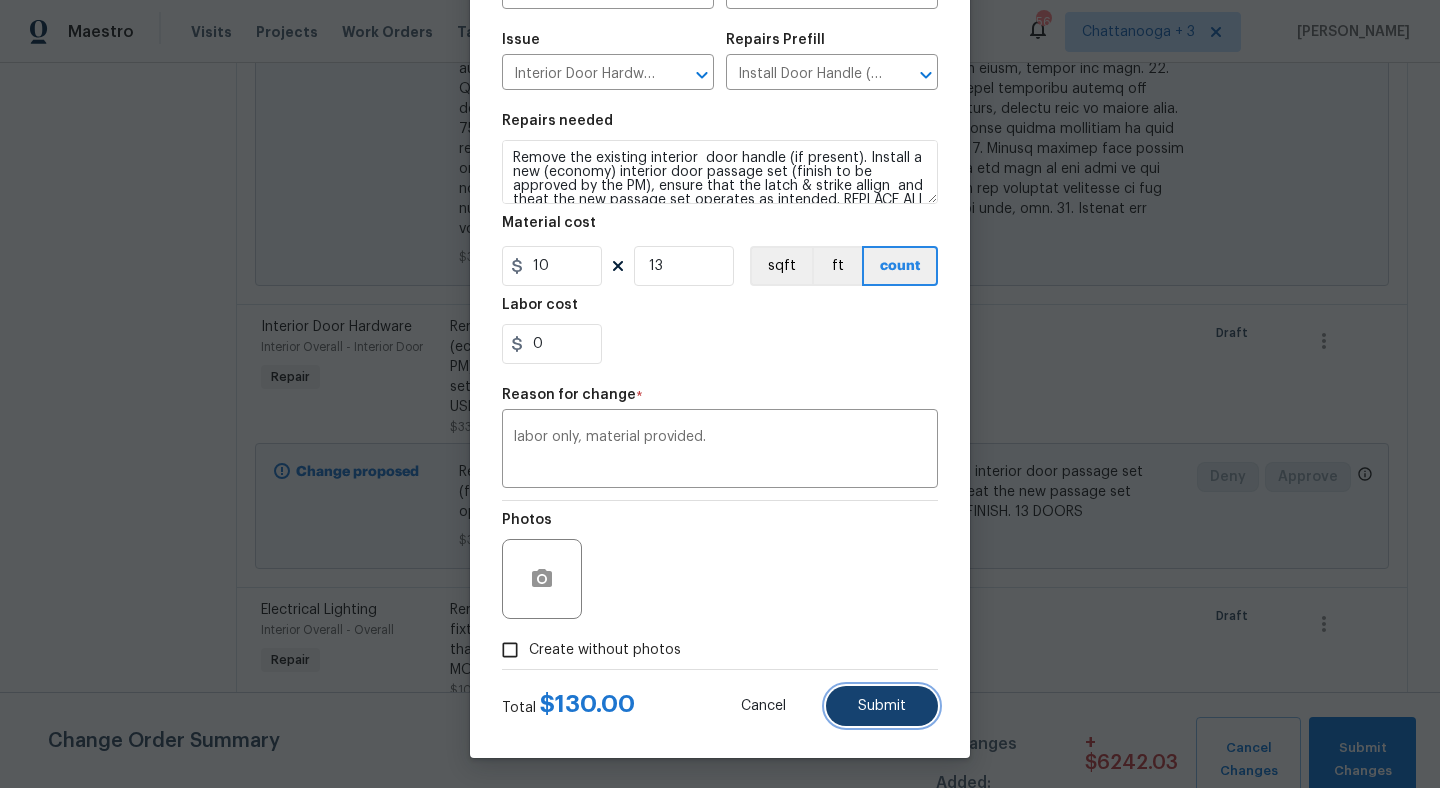 click on "Submit" at bounding box center [882, 706] 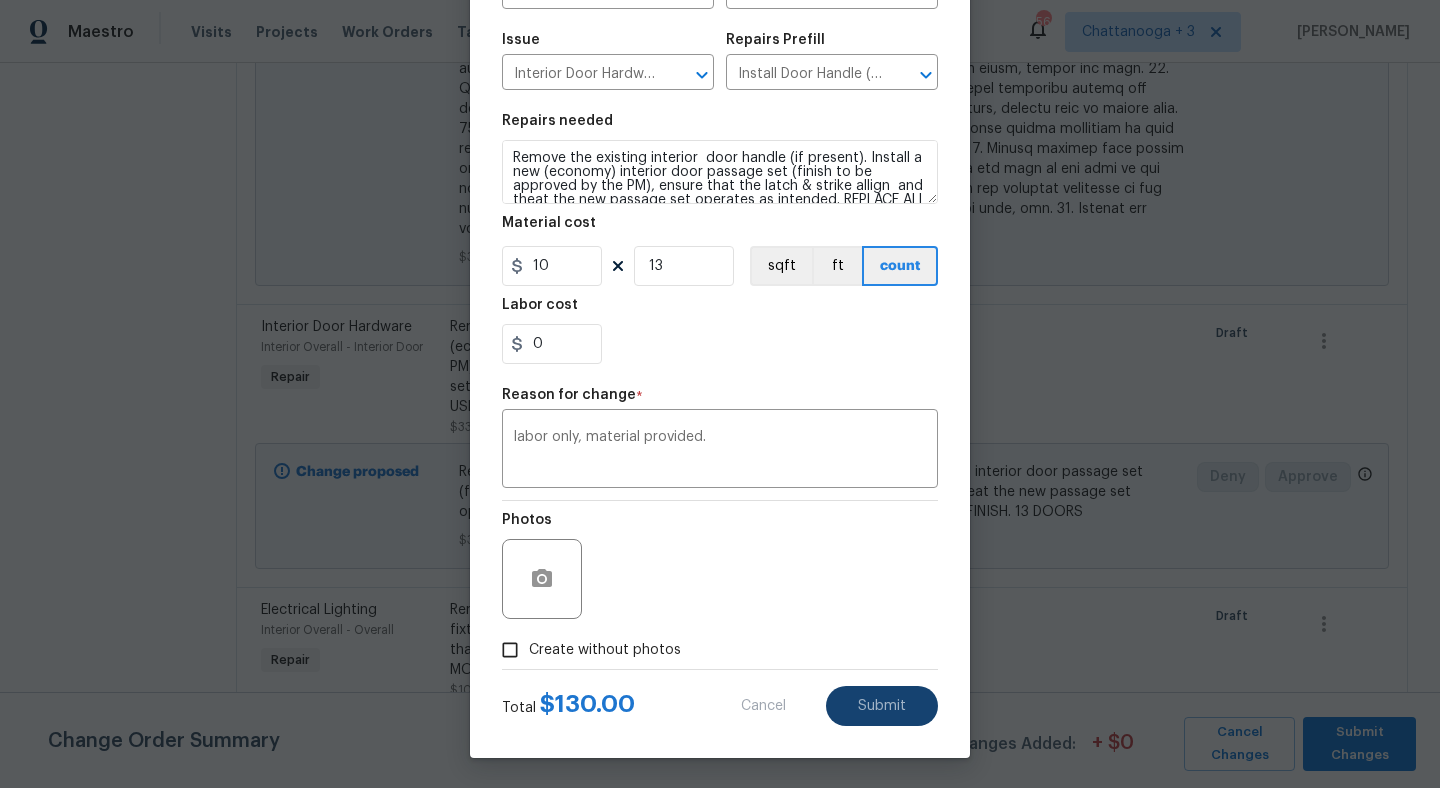 type on "25.61" 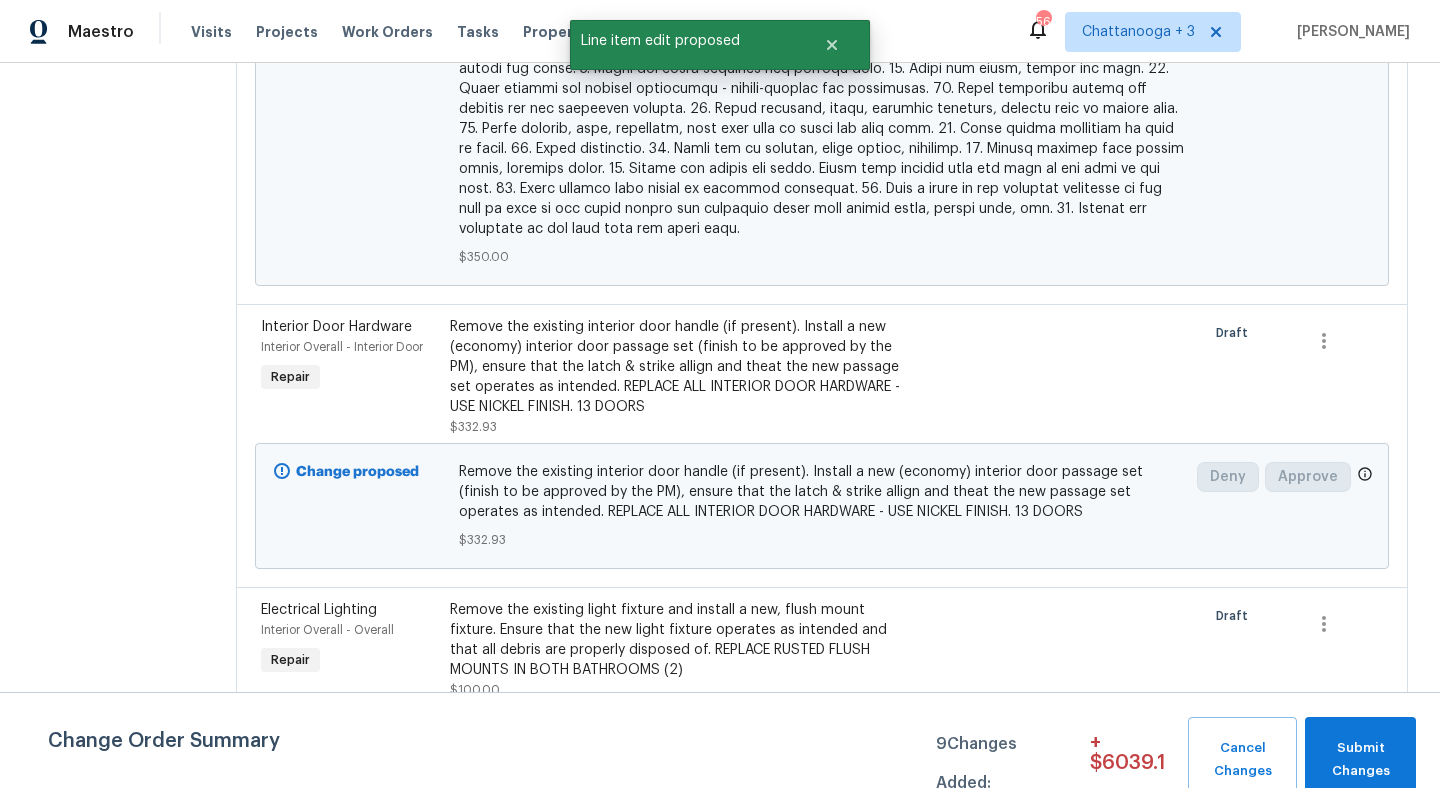 scroll, scrollTop: 0, scrollLeft: 0, axis: both 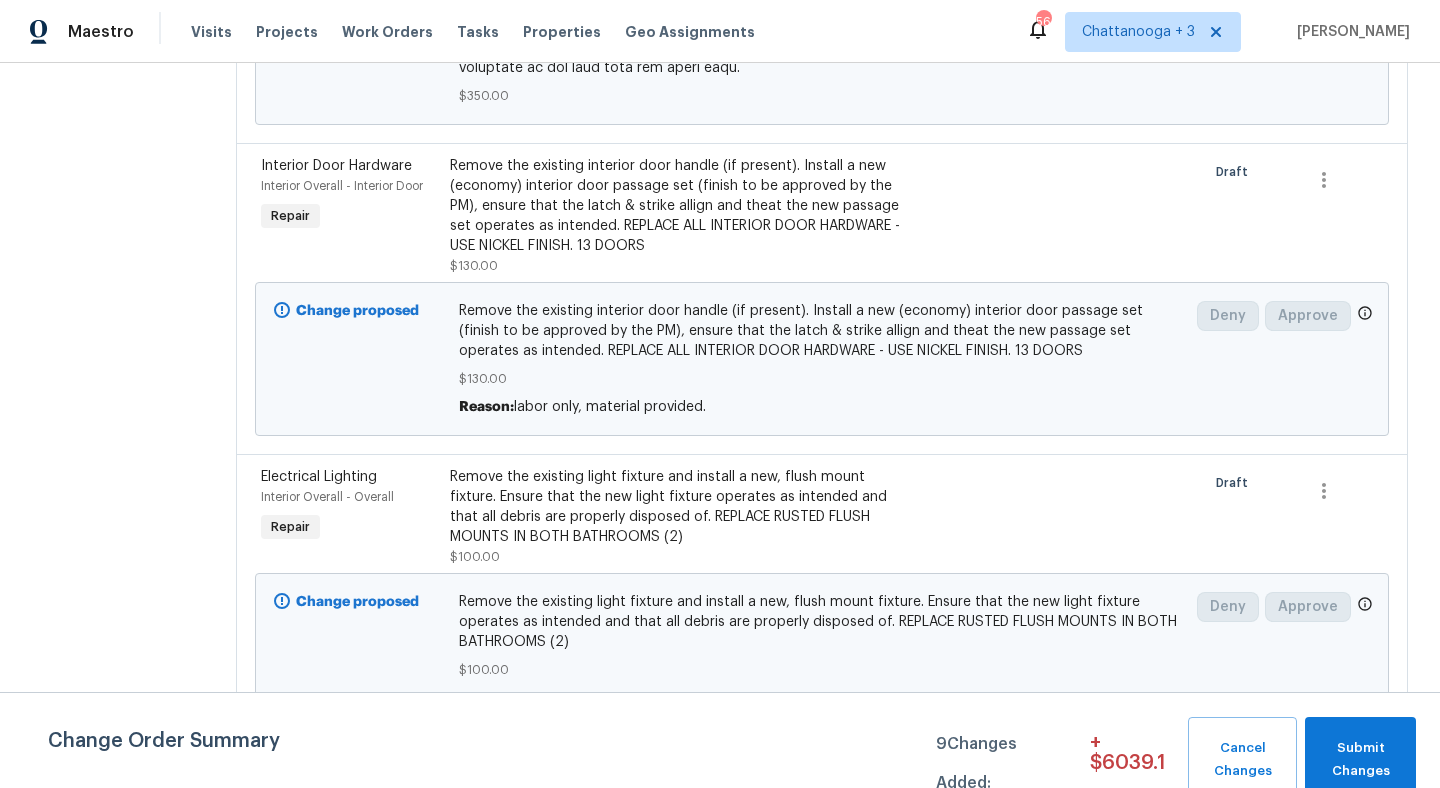 click on "Remove the existing interior  door handle (if present). Install a new (economy) interior door passage set (finish to be approved by the PM), ensure that the latch & strike allign  and theat the new passage set operates as intended. REPLACE ALL INTERIOR  DOOR HARDWARE - USE NICKEL FINISH. 13 DOORS" at bounding box center (680, 206) 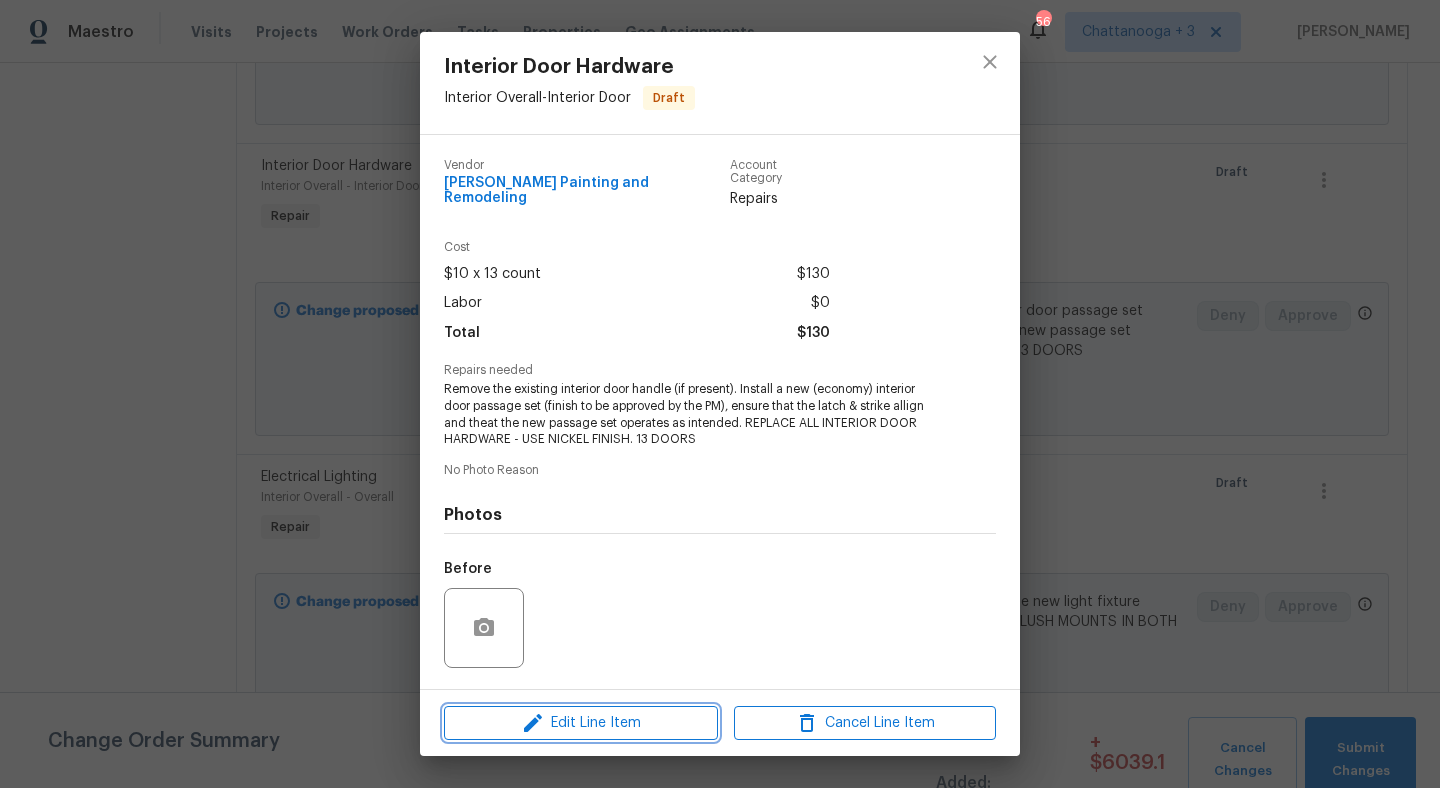 click on "Edit Line Item" at bounding box center (581, 723) 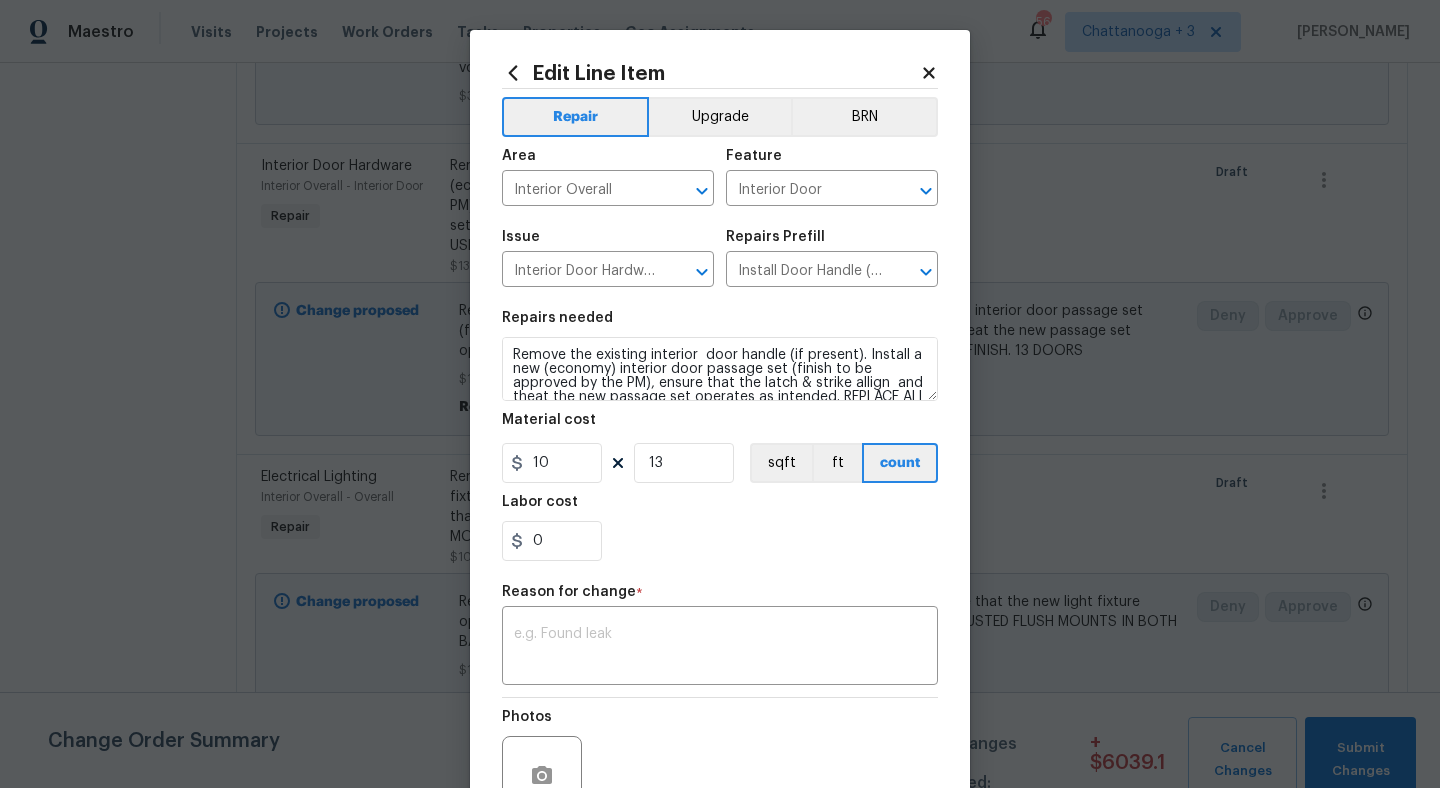 click on "Edit Line Item Repair Upgrade BRN Area Interior Overall ​ Feature Interior Door ​ Issue Interior Door Hardware ​ Repairs Prefill Install Door Handle (economy) $25.61 ​ Repairs needed Remove the existing interior  door handle (if present). Install a new (economy) interior door passage set (finish to be approved by the PM), ensure that the latch & strike allign  and theat the new passage set operates as intended. REPLACE ALL INTERIOR  DOOR HARDWARE - USE NICKEL FINISH. 13 DOORS Material cost 10 13 sqft ft count Labor cost 0 Reason for change * x ​ Photos Create without photos Total   $ 130.00 Cancel Submit" at bounding box center (720, 492) 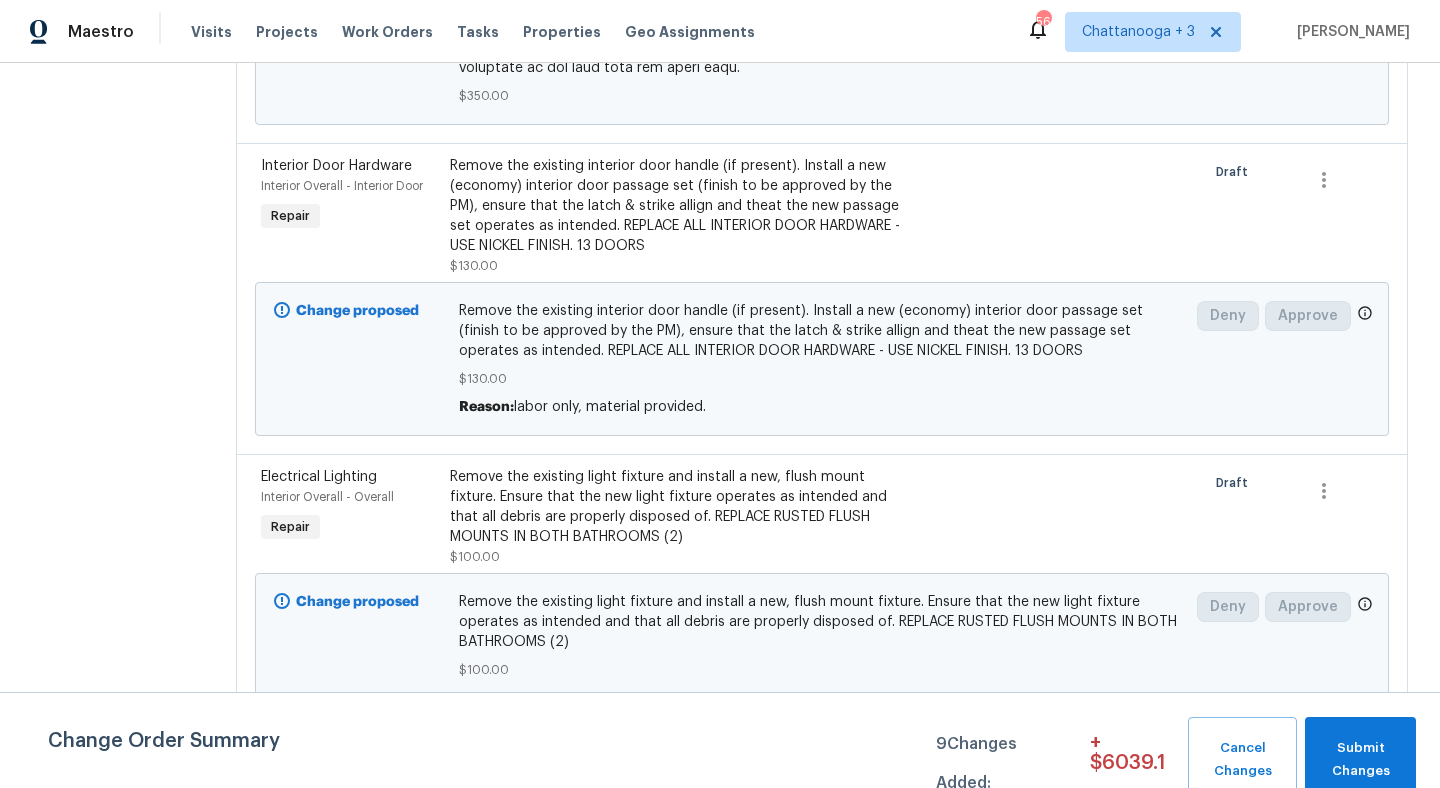 click on "Remove the existing light fixture and install a new, flush mount fixture. Ensure that the new light fixture operates as intended and that all debris are properly disposed of. REPLACE RUSTED FLUSH MOUNTS IN BOTH BATHROOMS (2)" at bounding box center (680, 507) 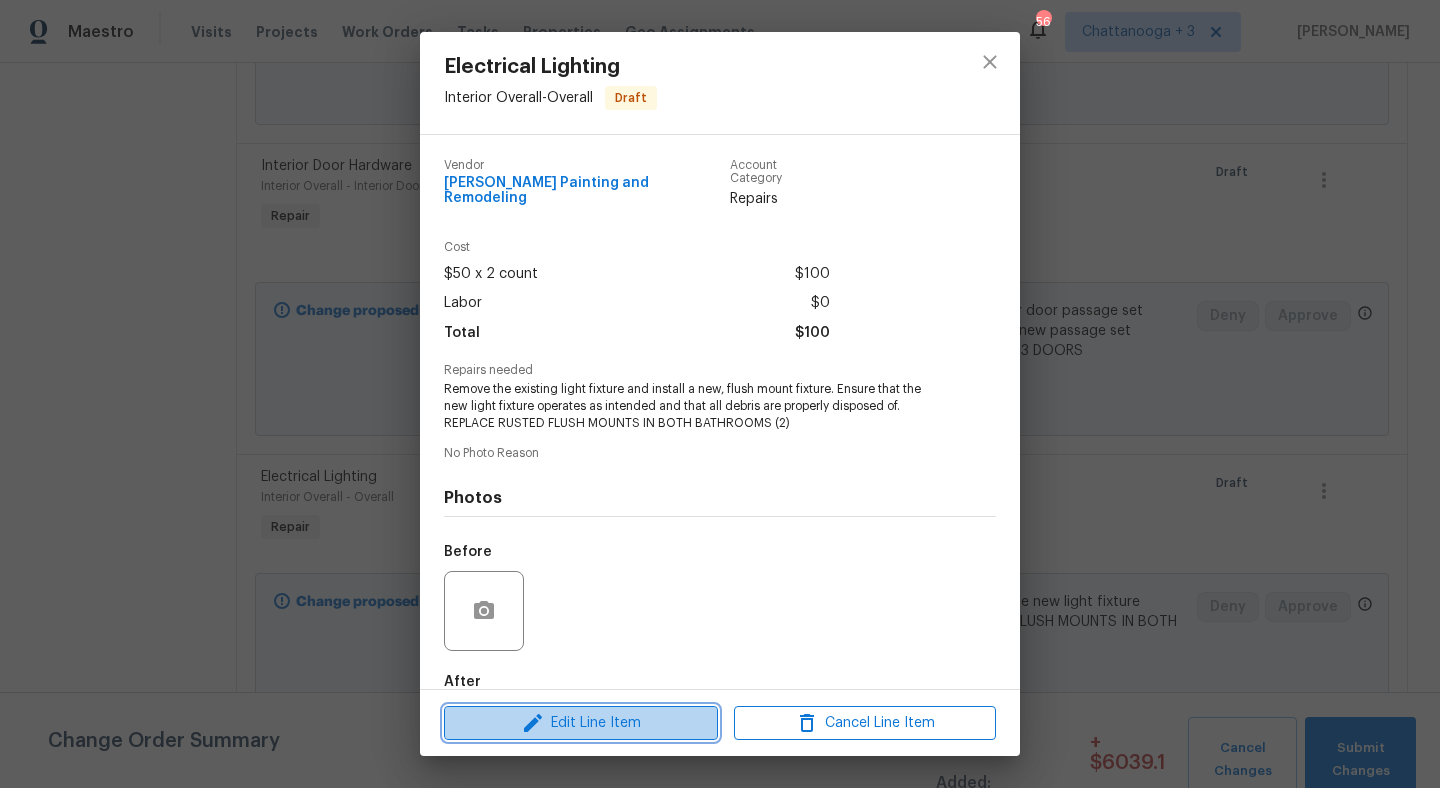 click on "Edit Line Item" at bounding box center (581, 723) 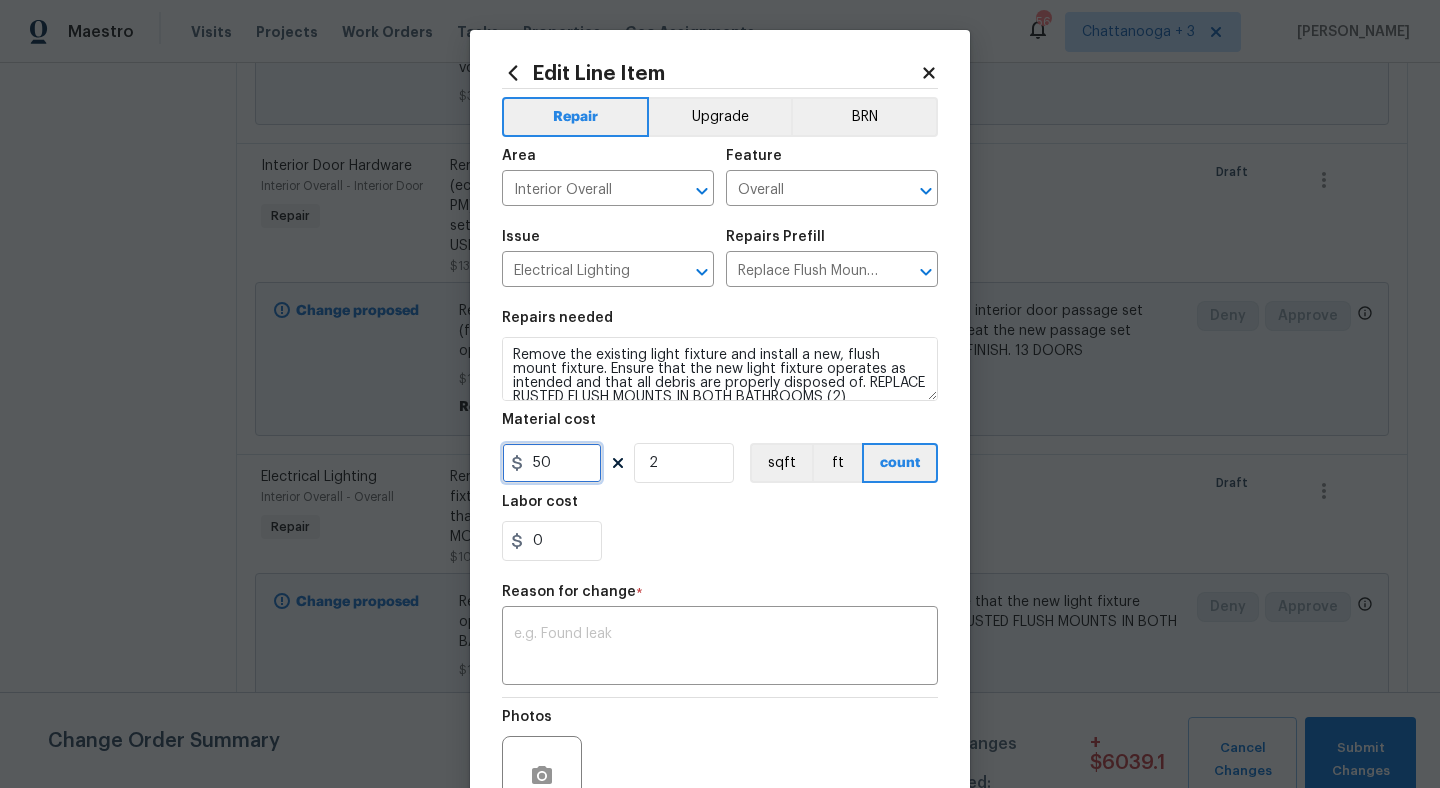 drag, startPoint x: 558, startPoint y: 464, endPoint x: 505, endPoint y: 464, distance: 53 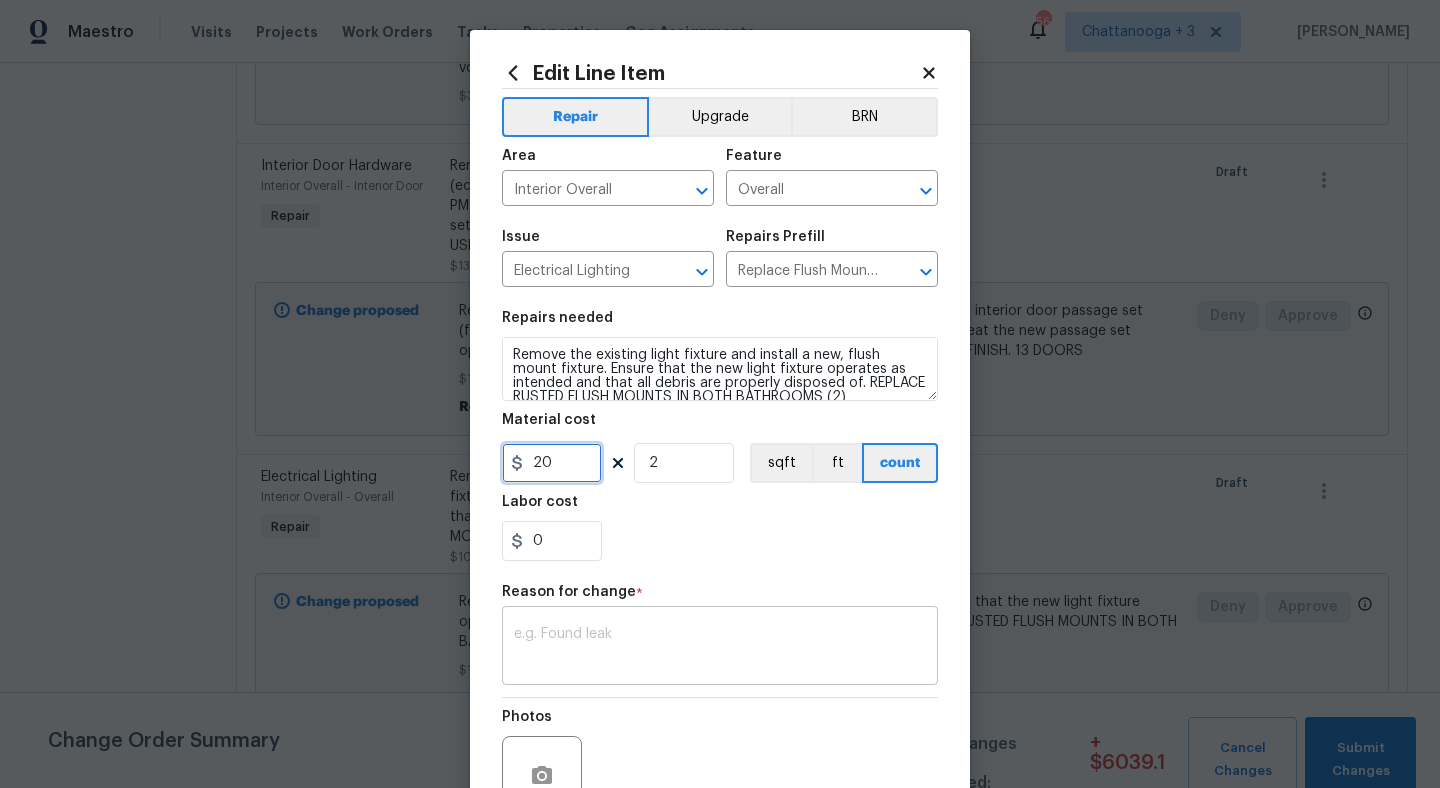 type on "20" 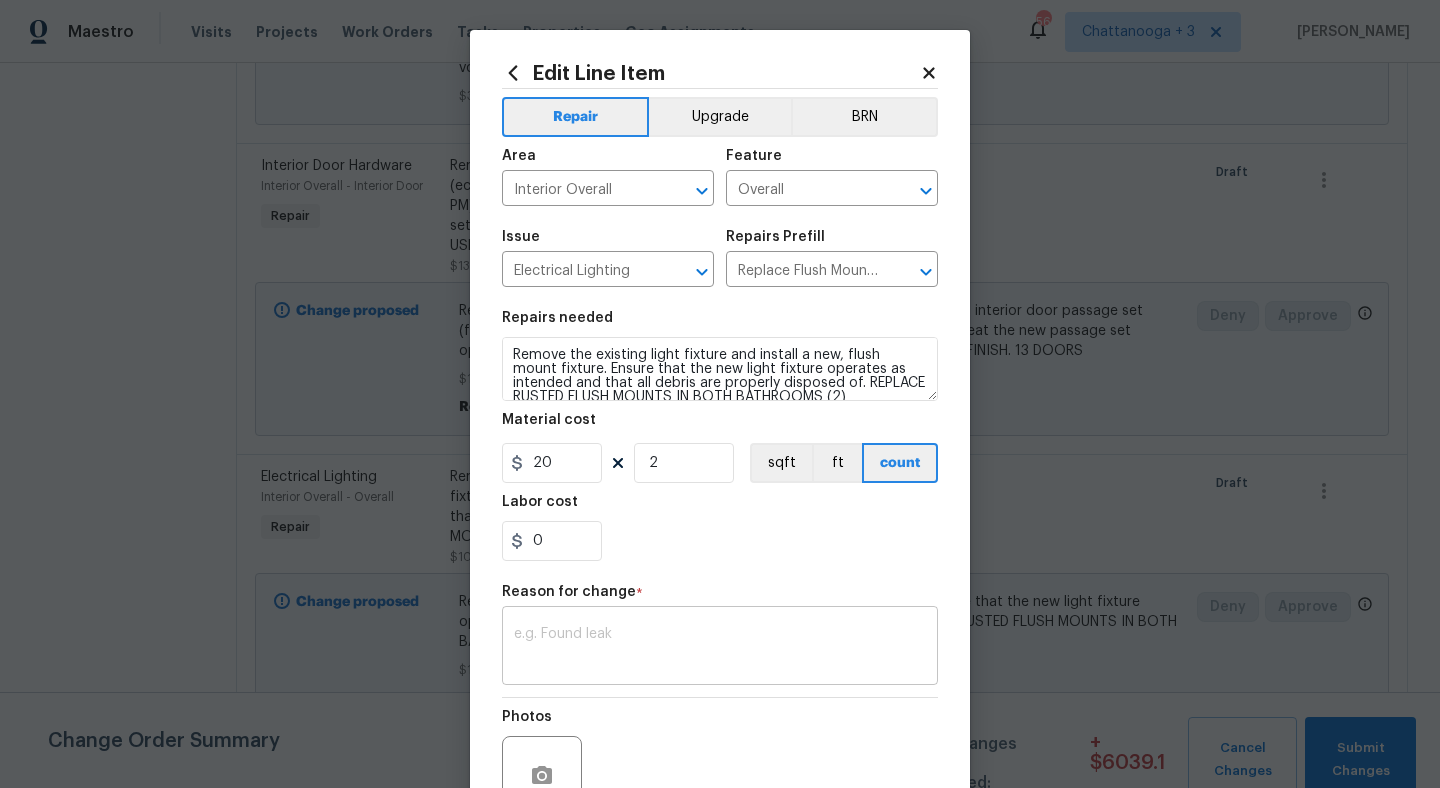 click at bounding box center (720, 648) 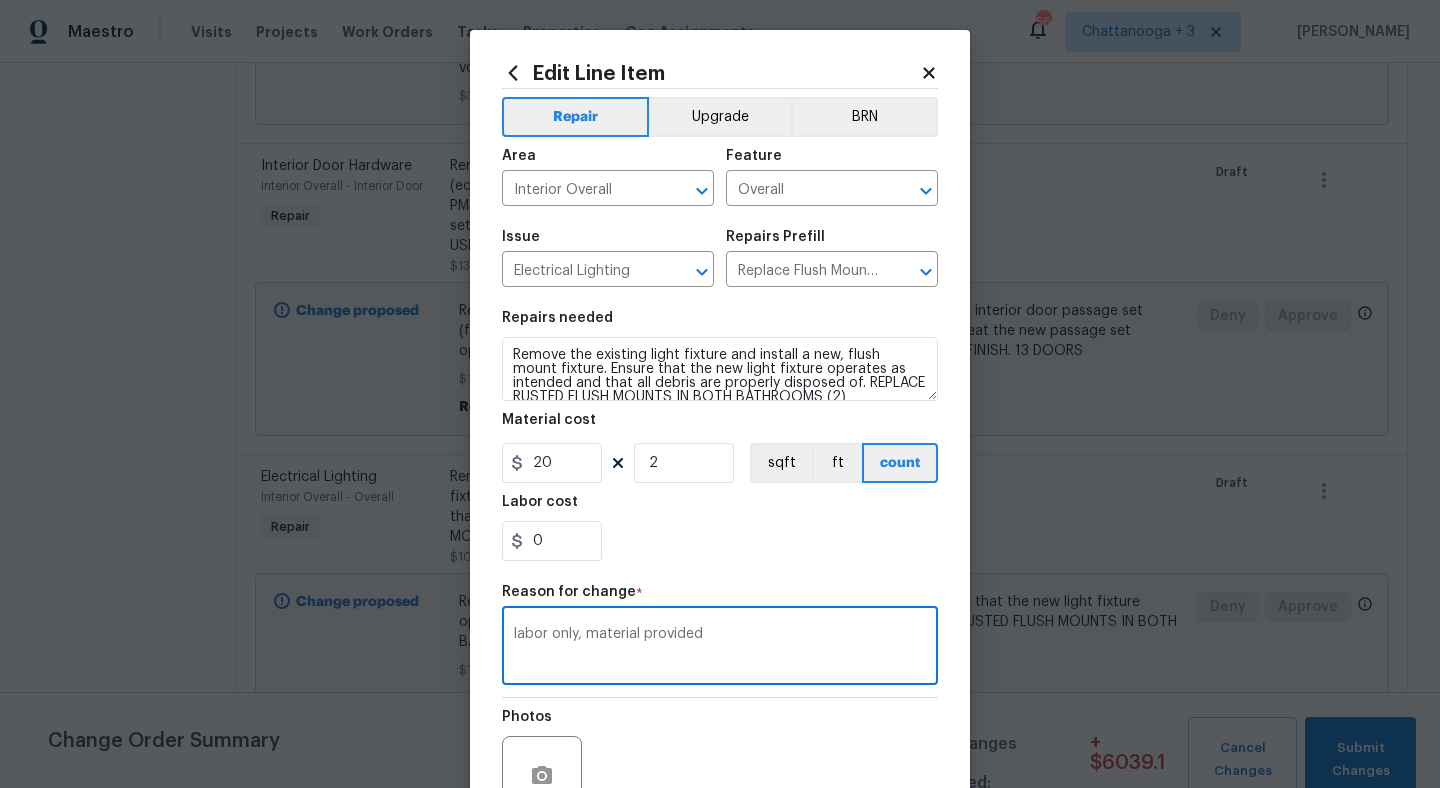 type on "labor only, material provided" 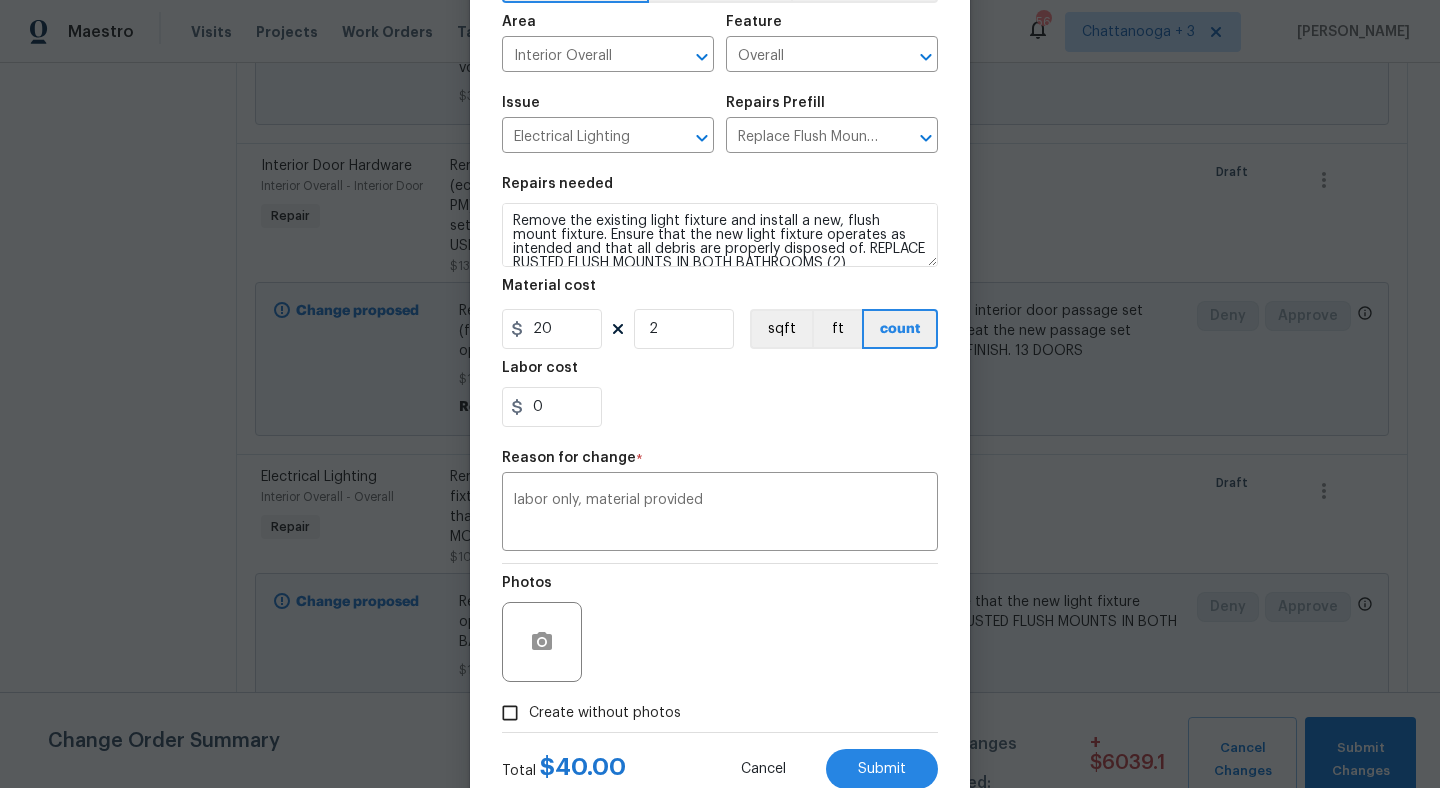 scroll, scrollTop: 198, scrollLeft: 0, axis: vertical 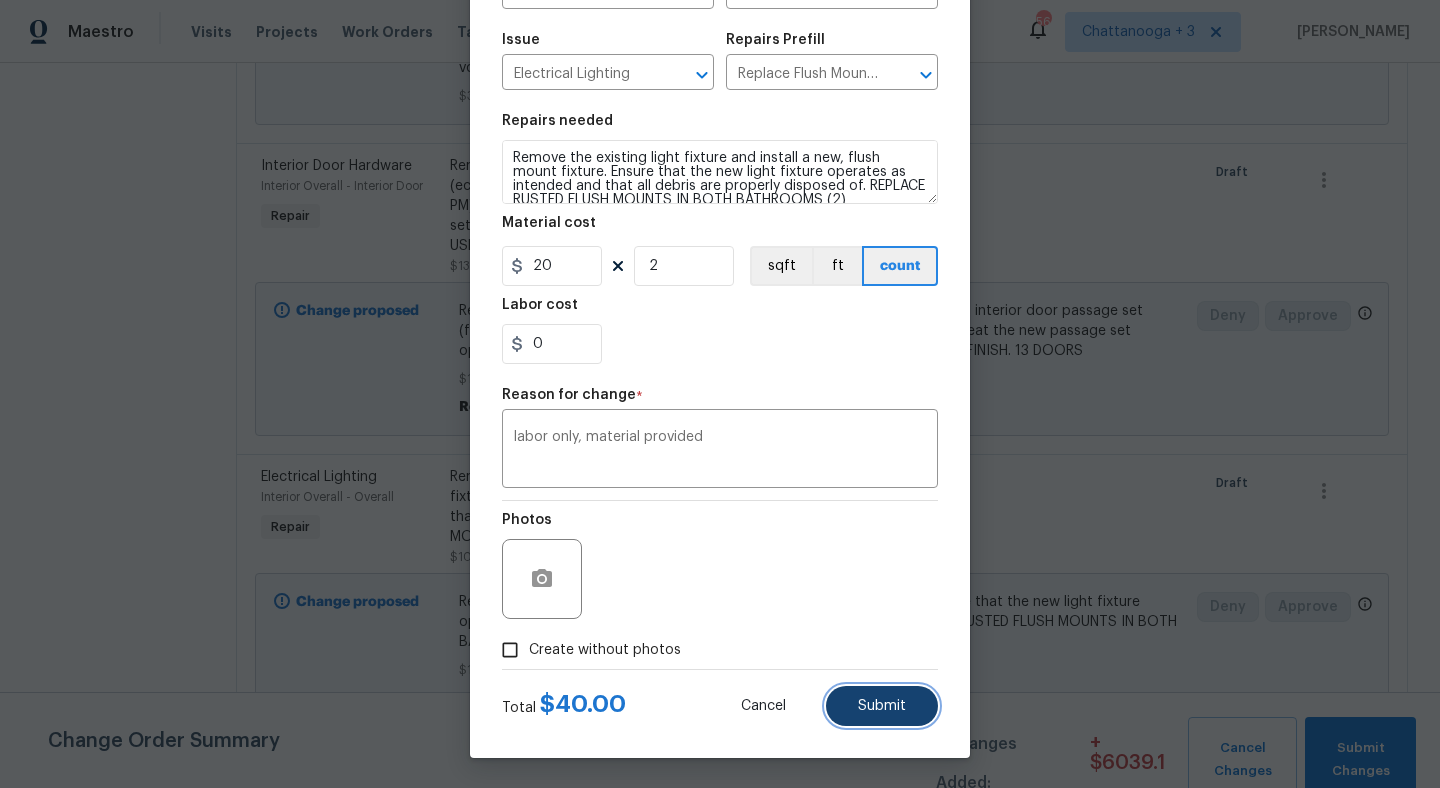 click on "Submit" at bounding box center [882, 706] 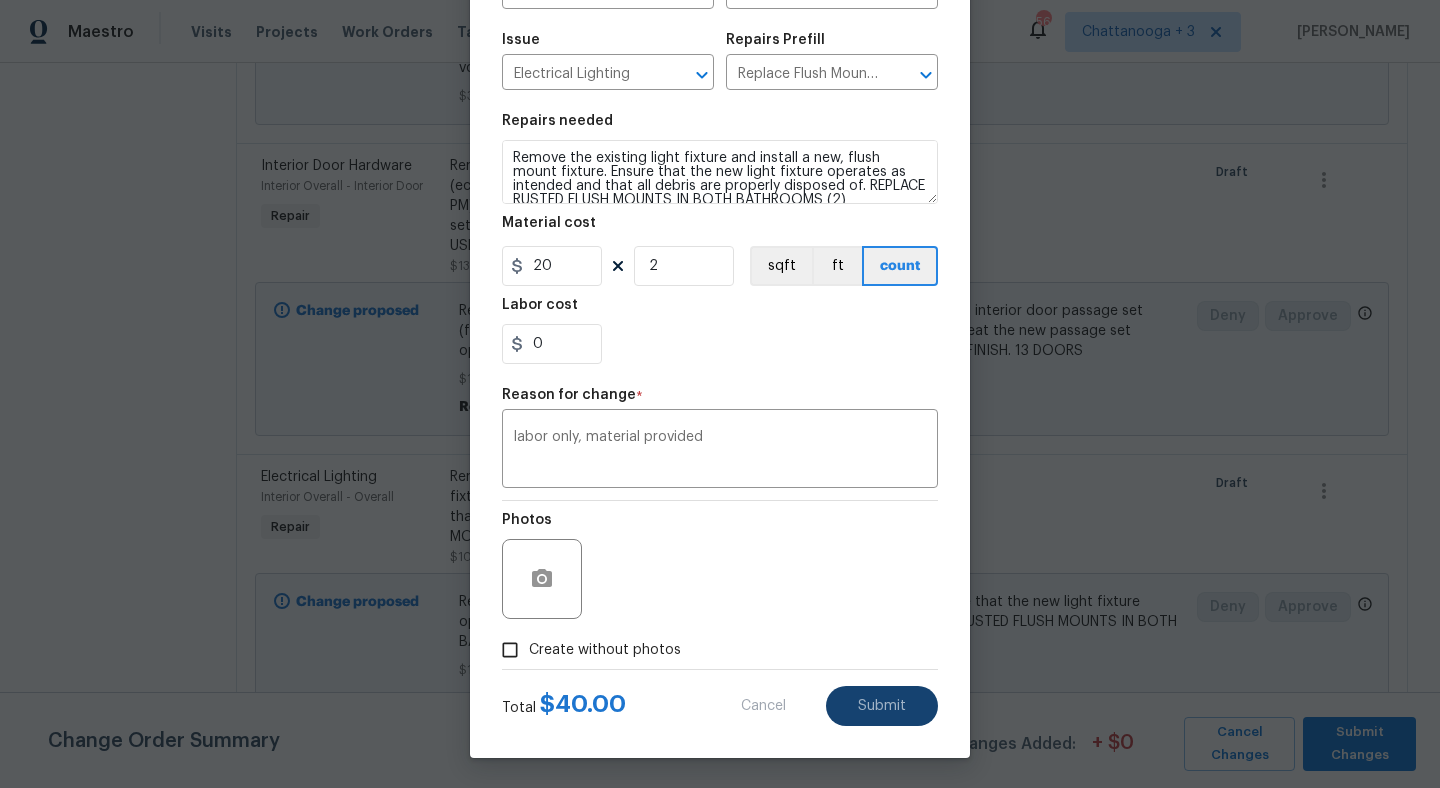 type on "50" 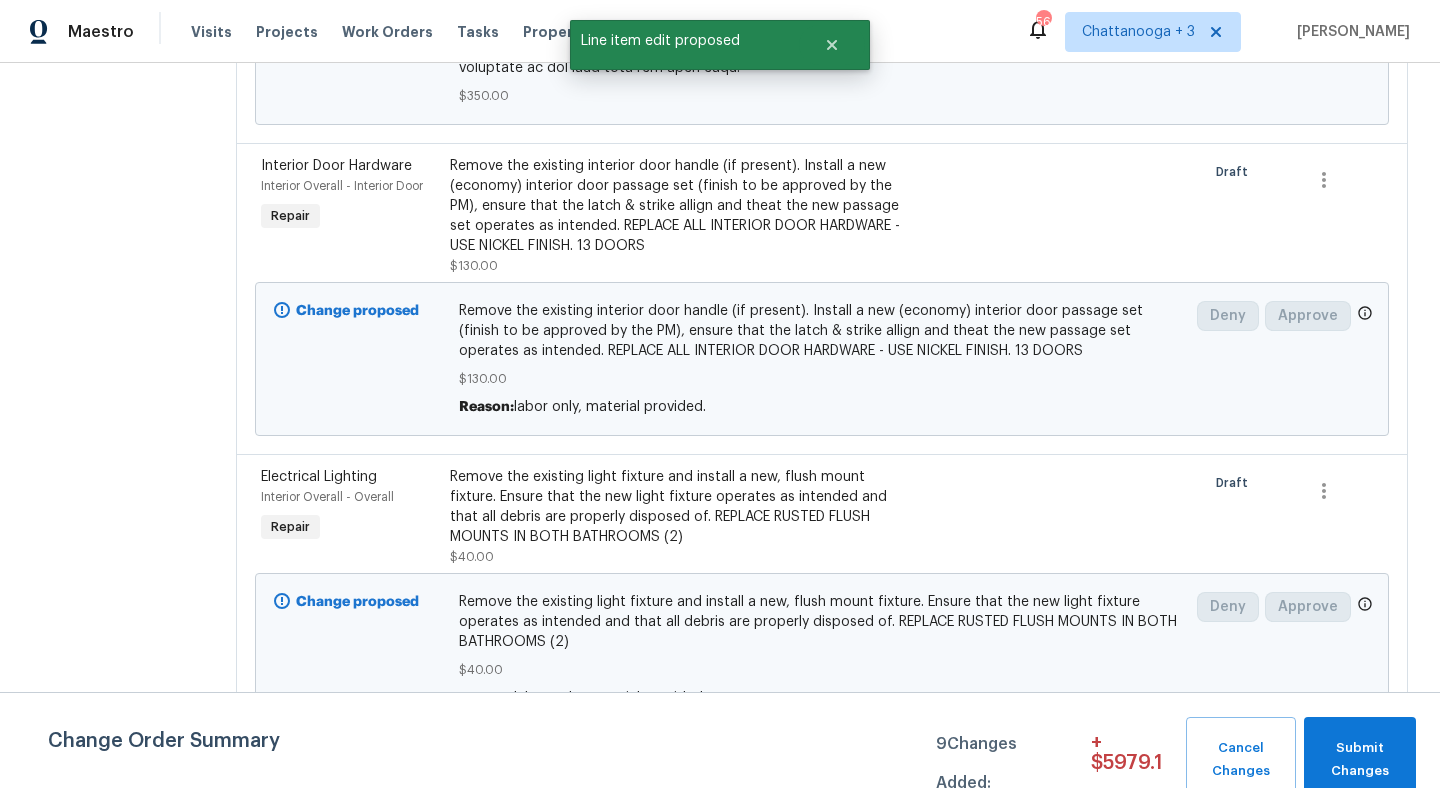 scroll, scrollTop: 0, scrollLeft: 0, axis: both 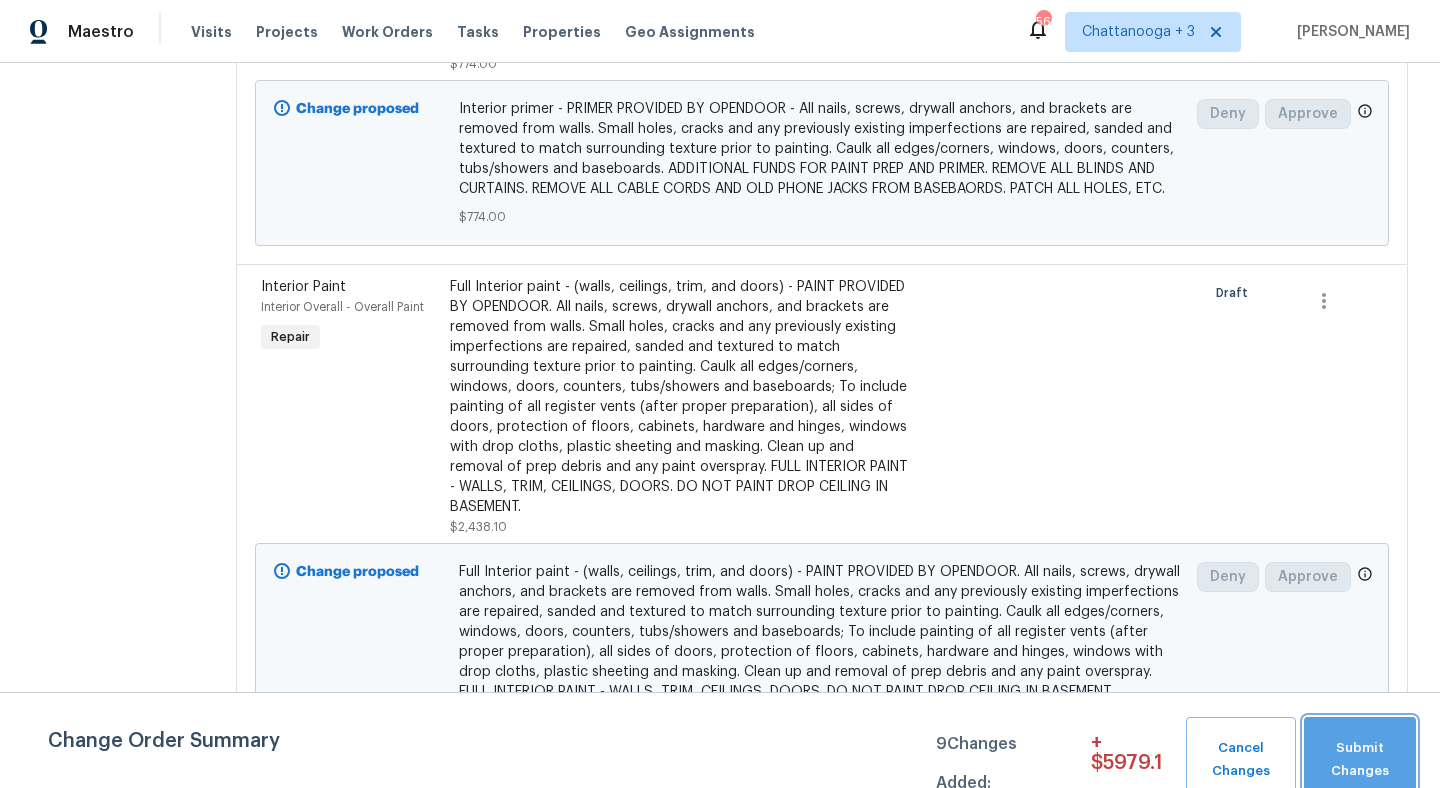 click on "Submit Changes" at bounding box center (1360, 760) 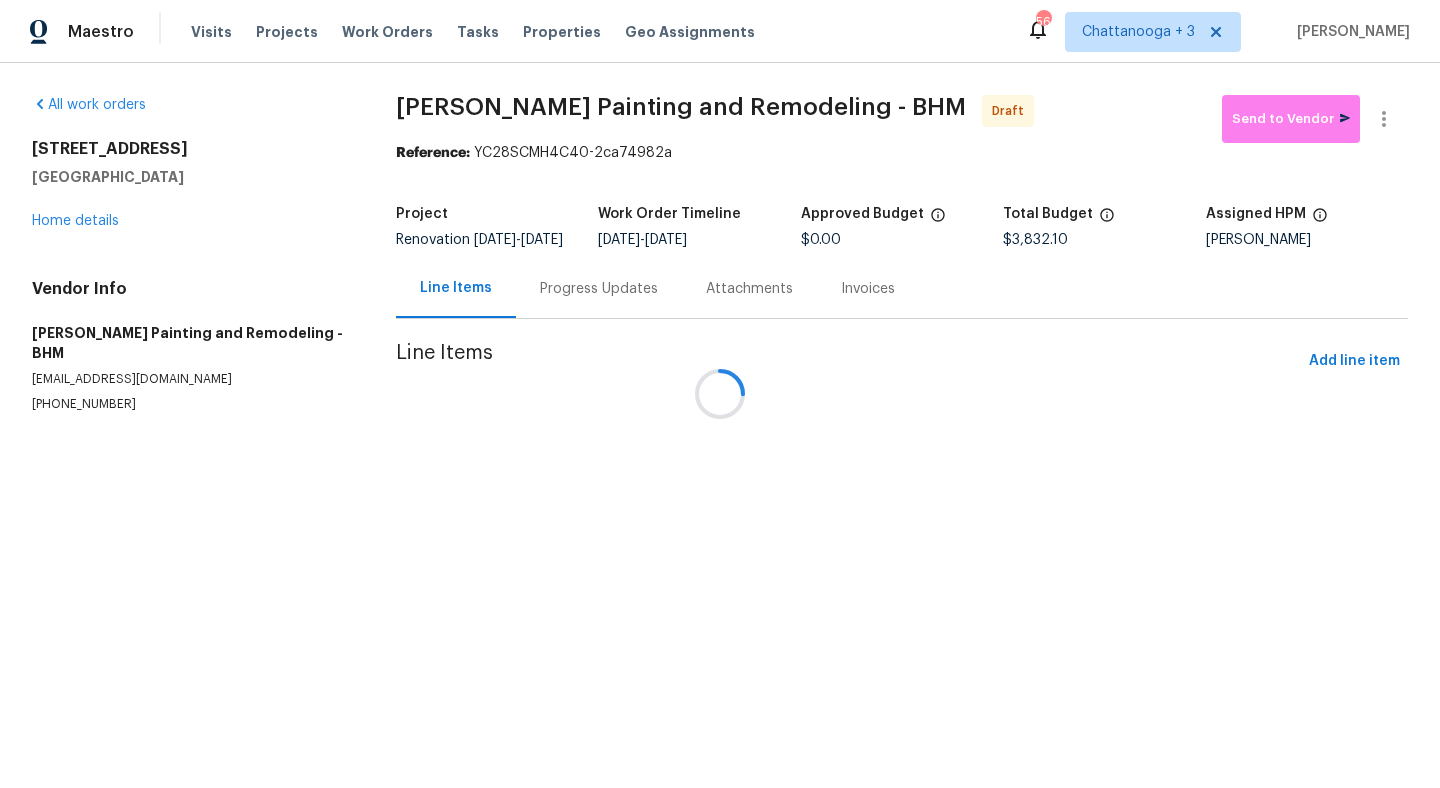 scroll, scrollTop: 0, scrollLeft: 0, axis: both 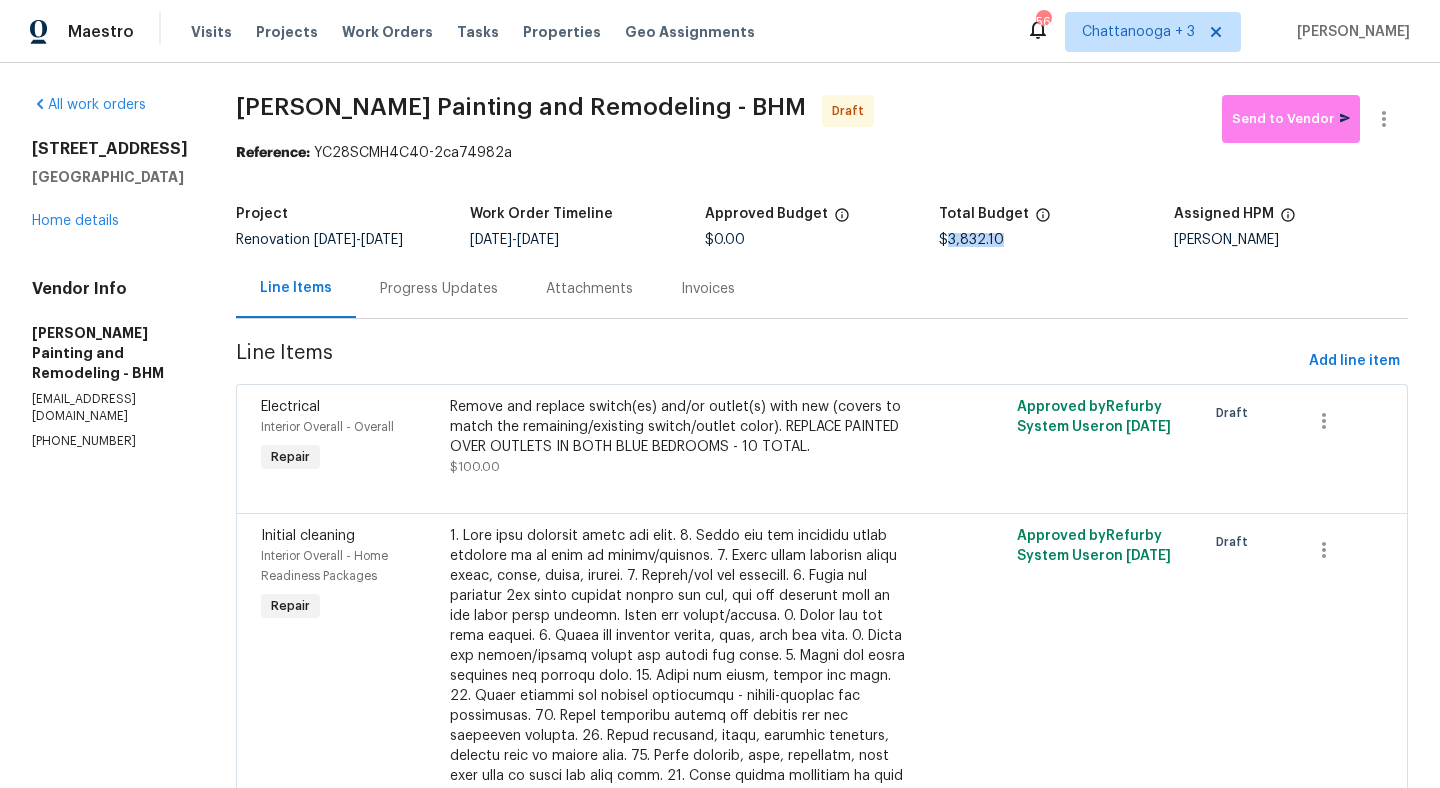 drag, startPoint x: 994, startPoint y: 239, endPoint x: 940, endPoint y: 237, distance: 54.037025 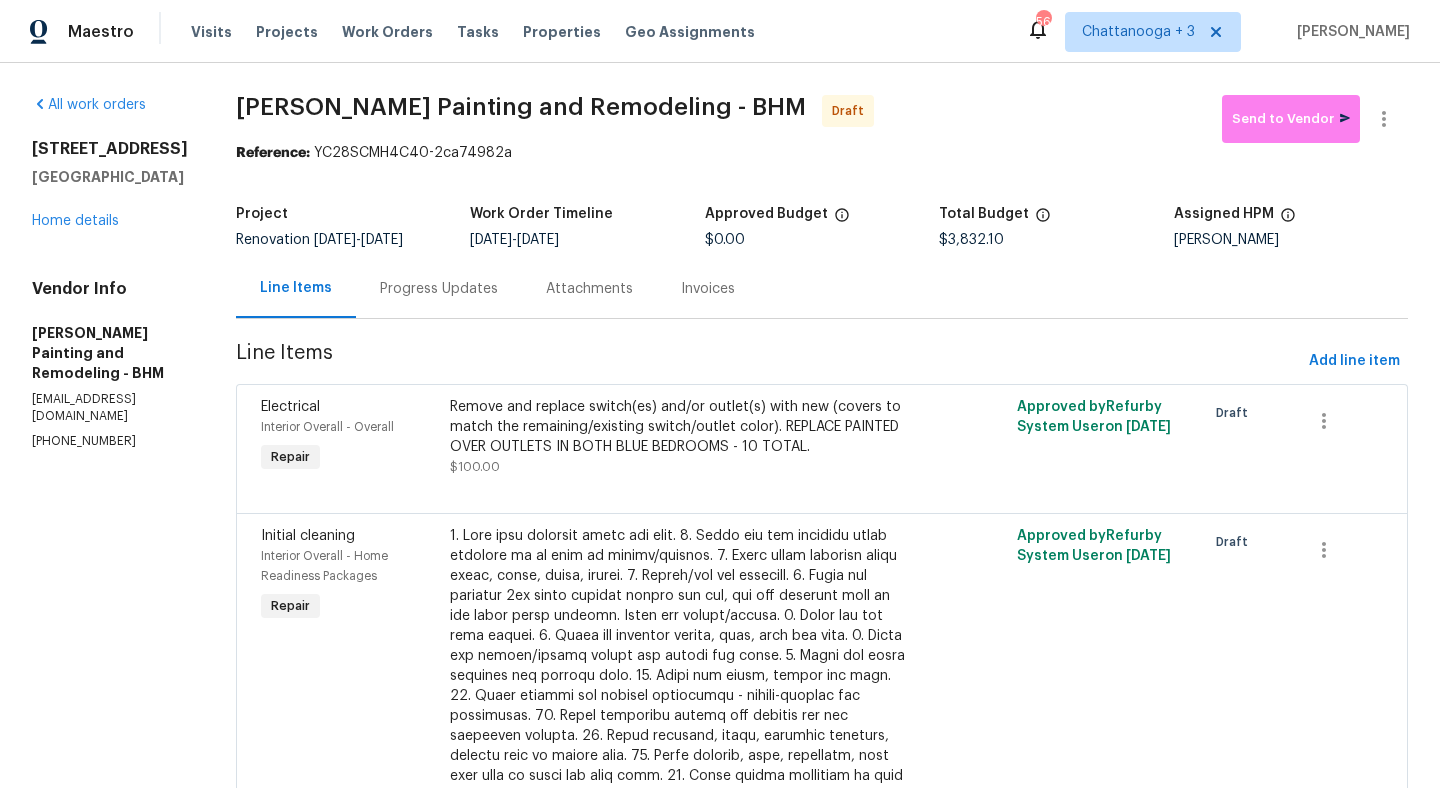 click on "Progress Updates" at bounding box center [439, 289] 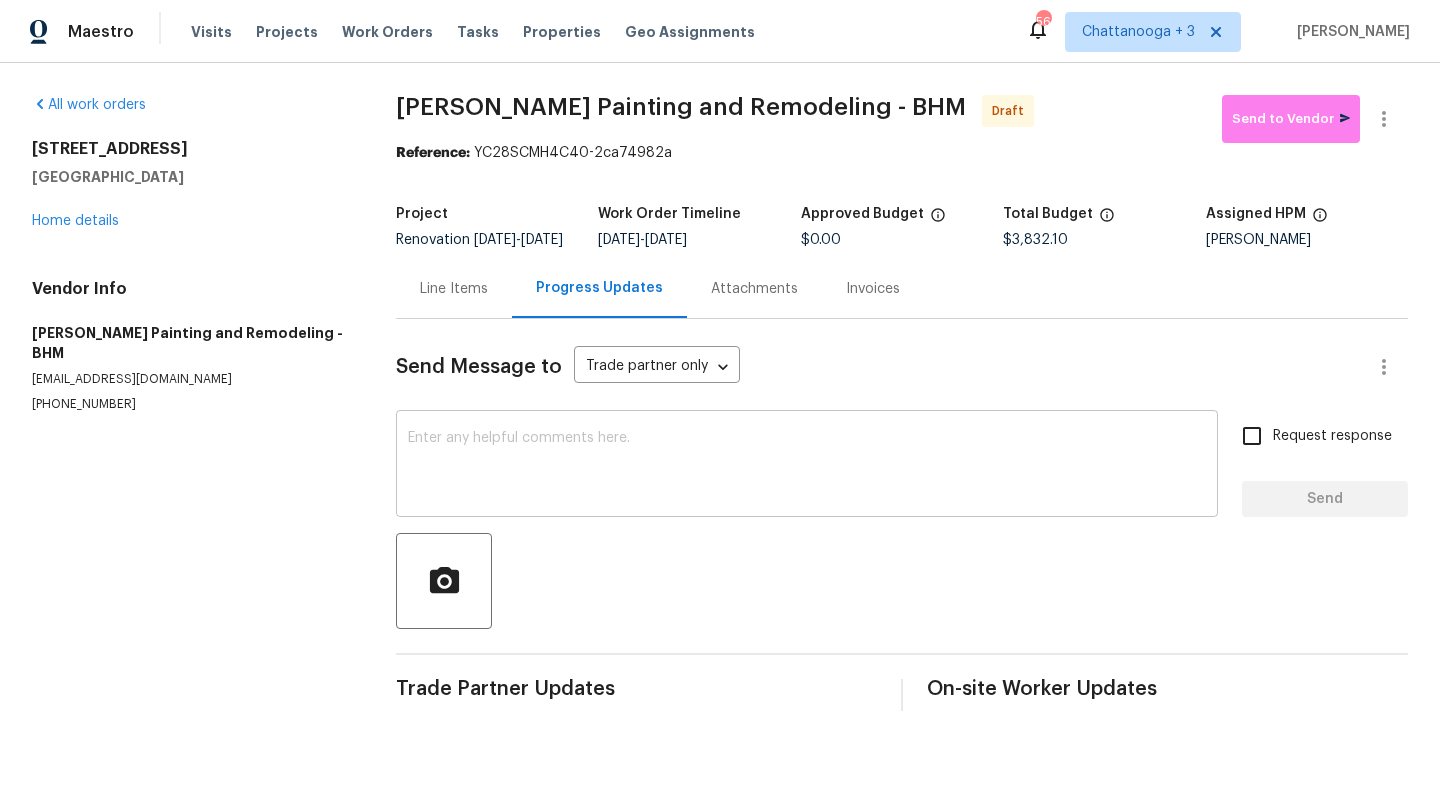 click at bounding box center (807, 466) 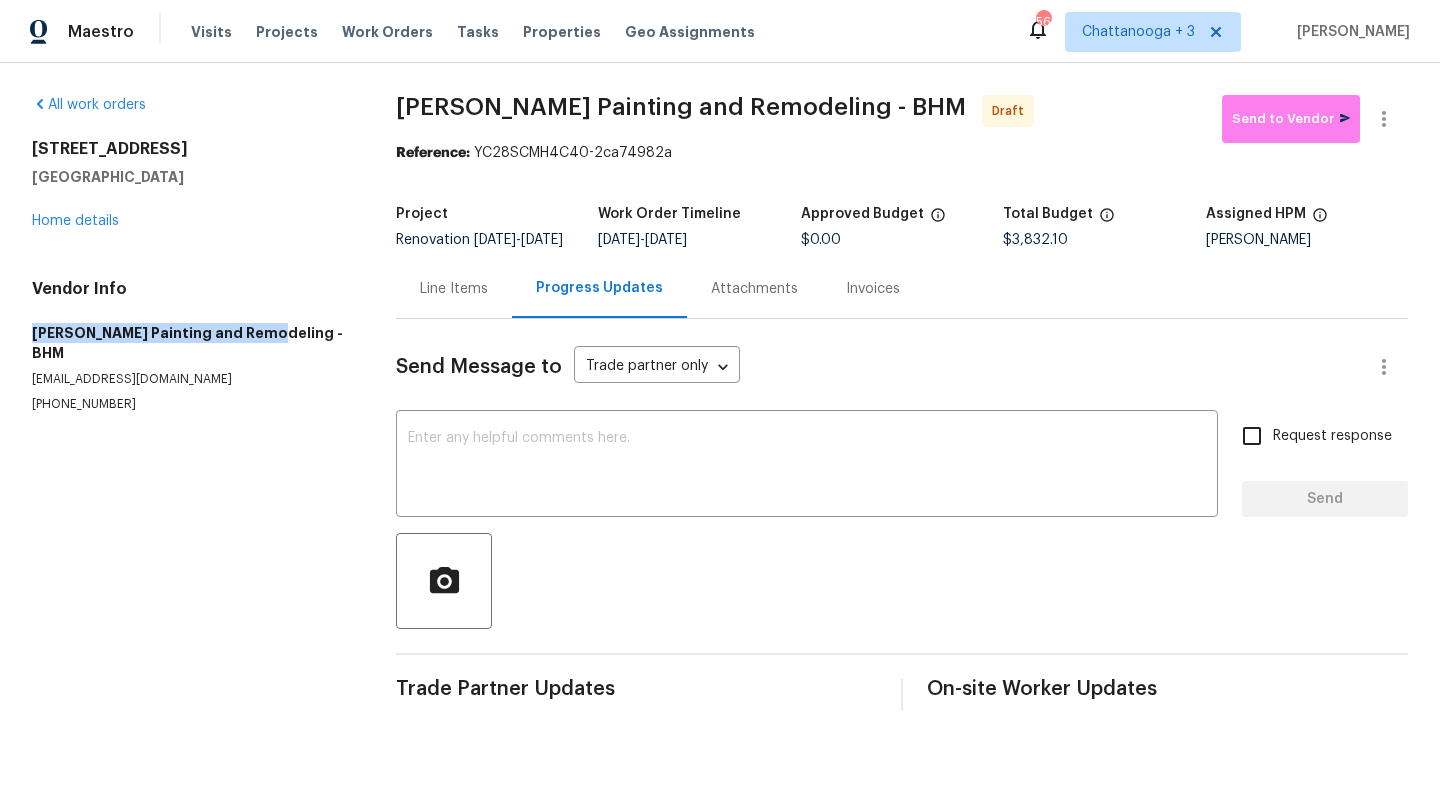 drag, startPoint x: 33, startPoint y: 331, endPoint x: 250, endPoint y: 331, distance: 217 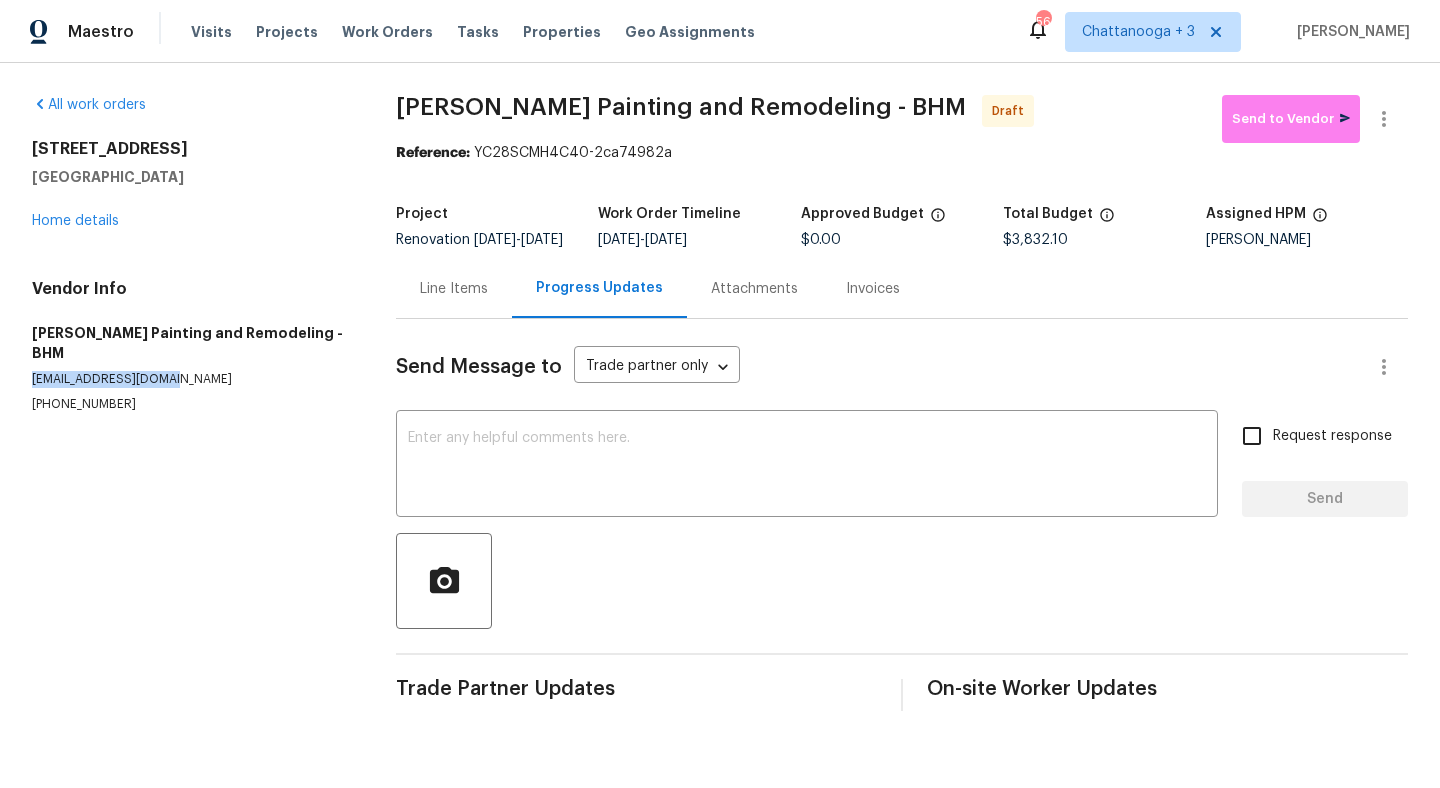 drag, startPoint x: 32, startPoint y: 358, endPoint x: 182, endPoint y: 360, distance: 150.01334 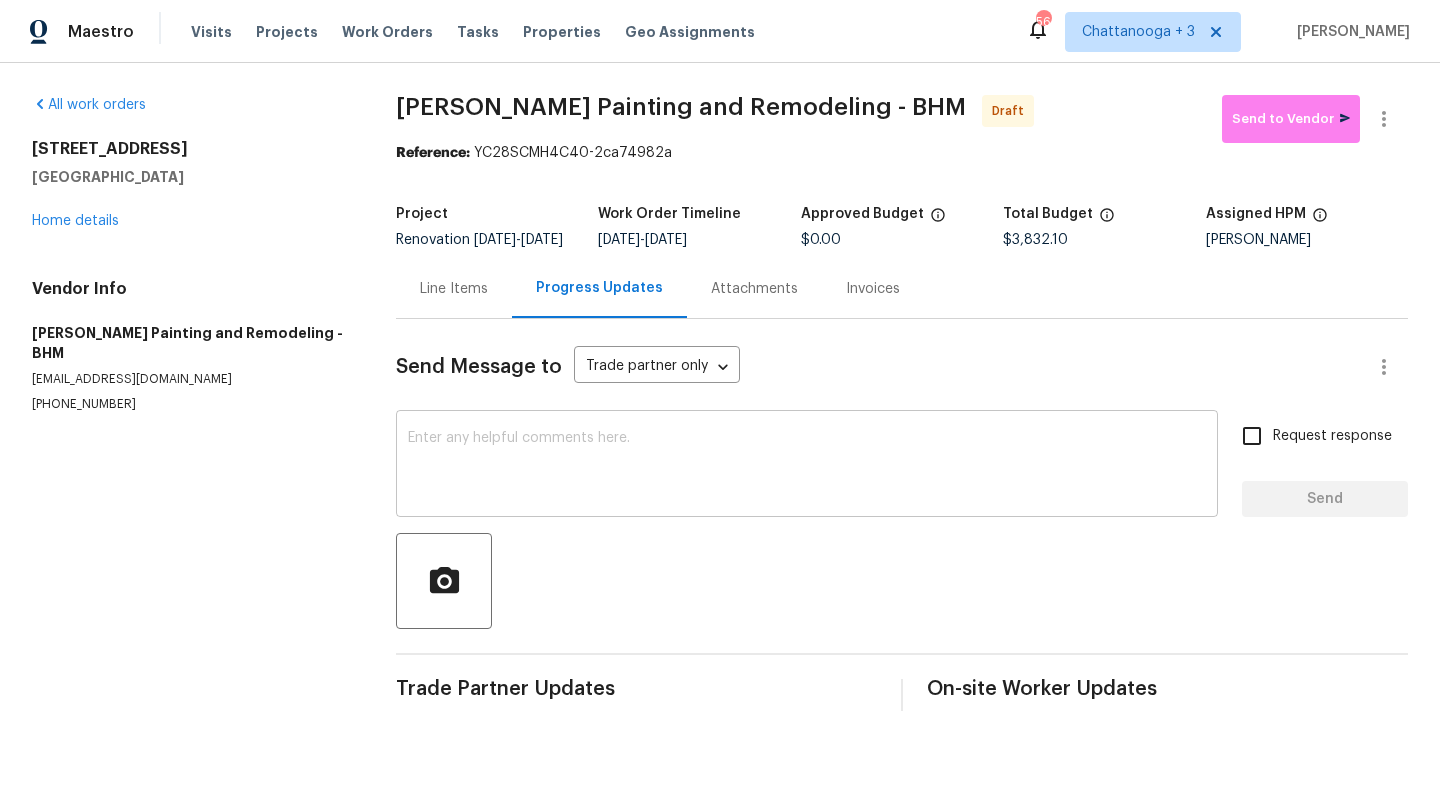 click at bounding box center [807, 466] 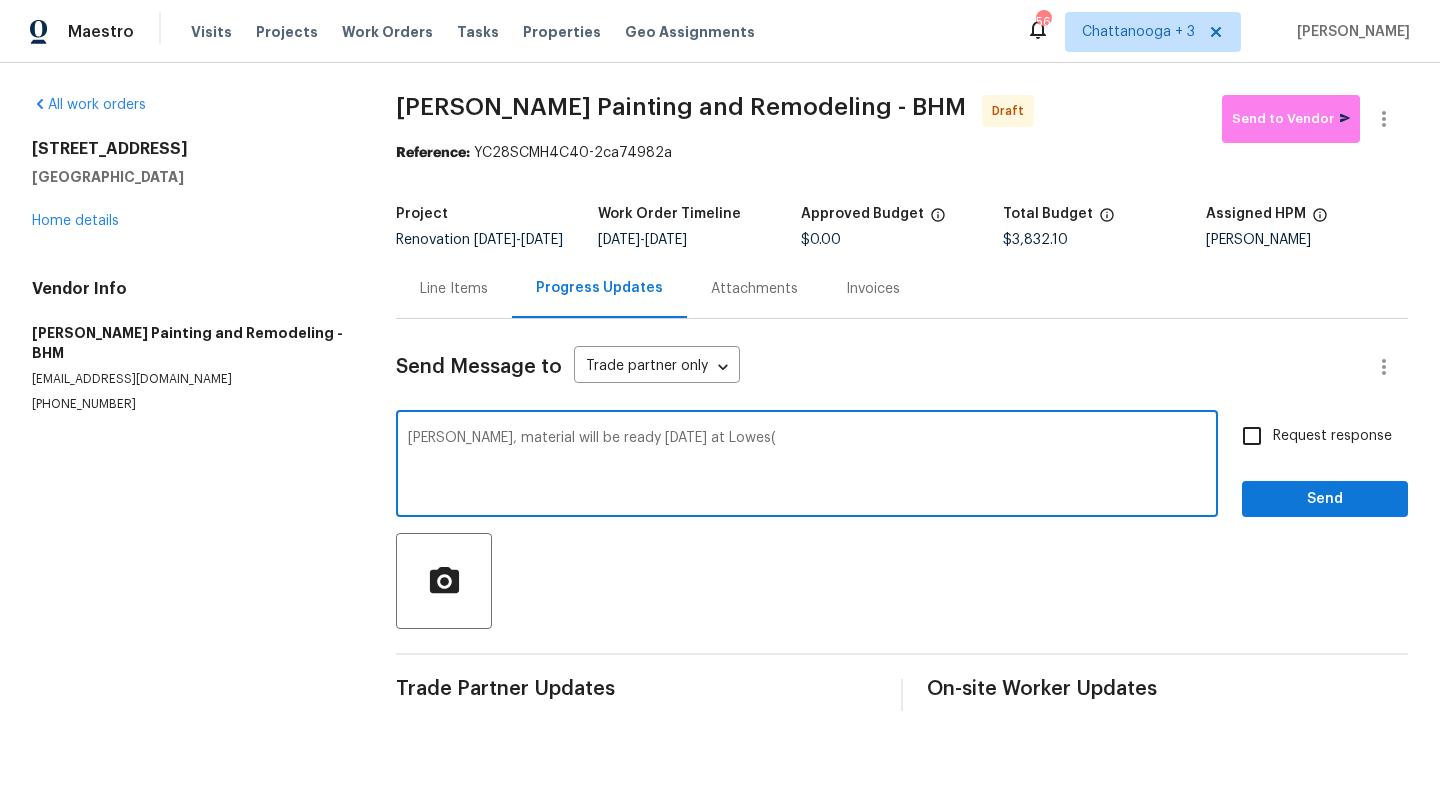paste on "[STREET_ADDRESS]" 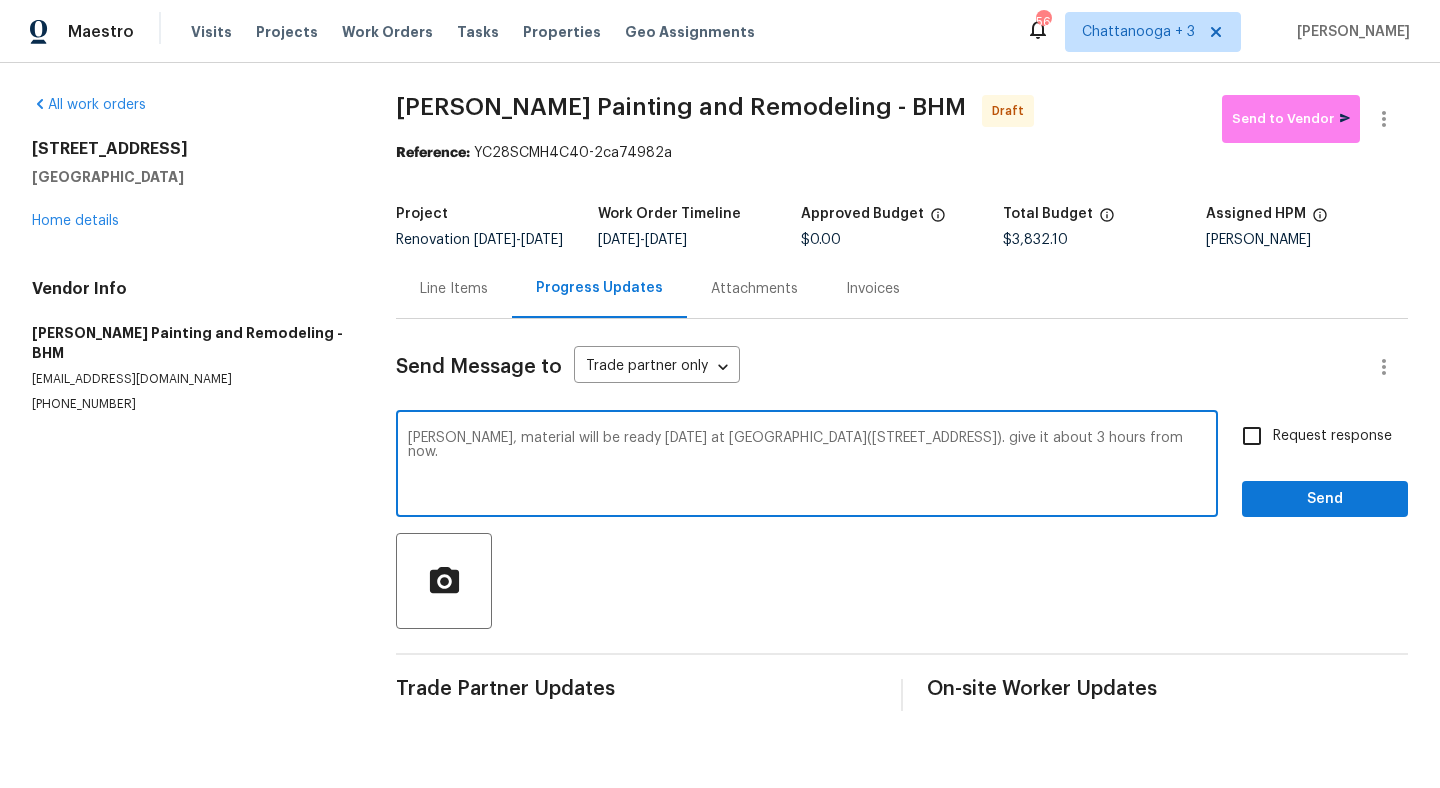 type on "[PERSON_NAME], material will be ready [DATE] at [GEOGRAPHIC_DATA]([STREET_ADDRESS]). give it about 3 hours from now." 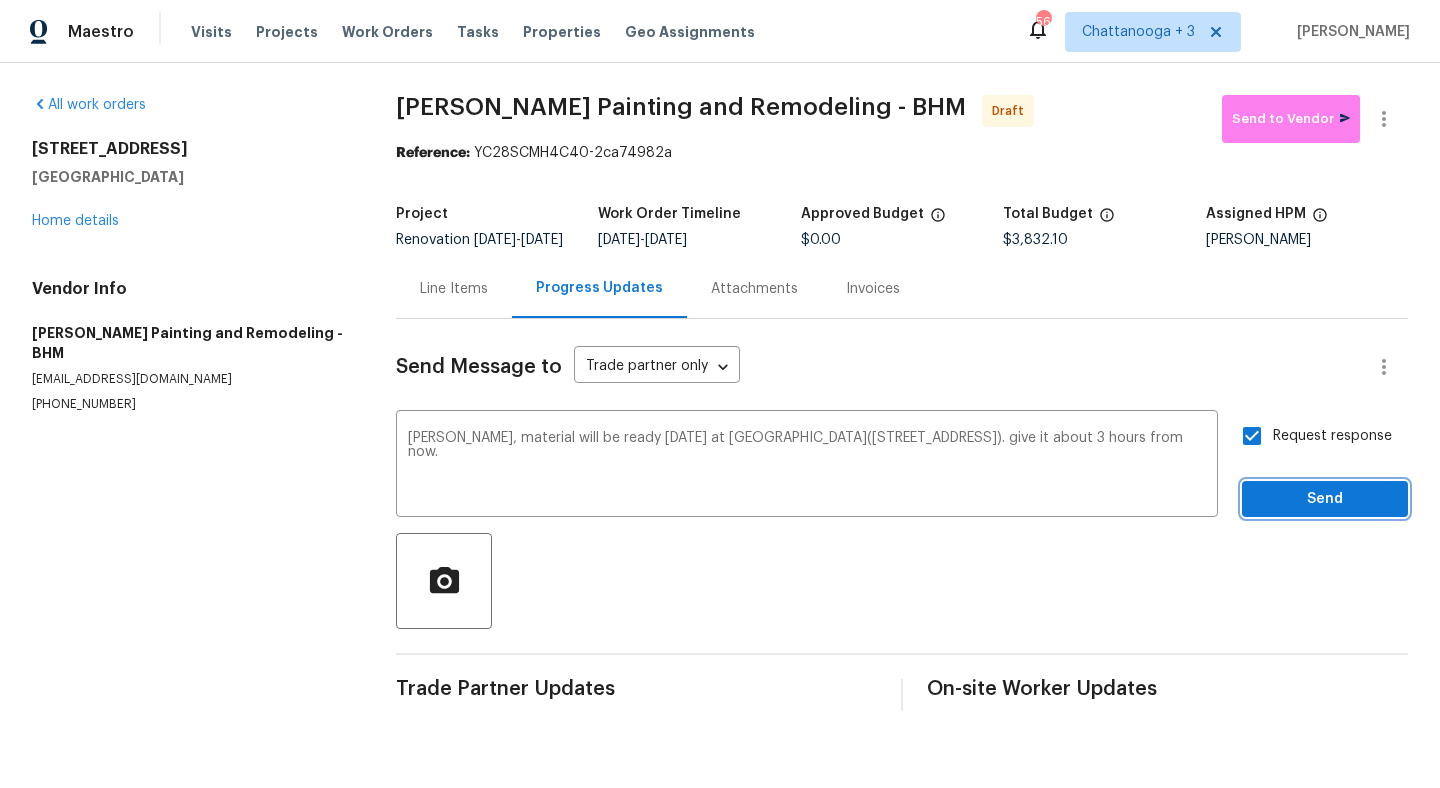 click on "Send" at bounding box center [1325, 499] 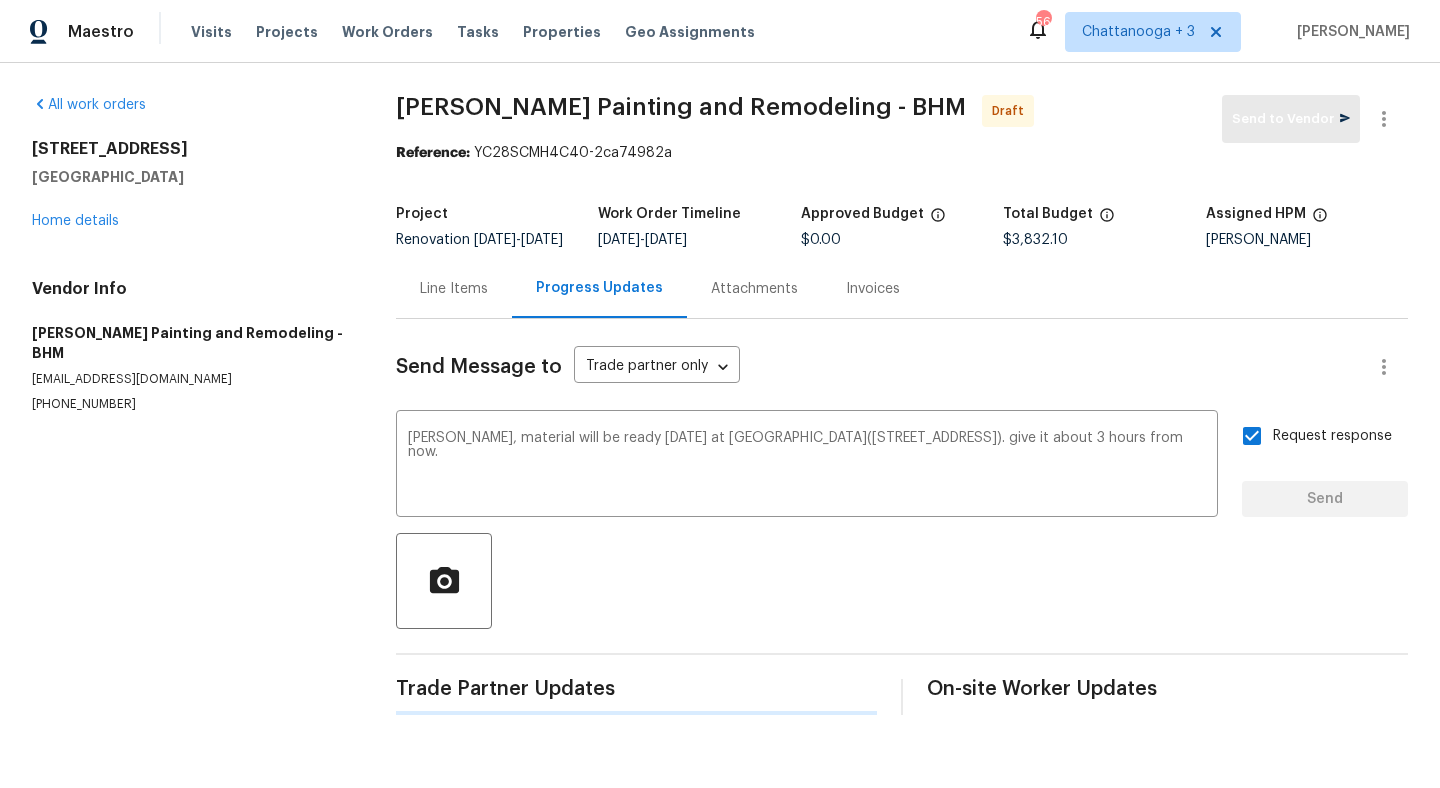 type 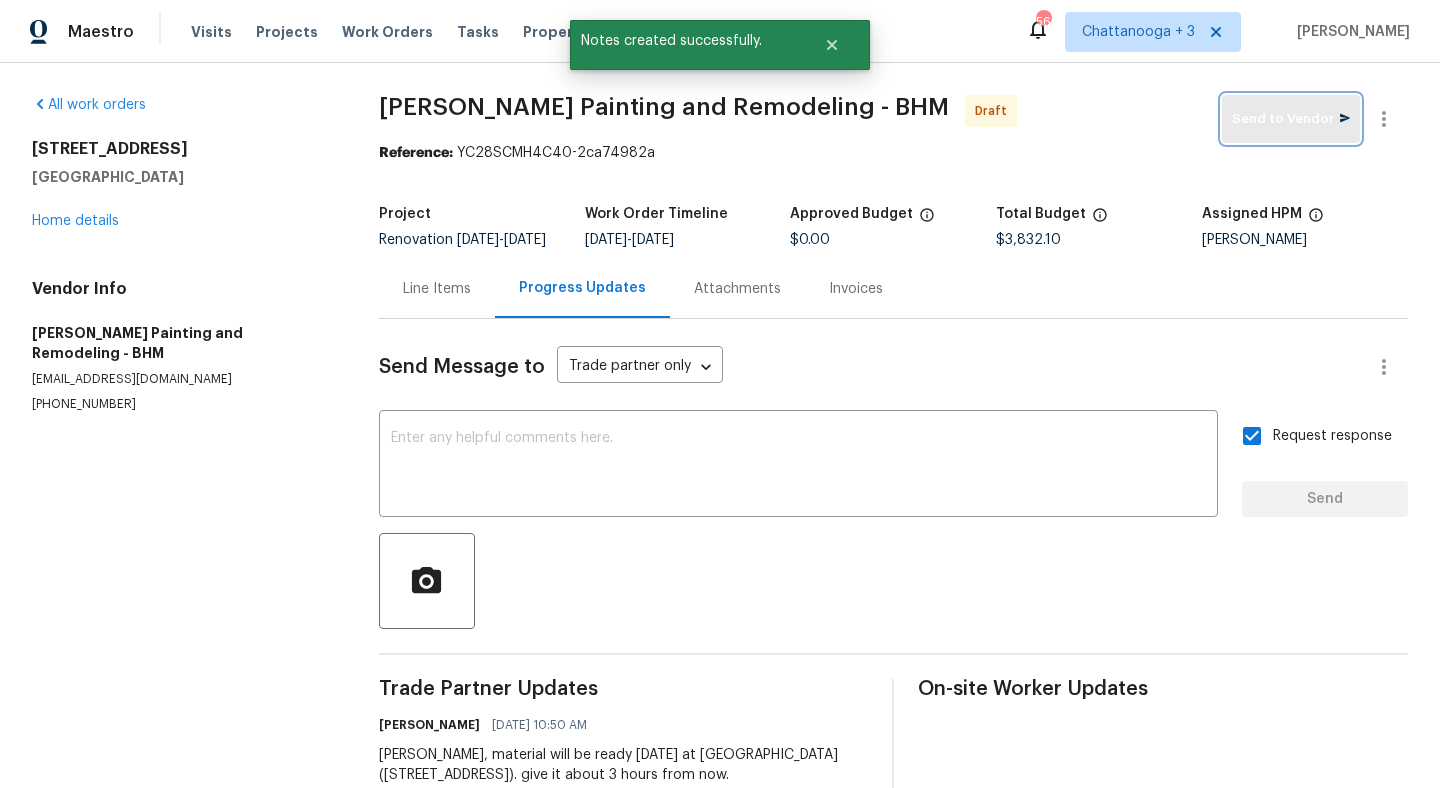 click on "Send to Vendor" at bounding box center [1291, 119] 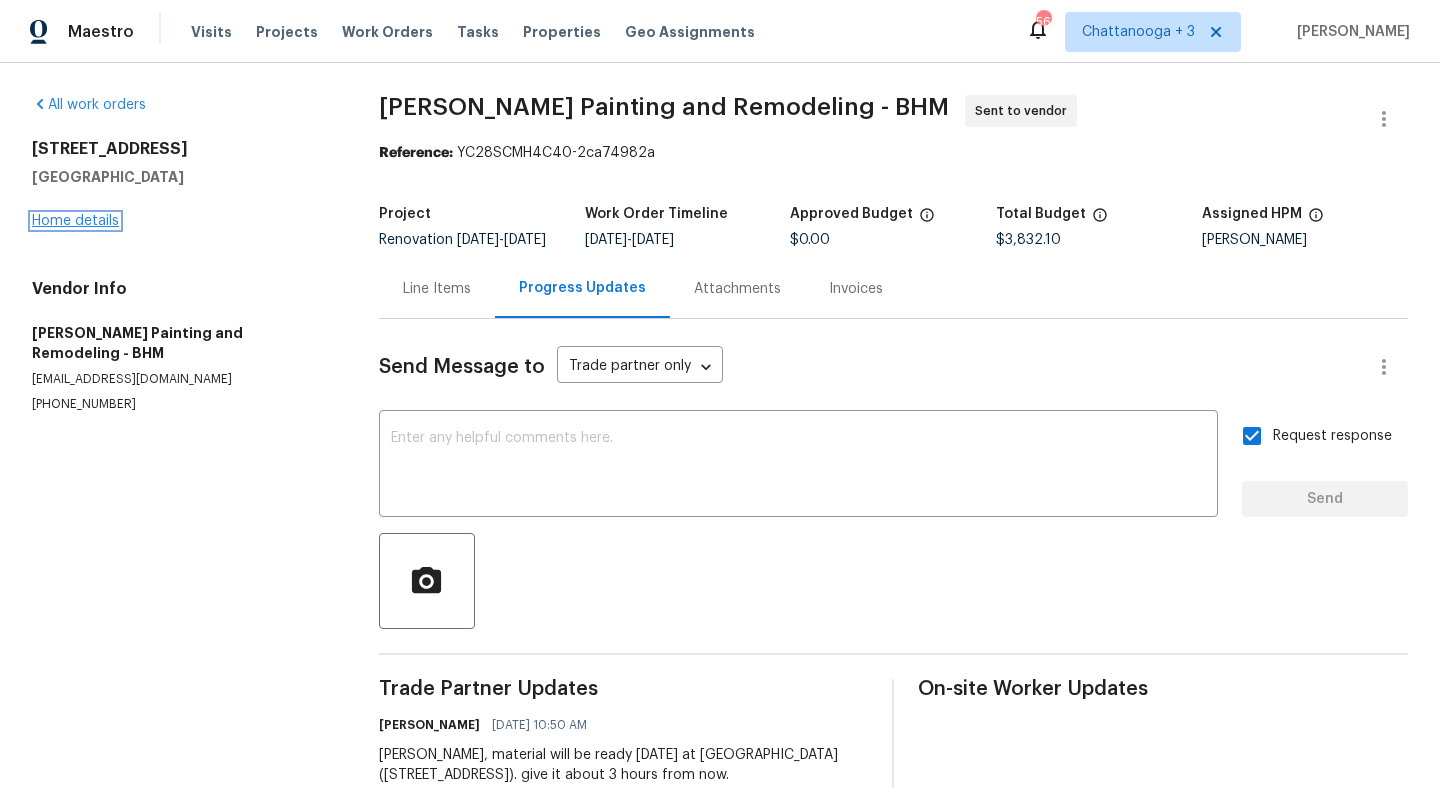 click on "Home details" at bounding box center (75, 221) 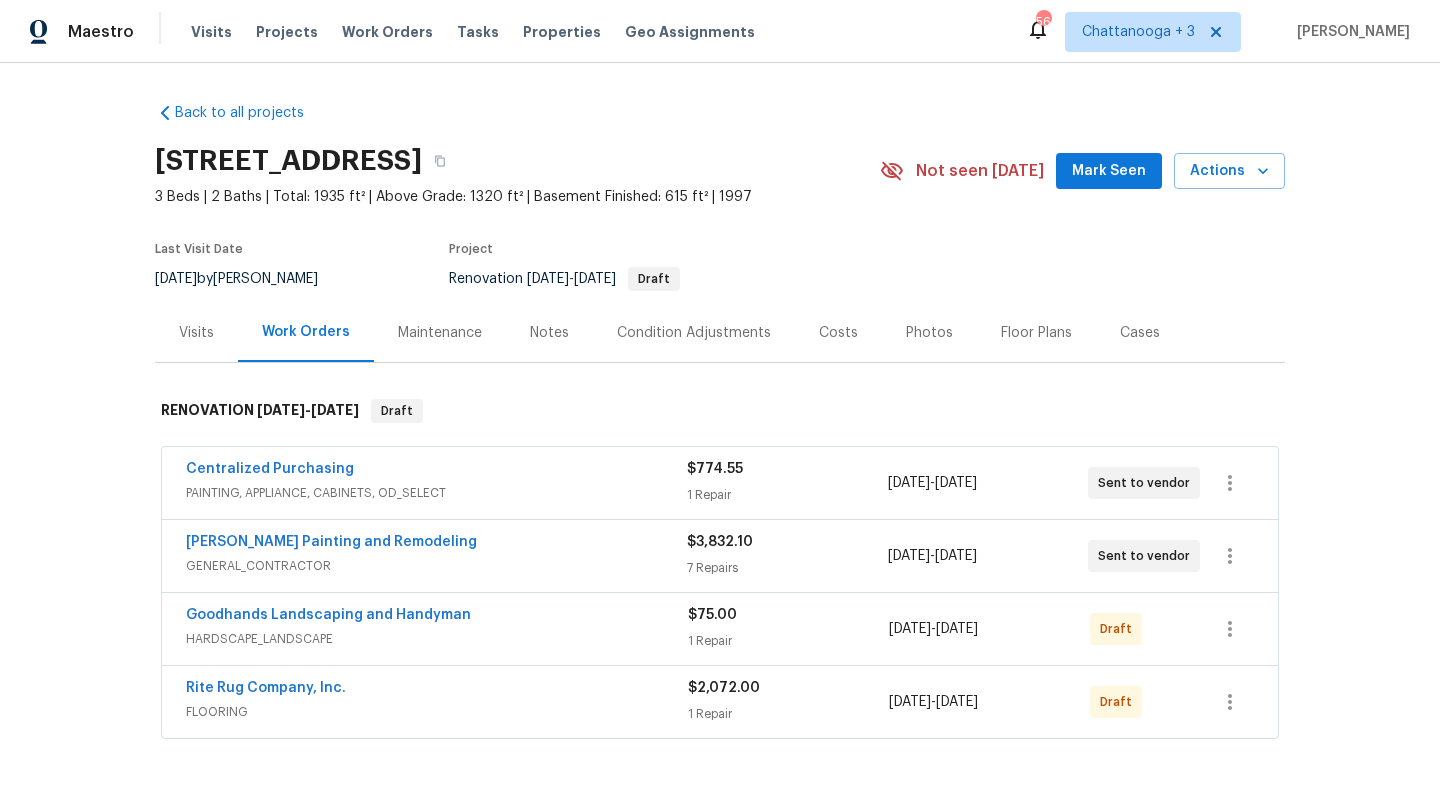 scroll, scrollTop: 263, scrollLeft: 0, axis: vertical 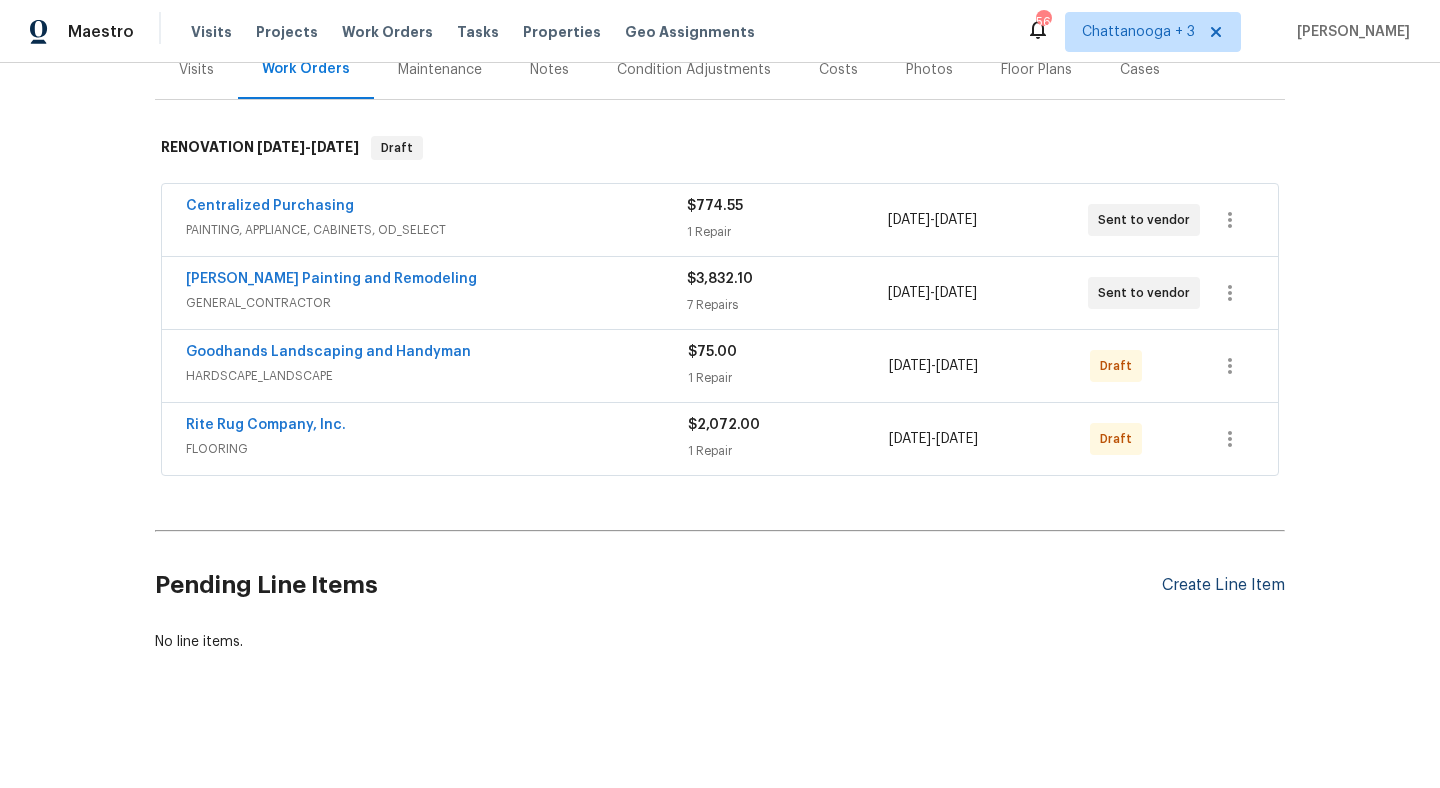 click on "Create Line Item" at bounding box center (1223, 585) 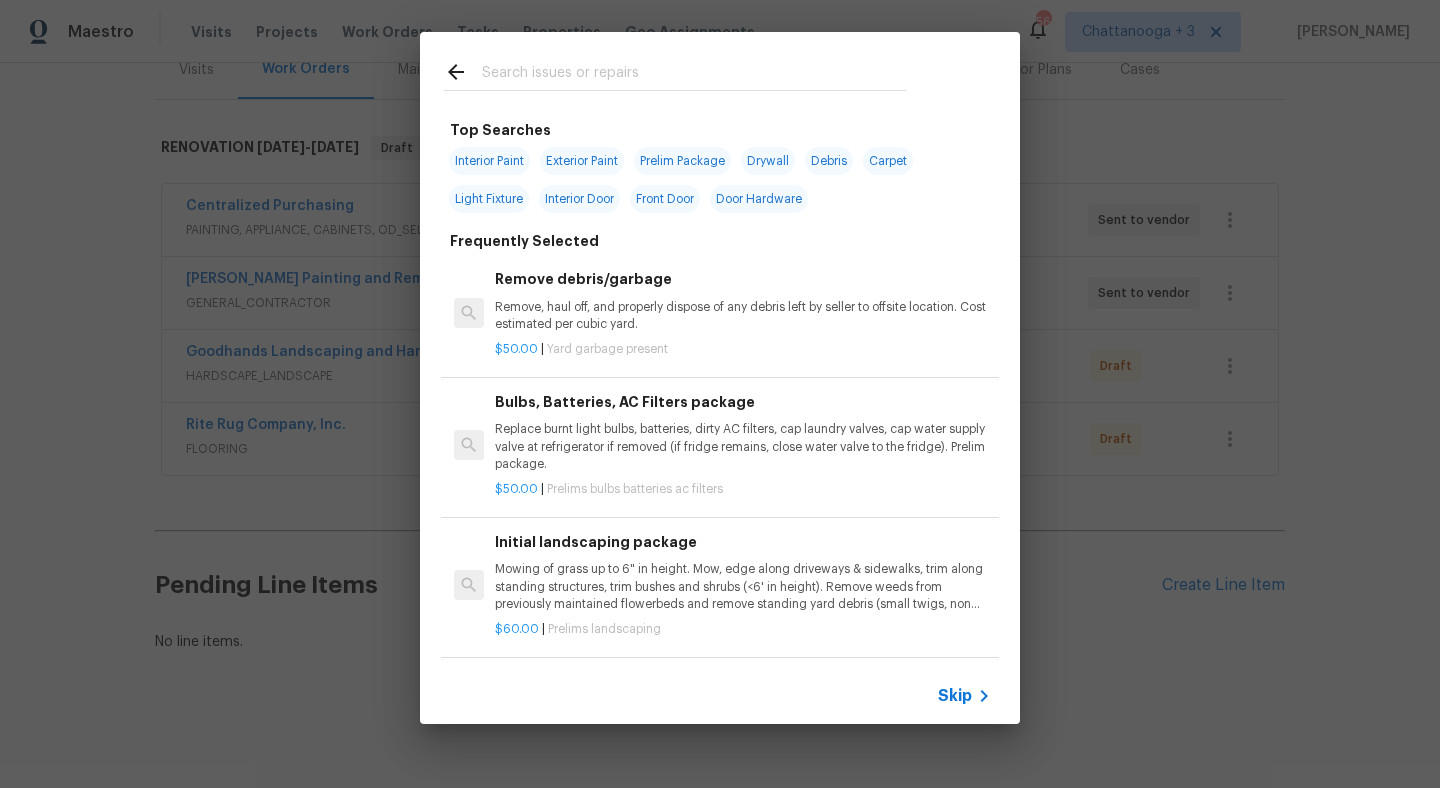 click at bounding box center (694, 75) 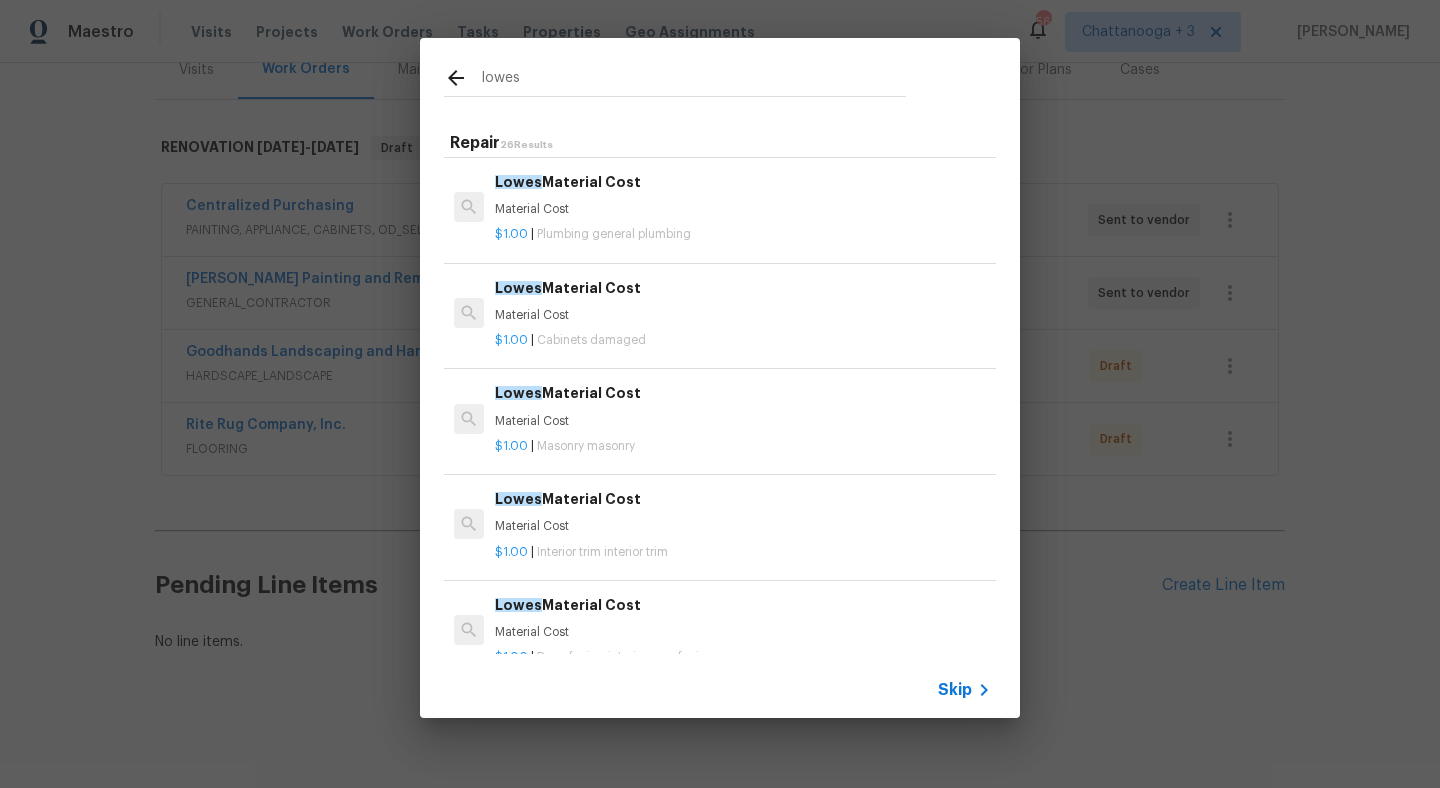 scroll, scrollTop: 531, scrollLeft: 0, axis: vertical 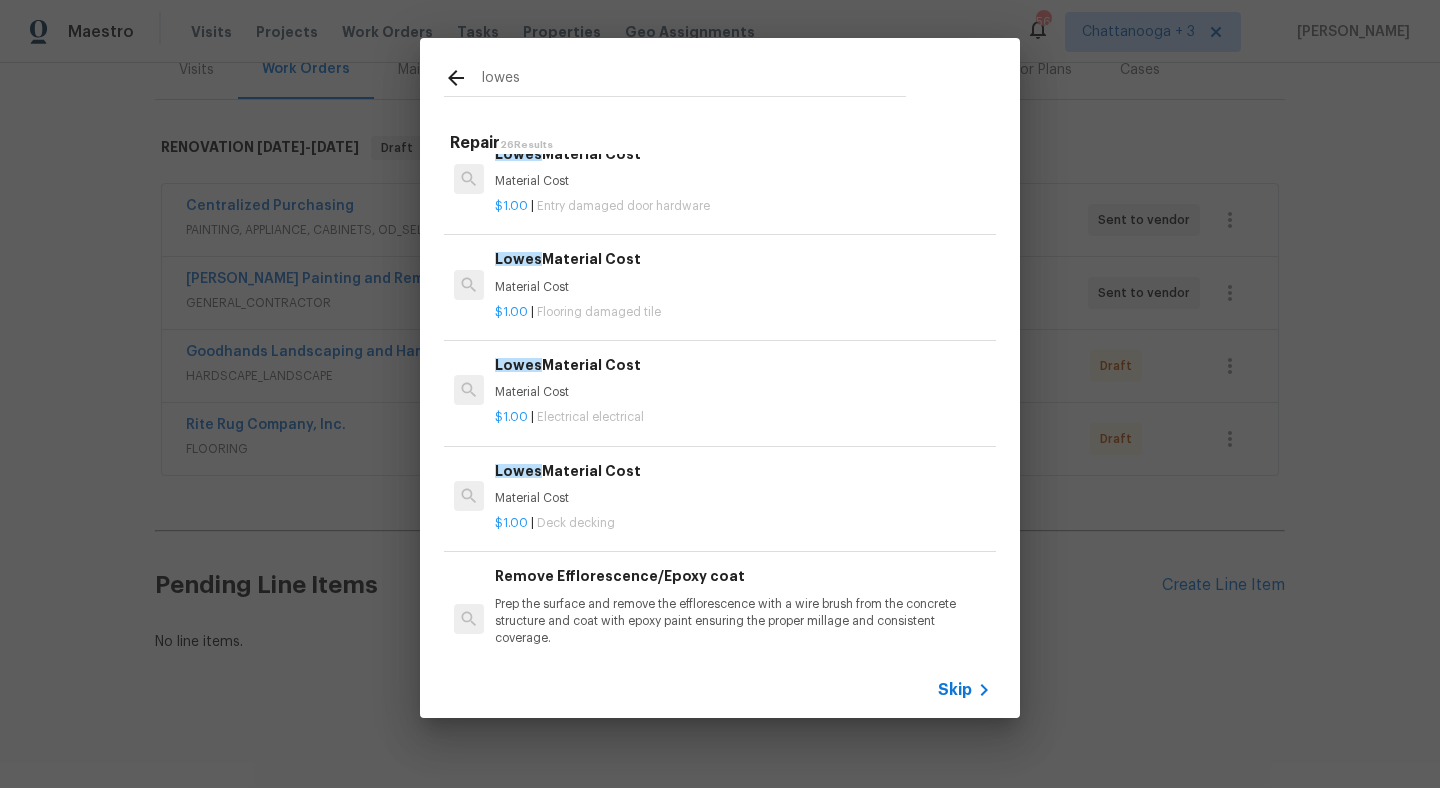 type on "lowes" 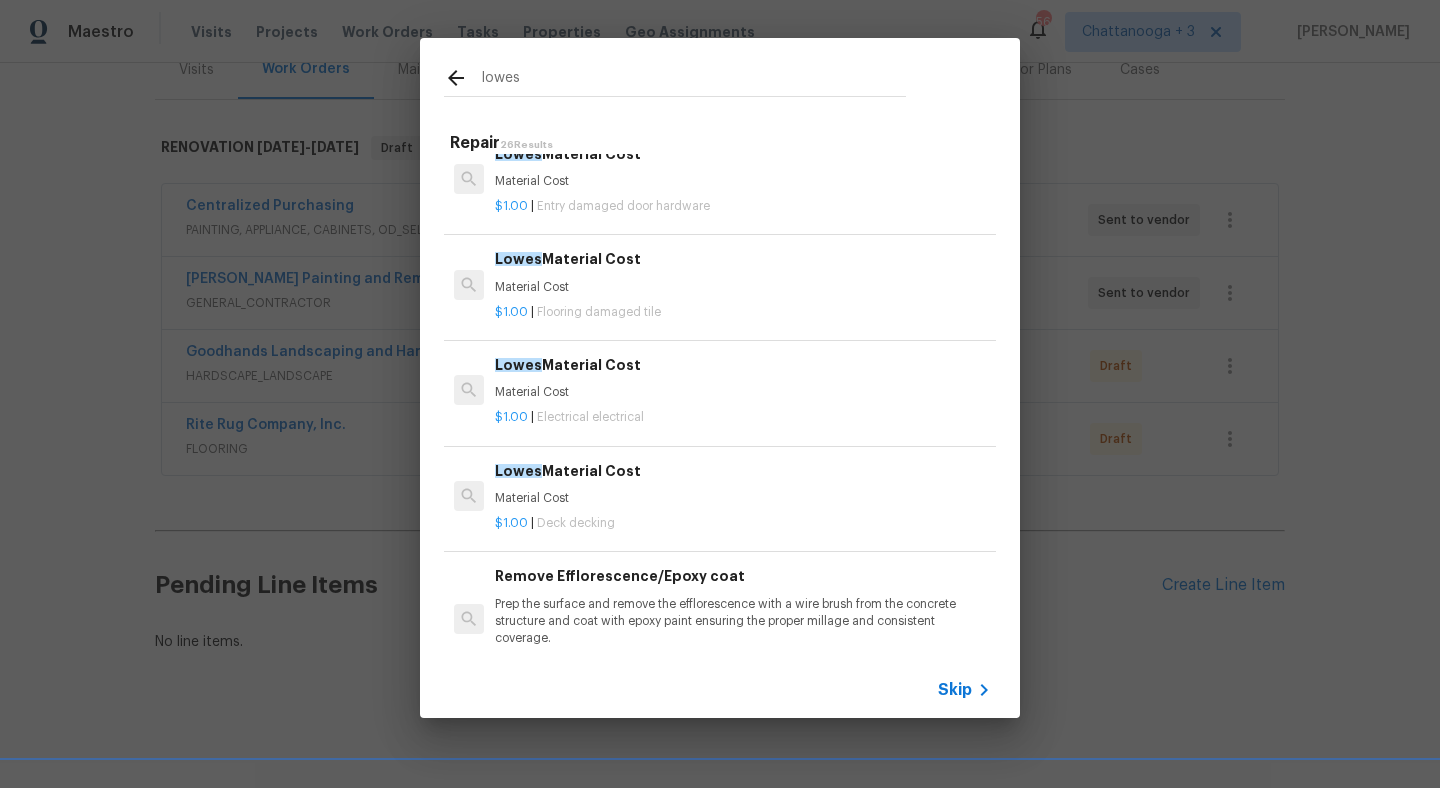 click on "Material Cost" at bounding box center [743, 392] 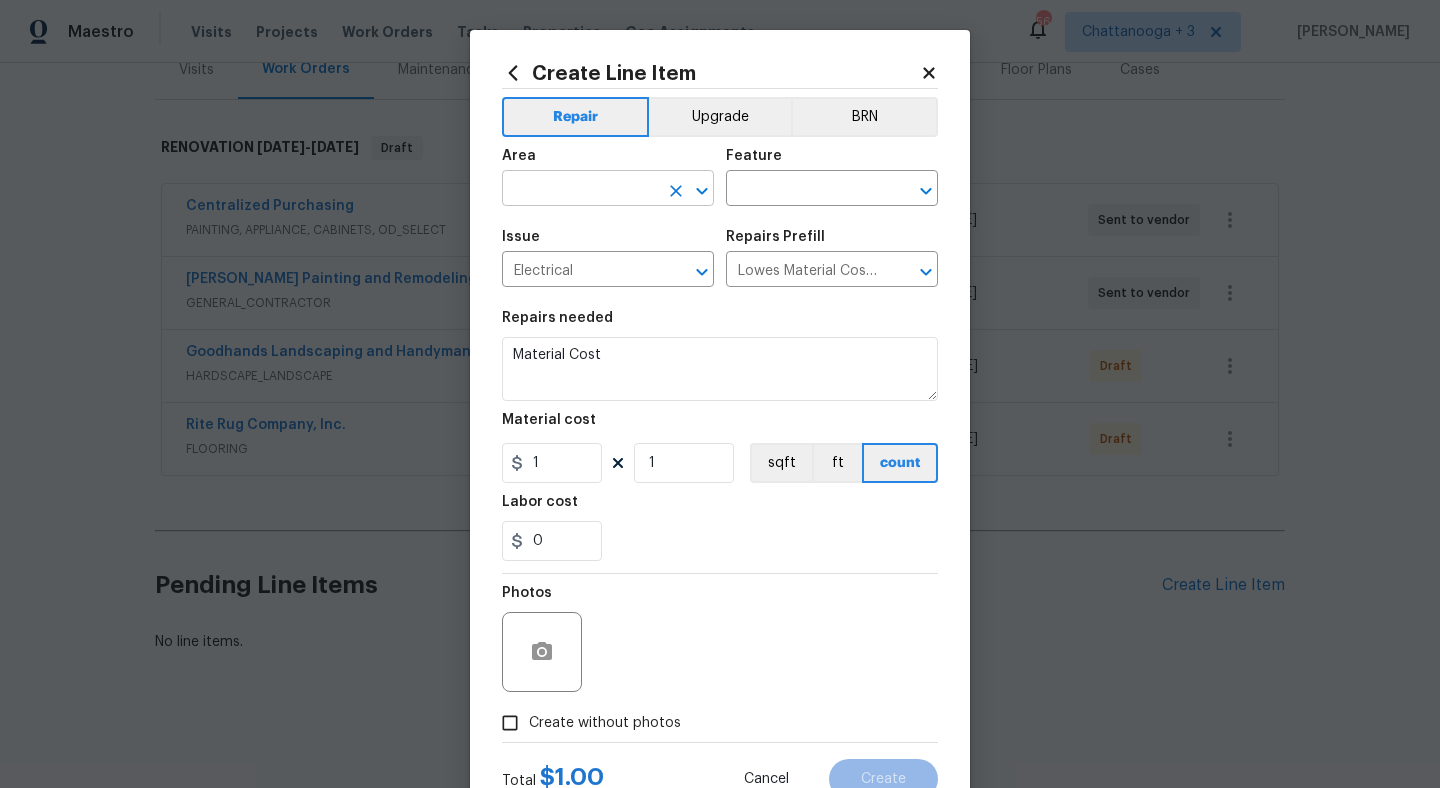 click at bounding box center [580, 190] 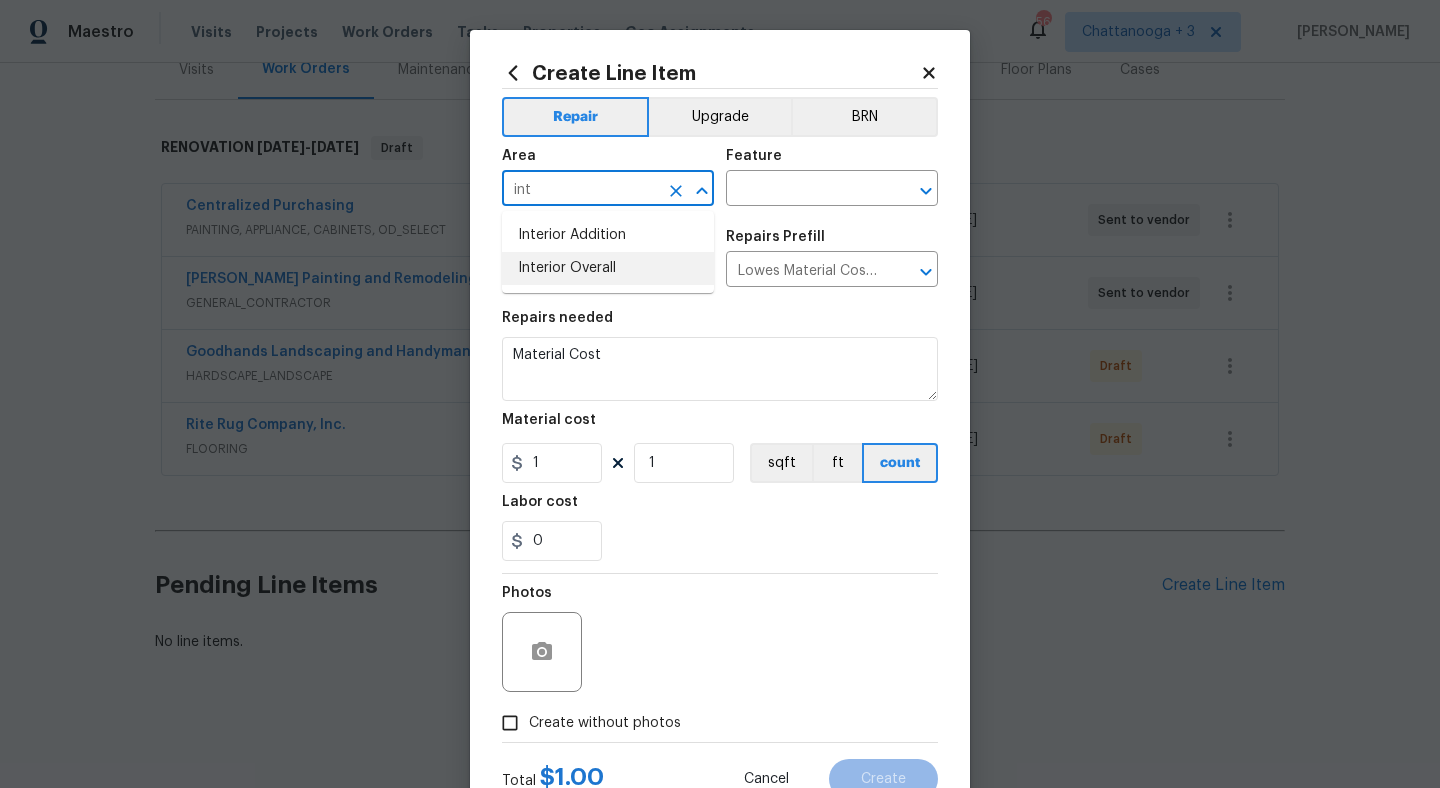 click on "Interior Overall" at bounding box center [608, 268] 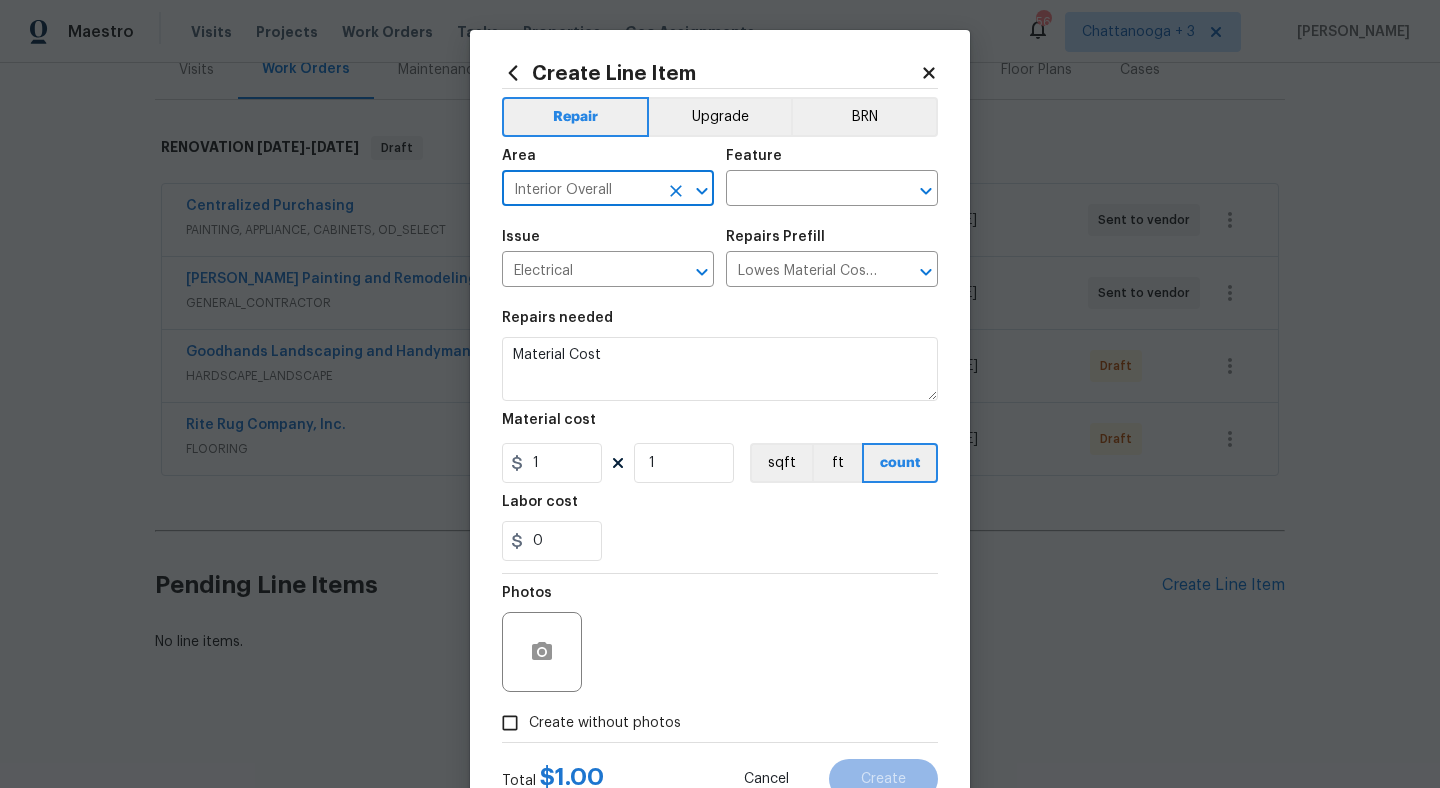 type on "Interior Overall" 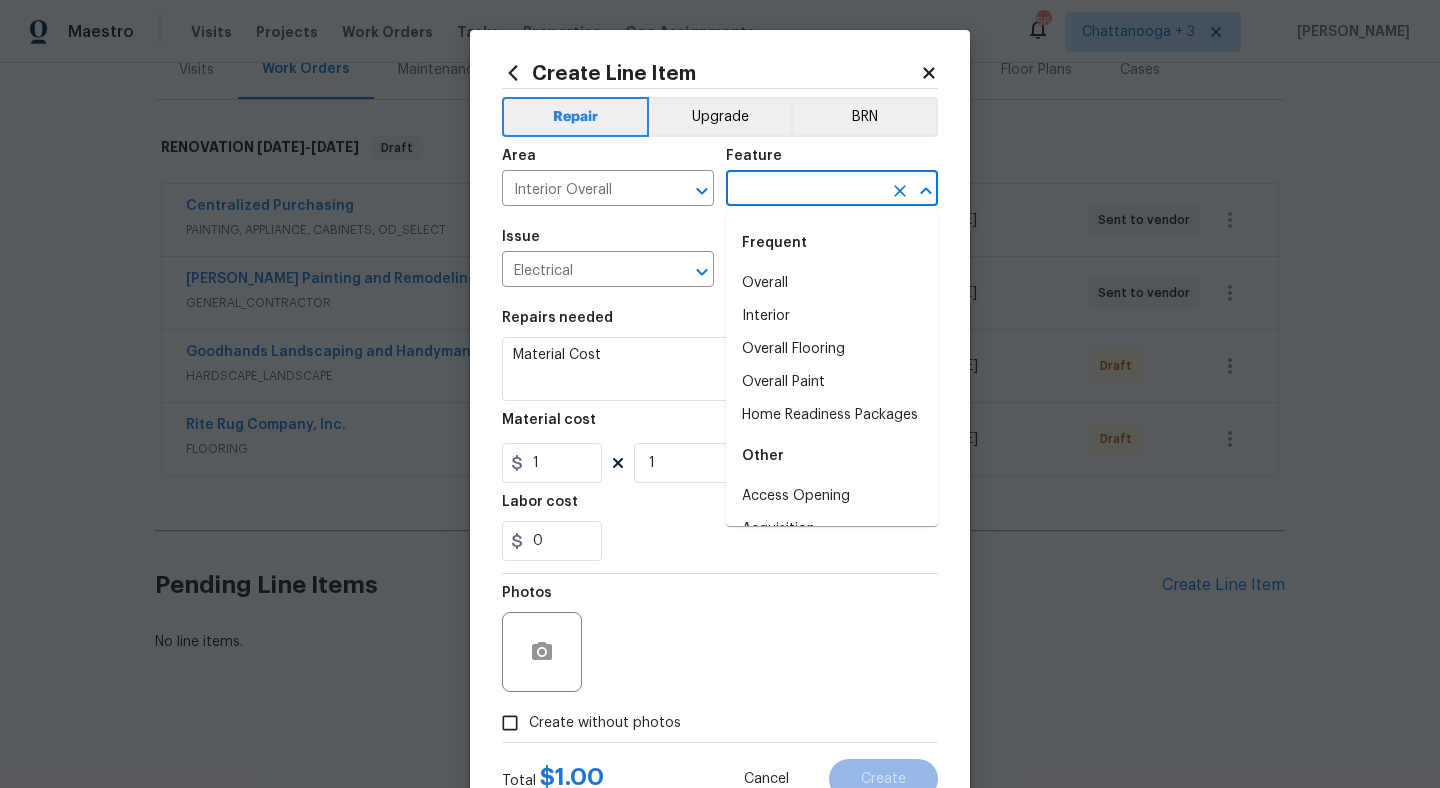 click at bounding box center [804, 190] 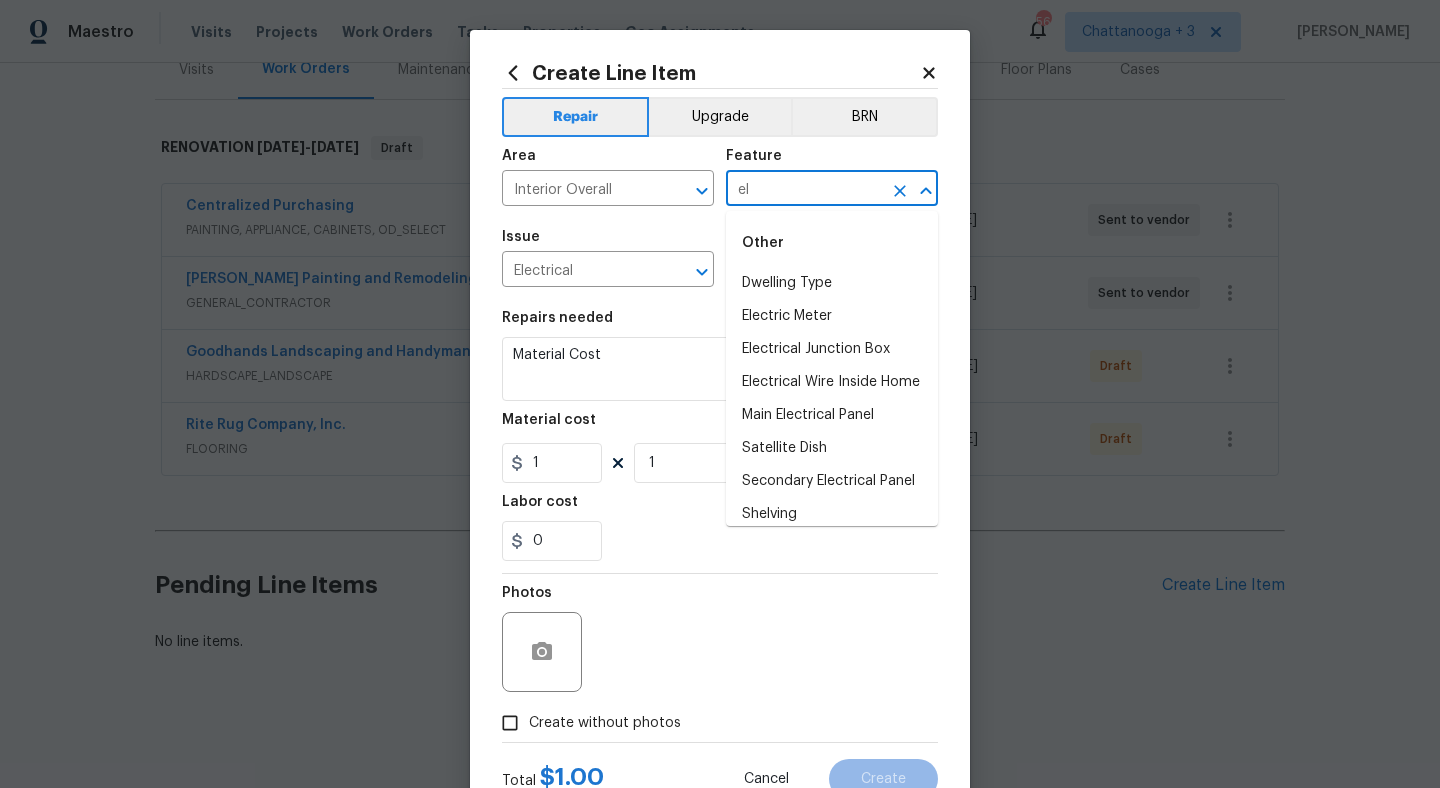 type on "e" 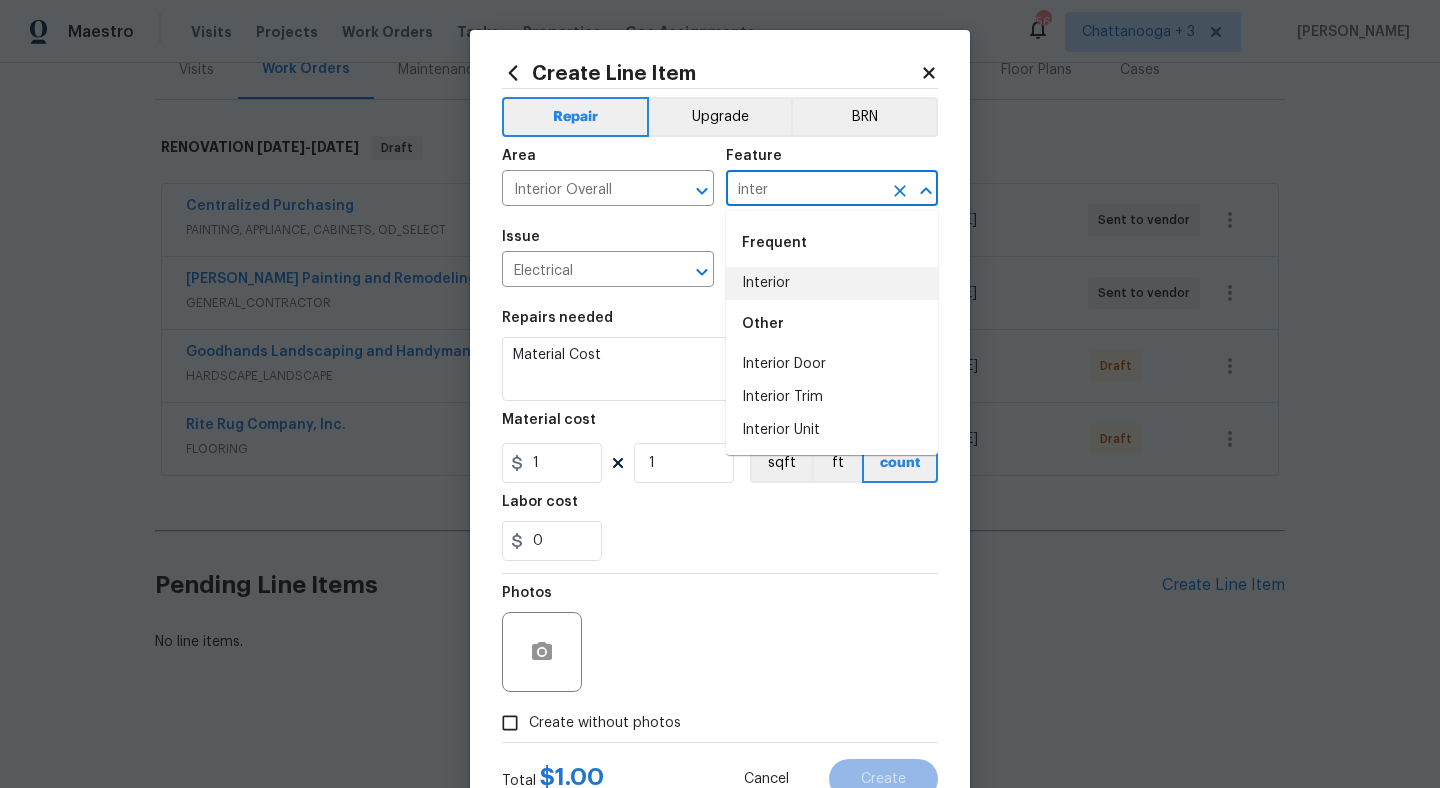click on "Other" at bounding box center [832, 324] 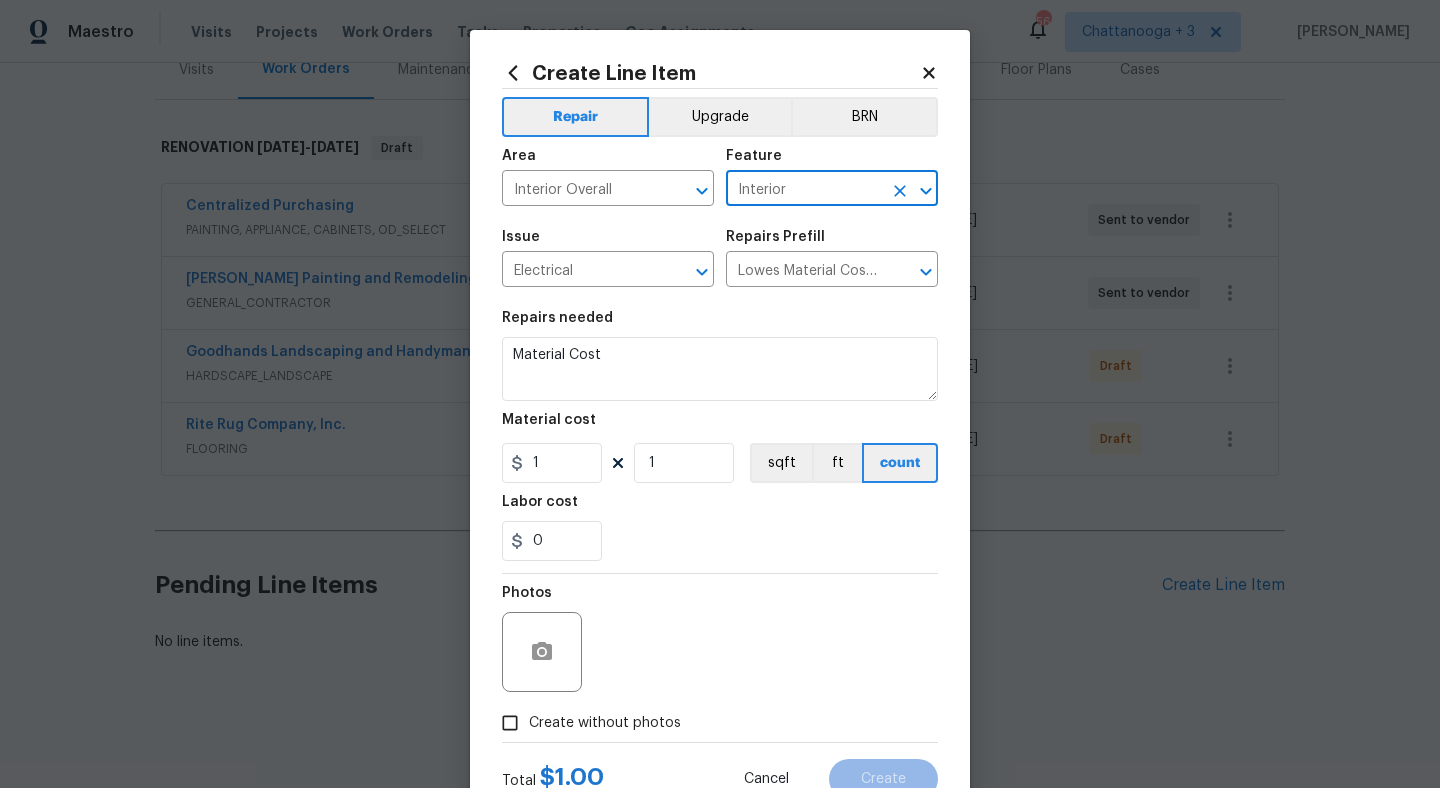 type on "Interior" 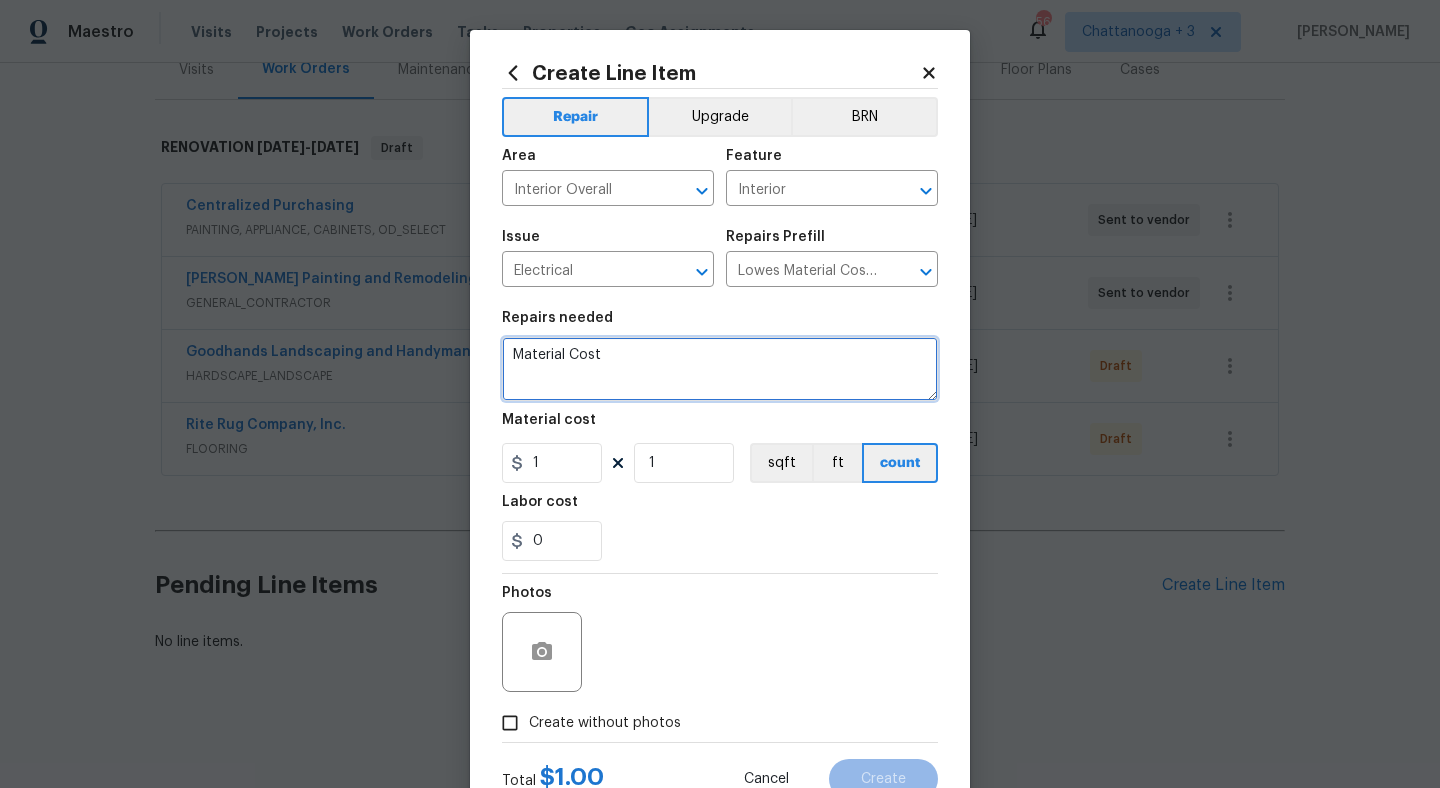 click on "Material Cost" at bounding box center (720, 369) 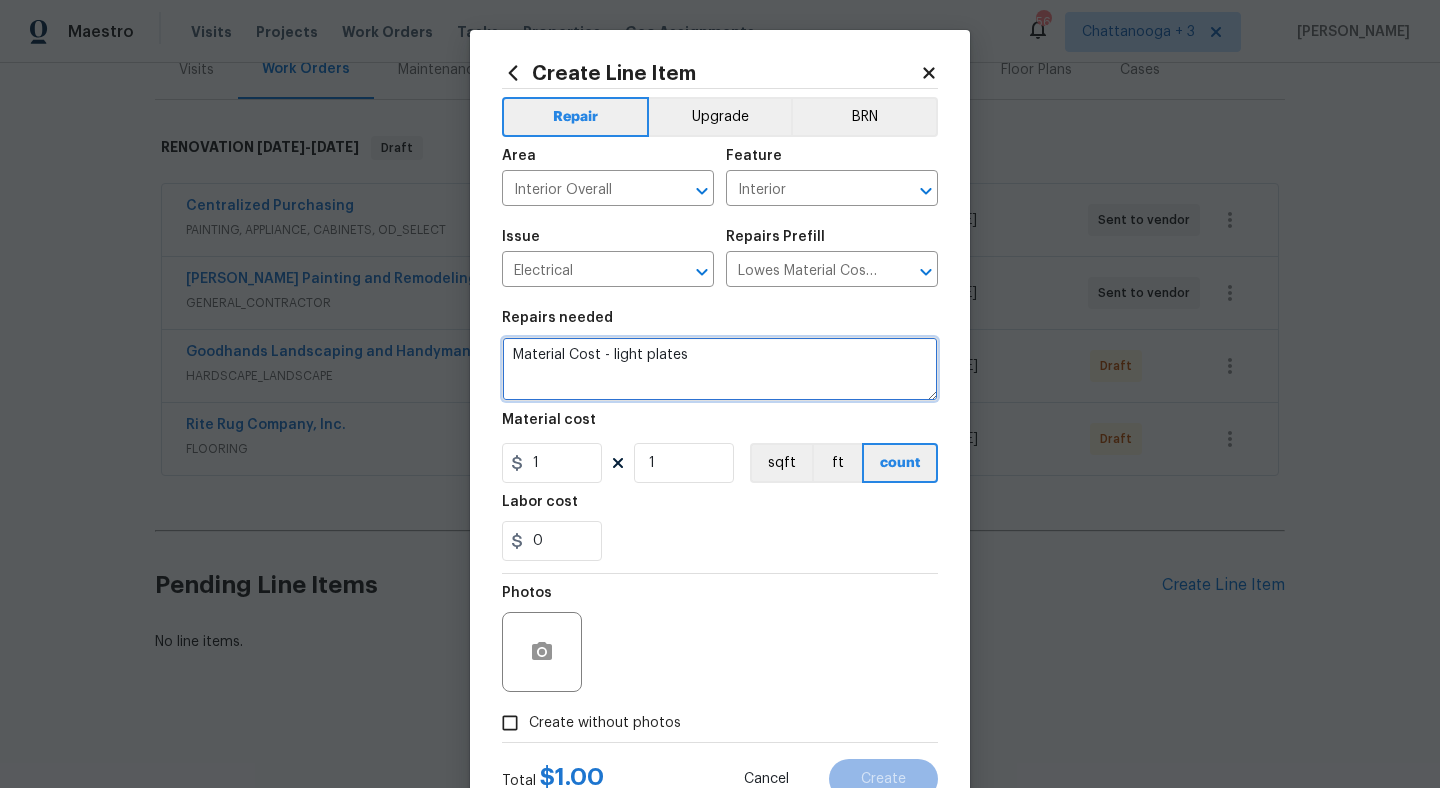 type on "Material Cost - light plates" 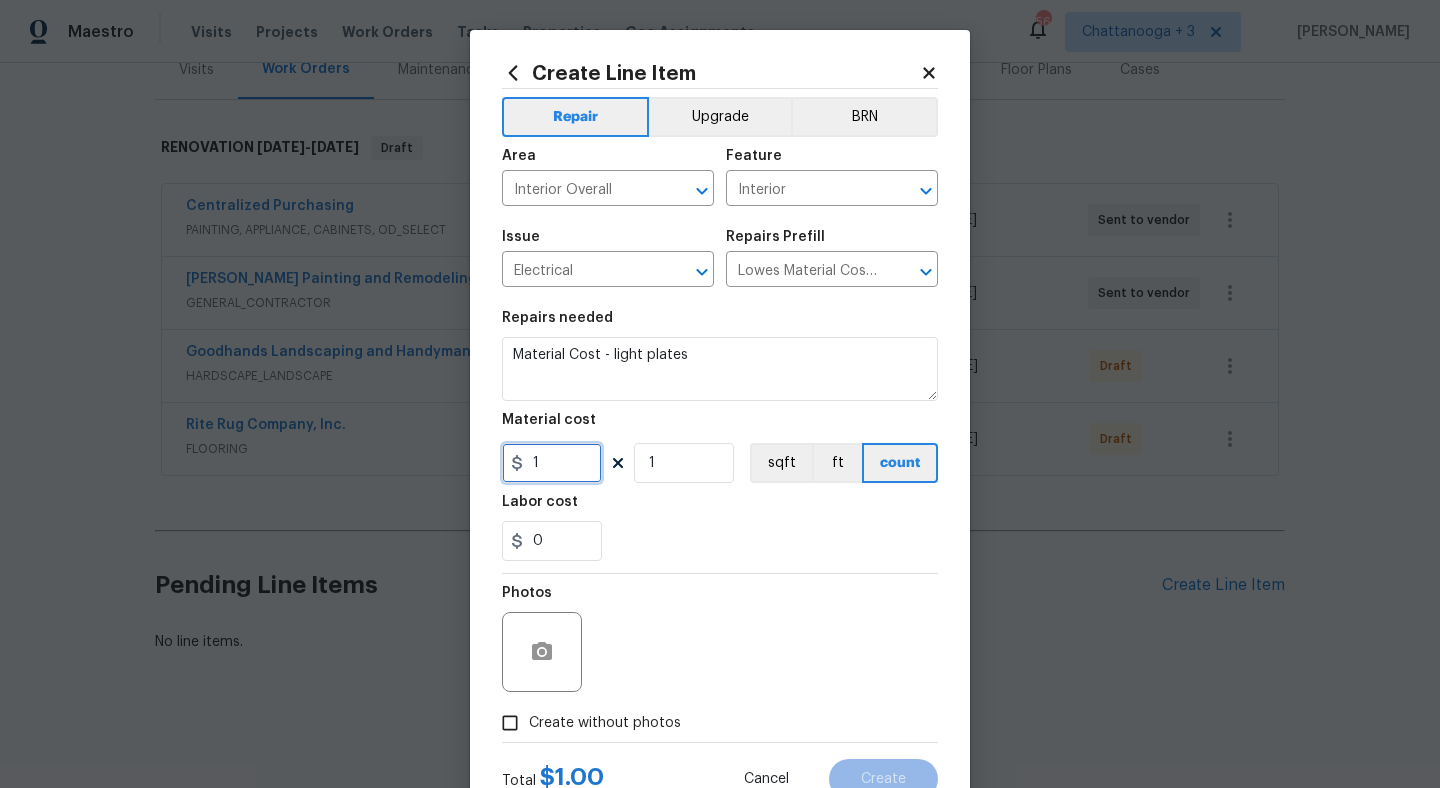 click on "1" at bounding box center [552, 463] 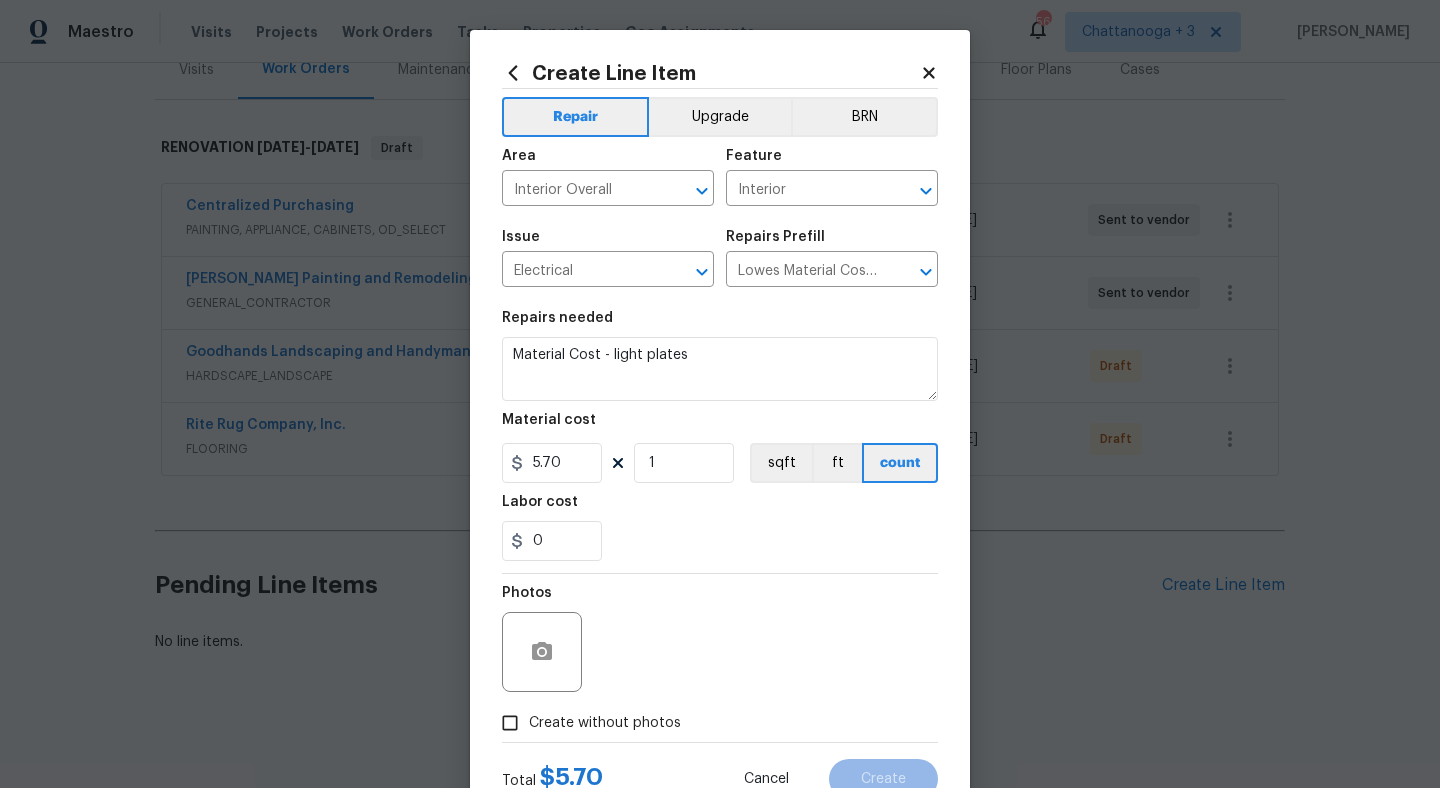 type on "5.7" 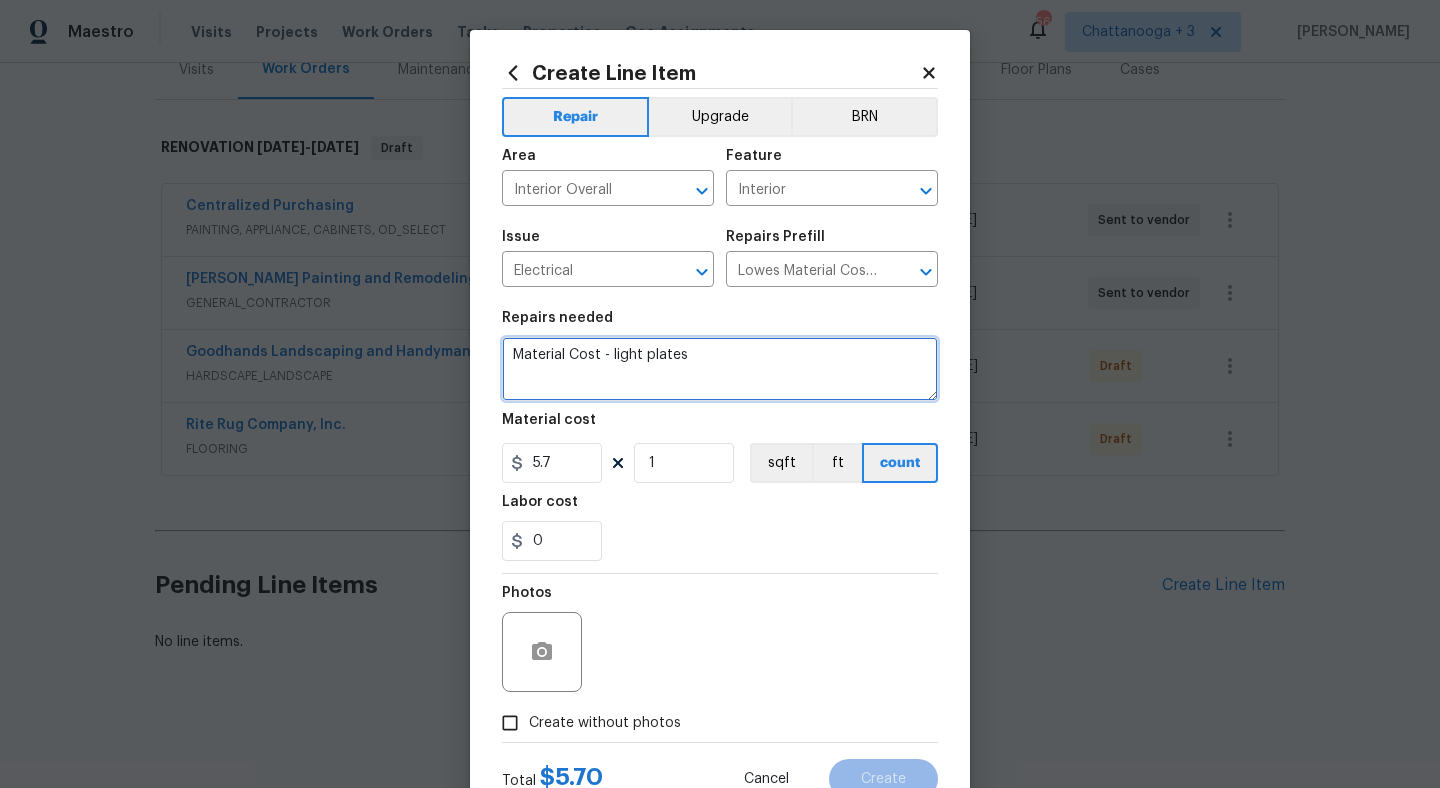 click on "Material Cost - light plates" at bounding box center (720, 369) 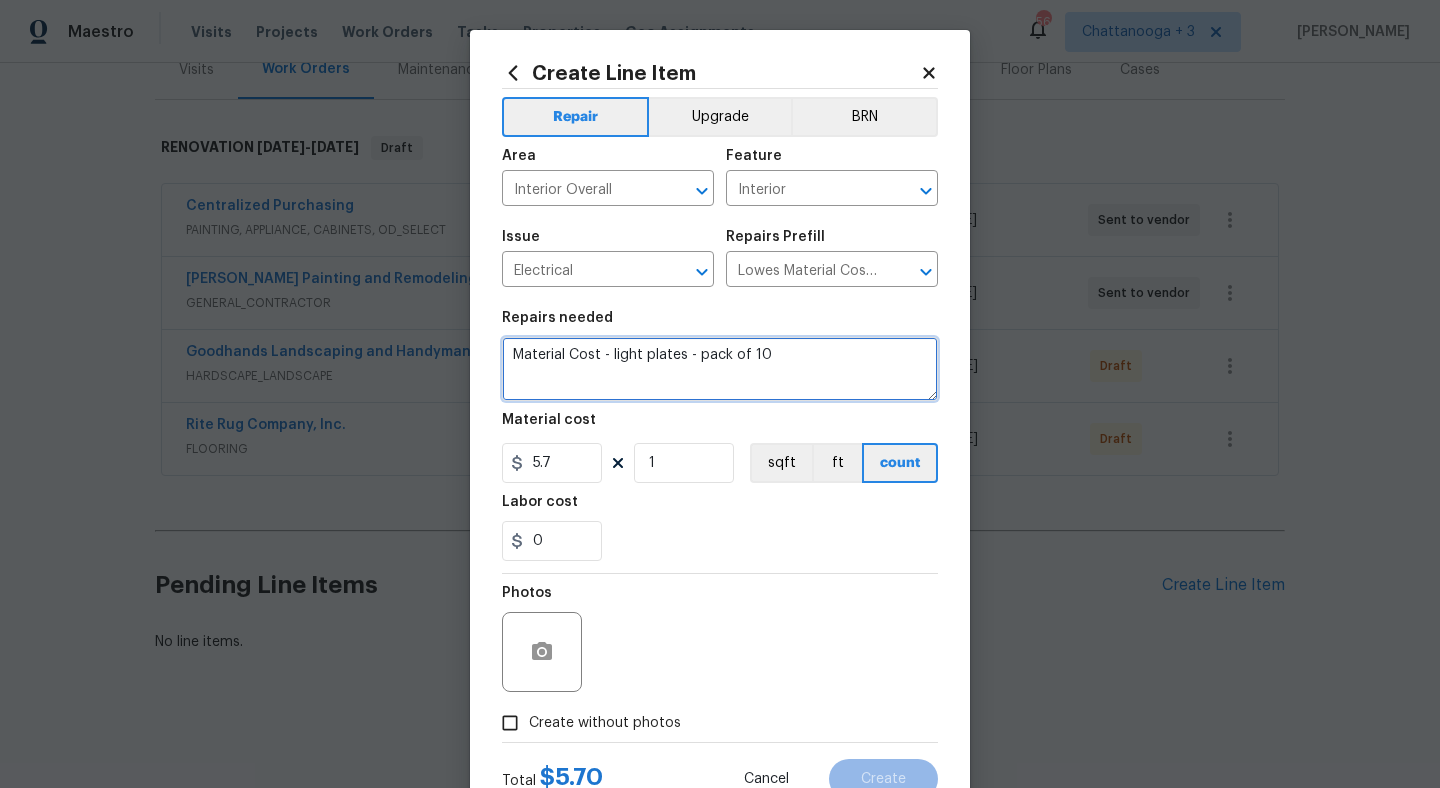 scroll, scrollTop: 74, scrollLeft: 0, axis: vertical 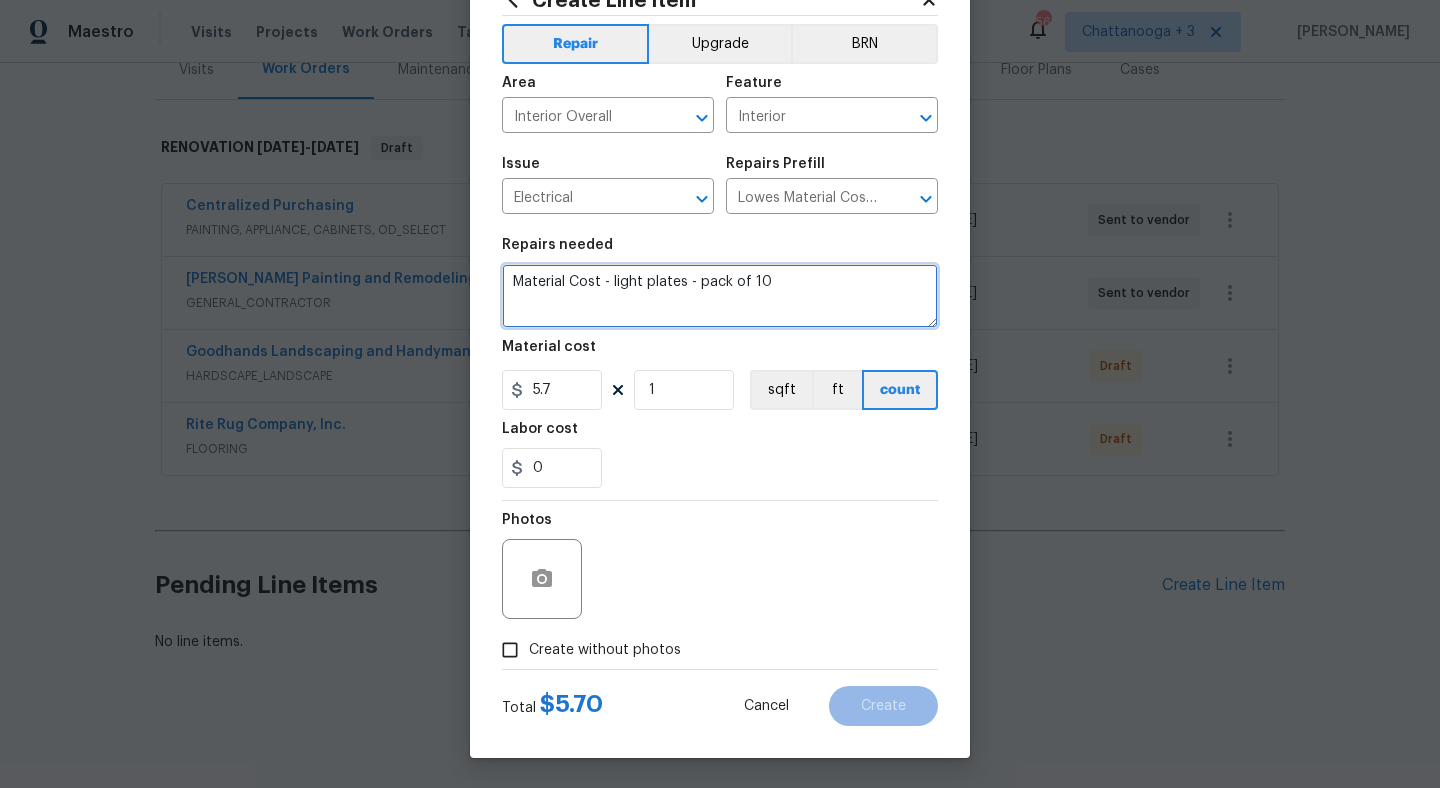 type on "Material Cost - light plates - pack of 10" 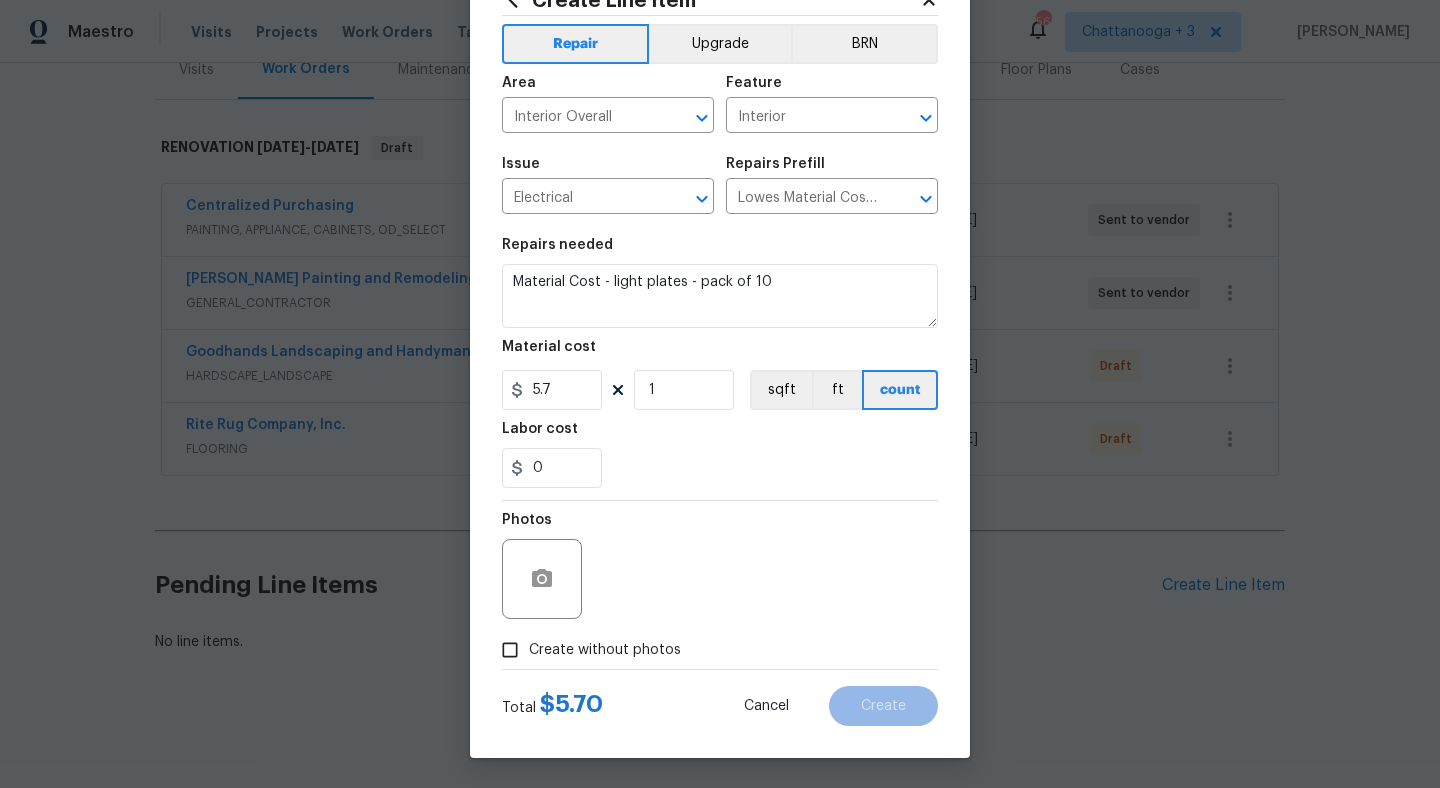 click on "Create without photos" at bounding box center (605, 650) 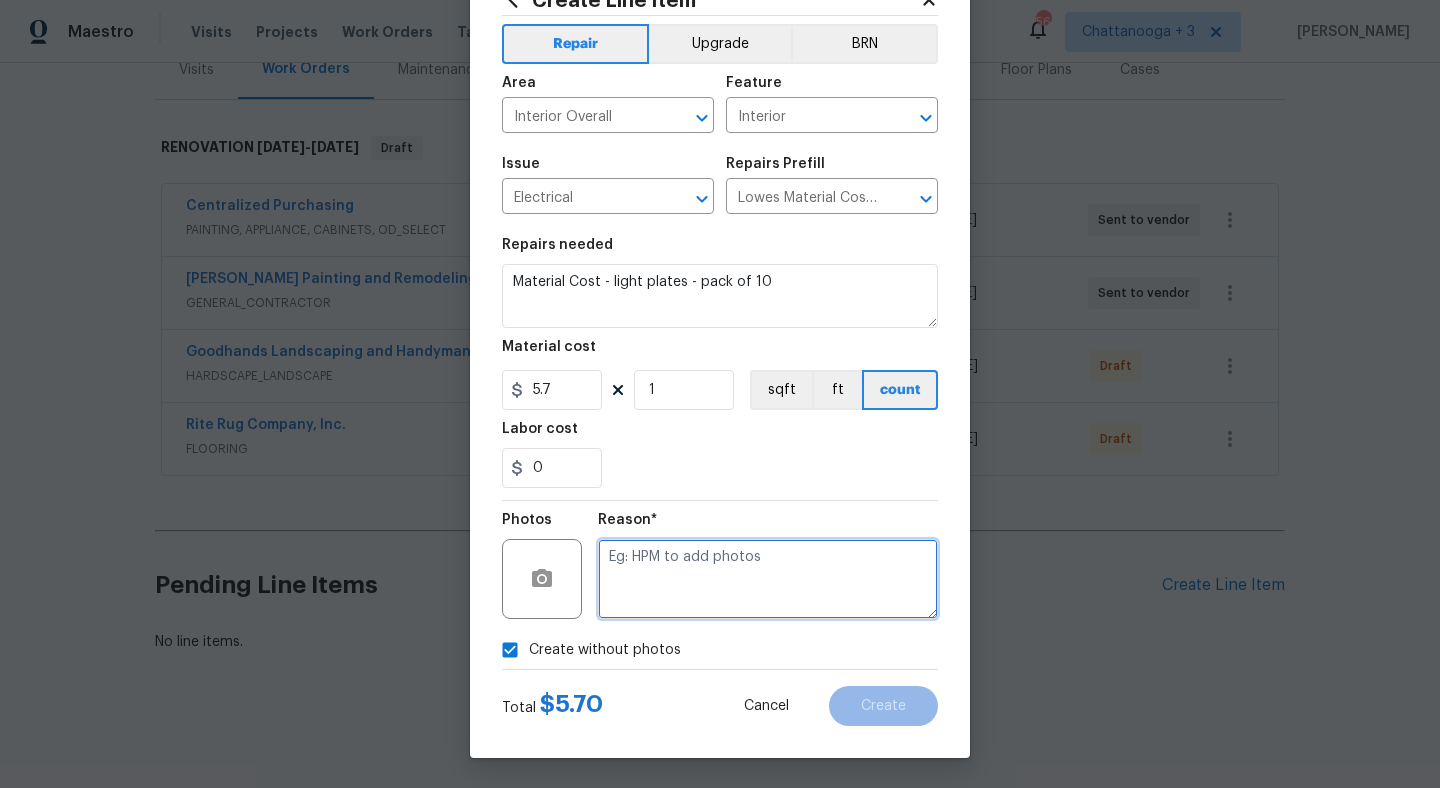 click at bounding box center [768, 579] 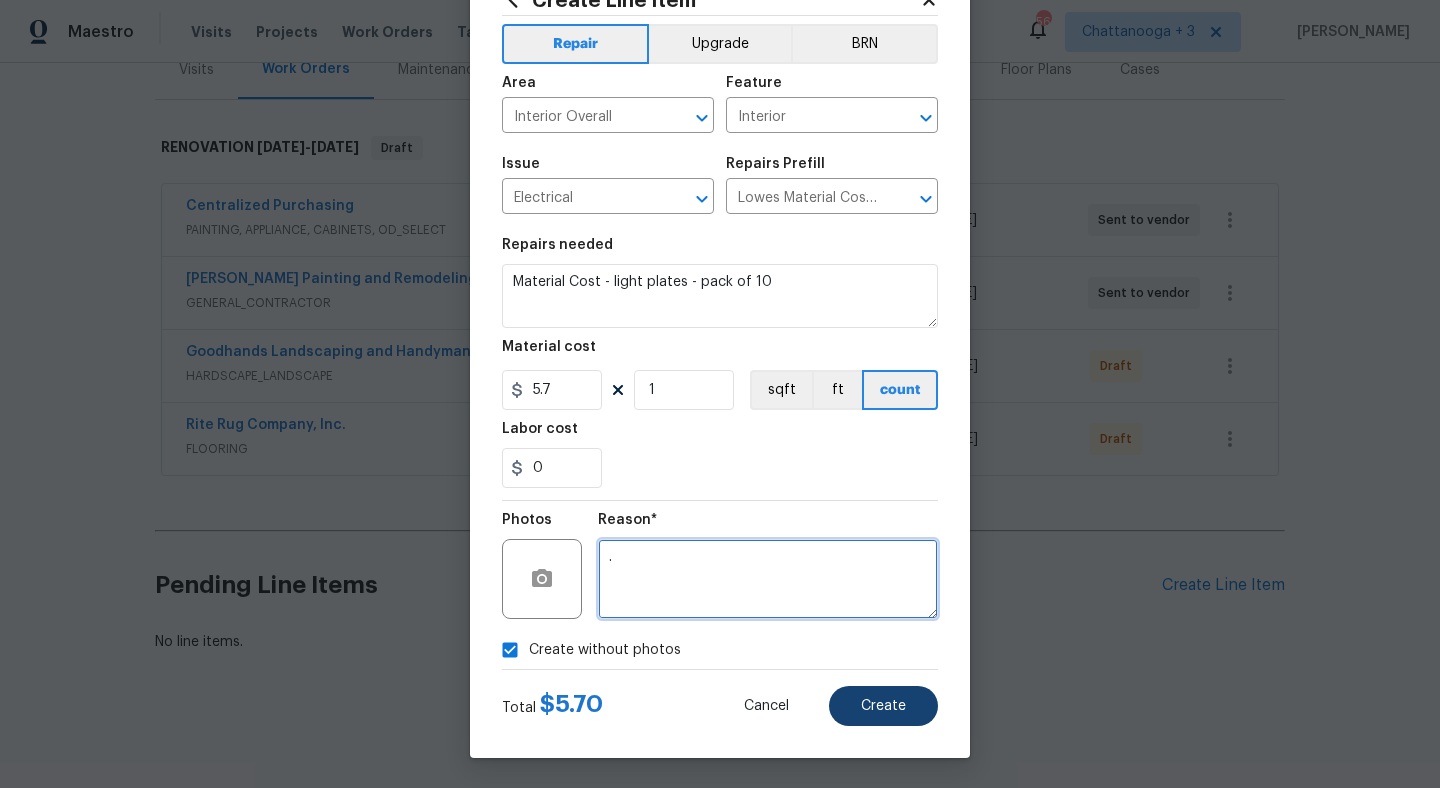type on "." 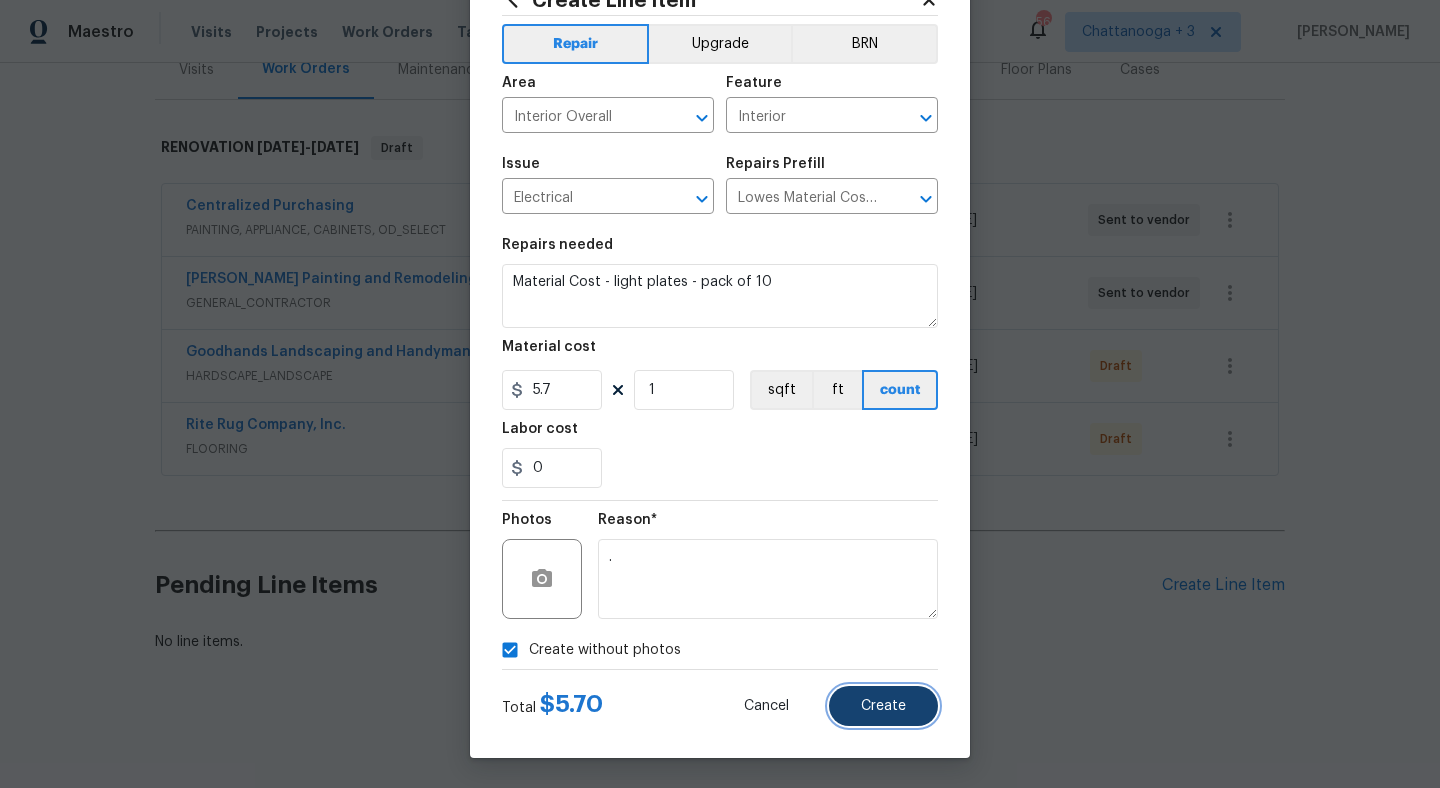 click on "Create" at bounding box center (883, 706) 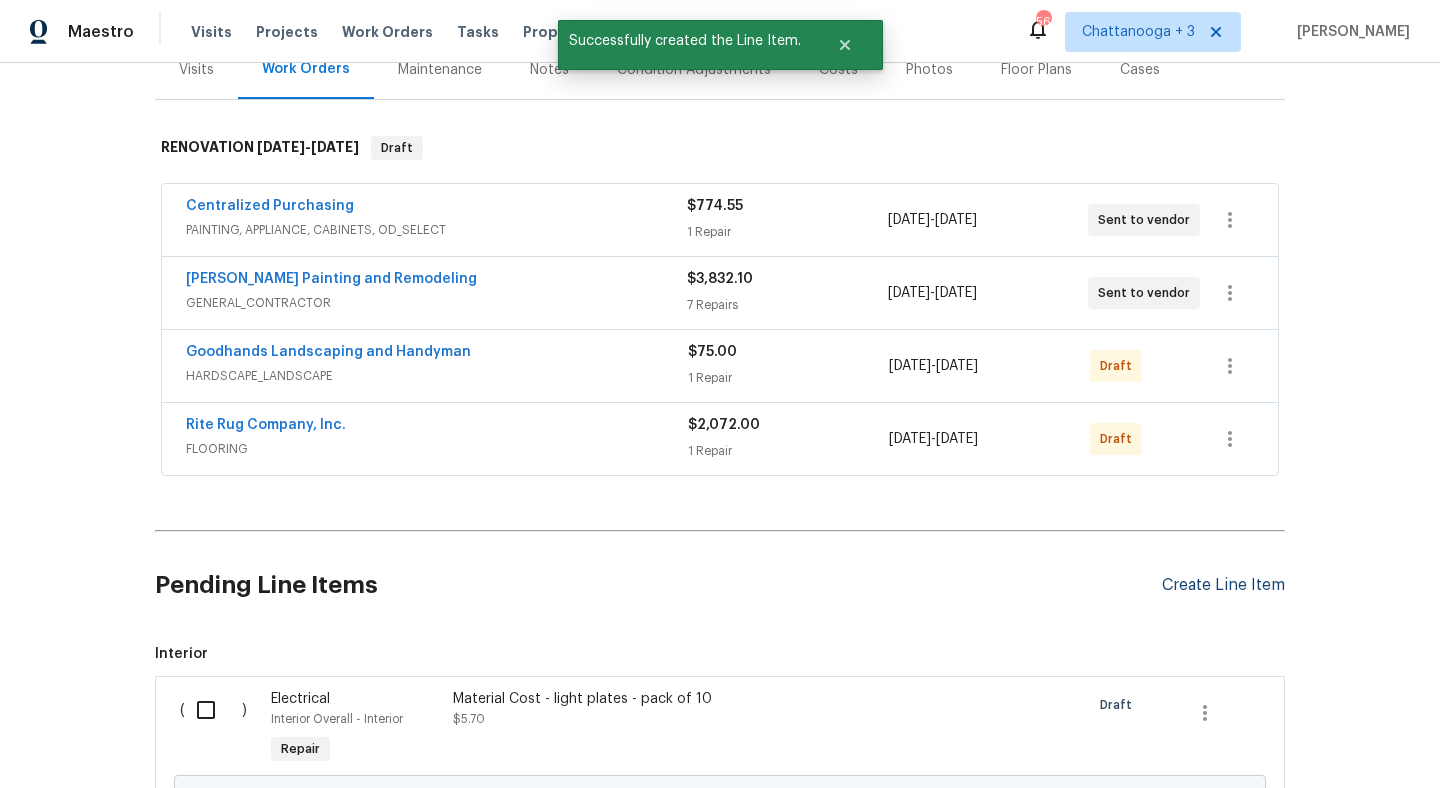 click on "Create Line Item" at bounding box center [1223, 585] 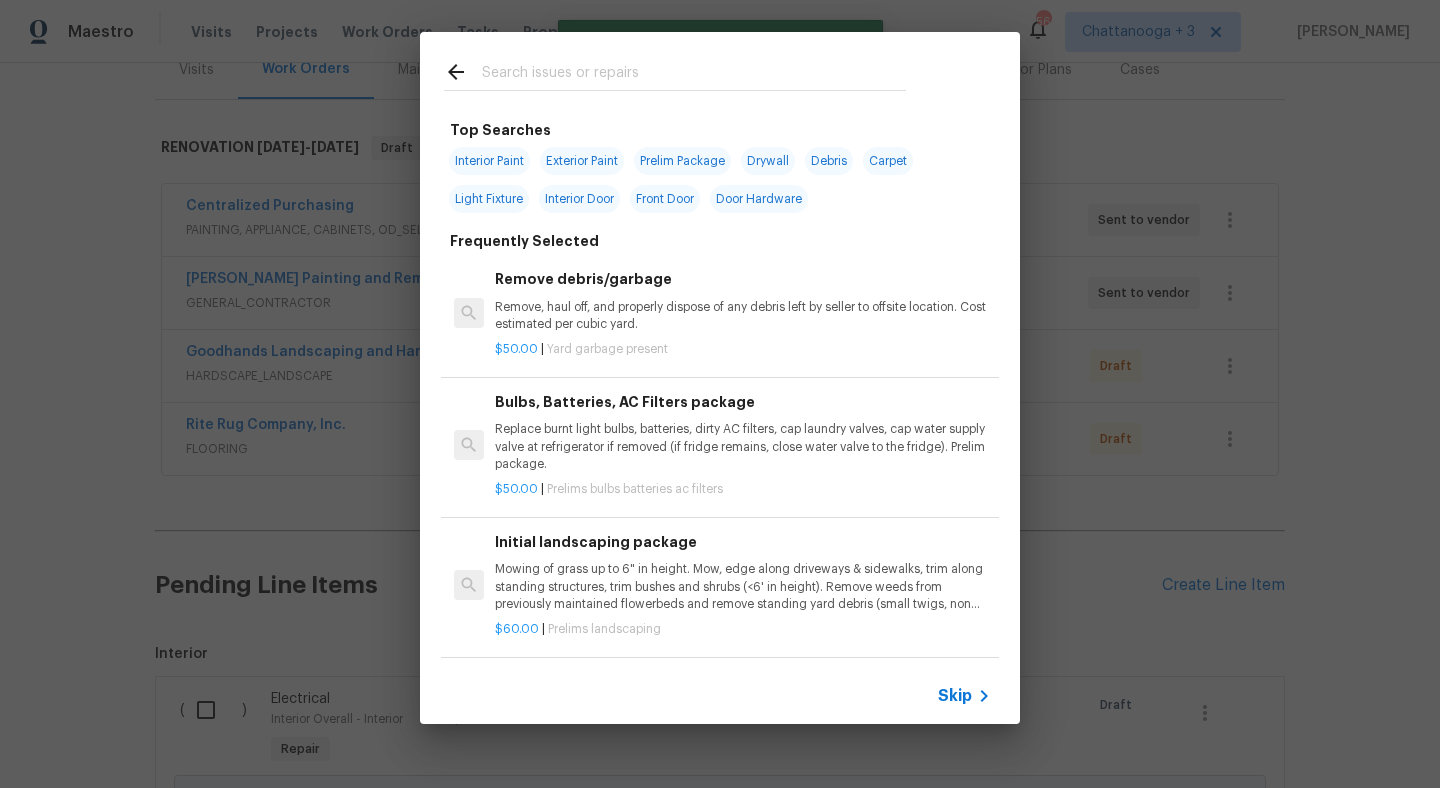 click at bounding box center [694, 75] 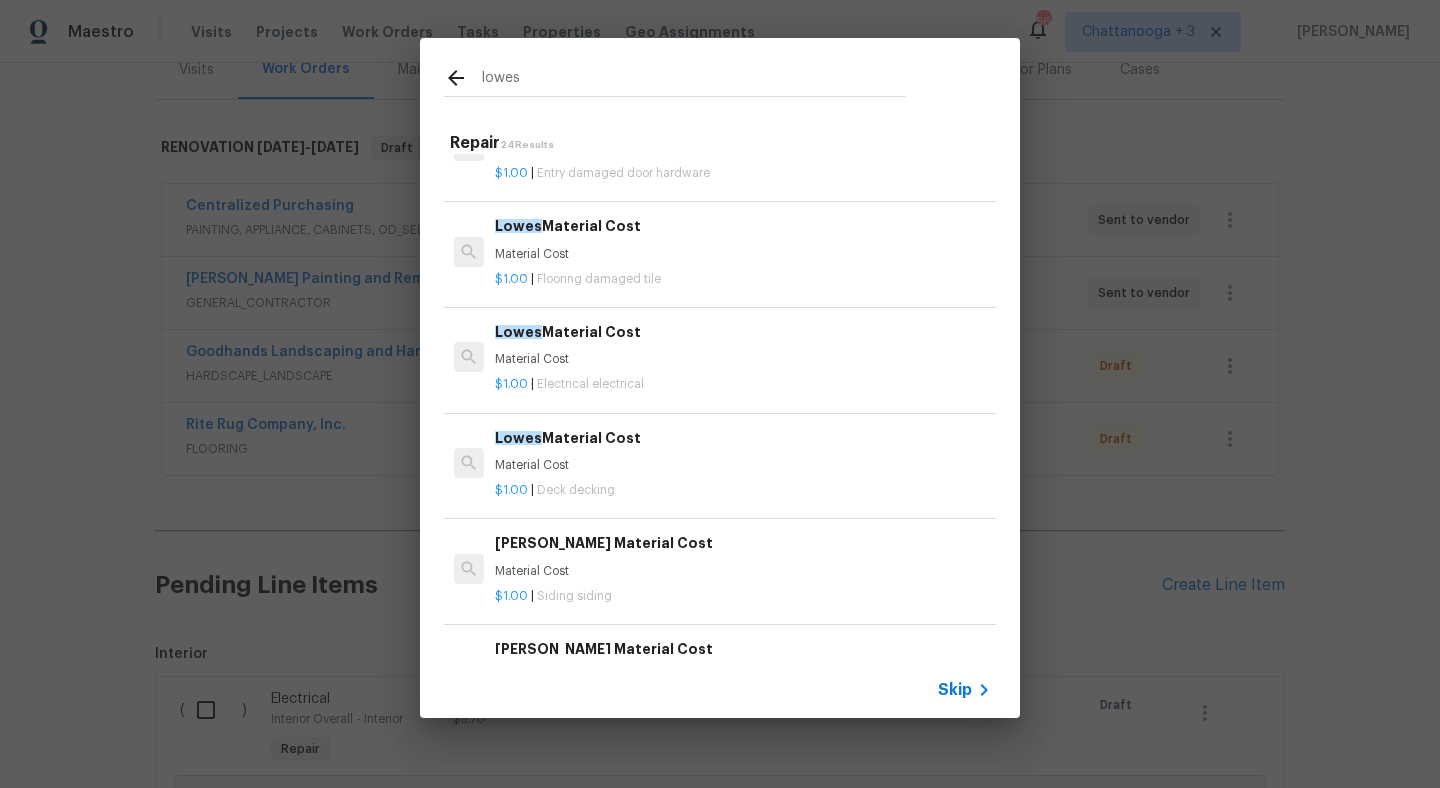 scroll, scrollTop: 1447, scrollLeft: 0, axis: vertical 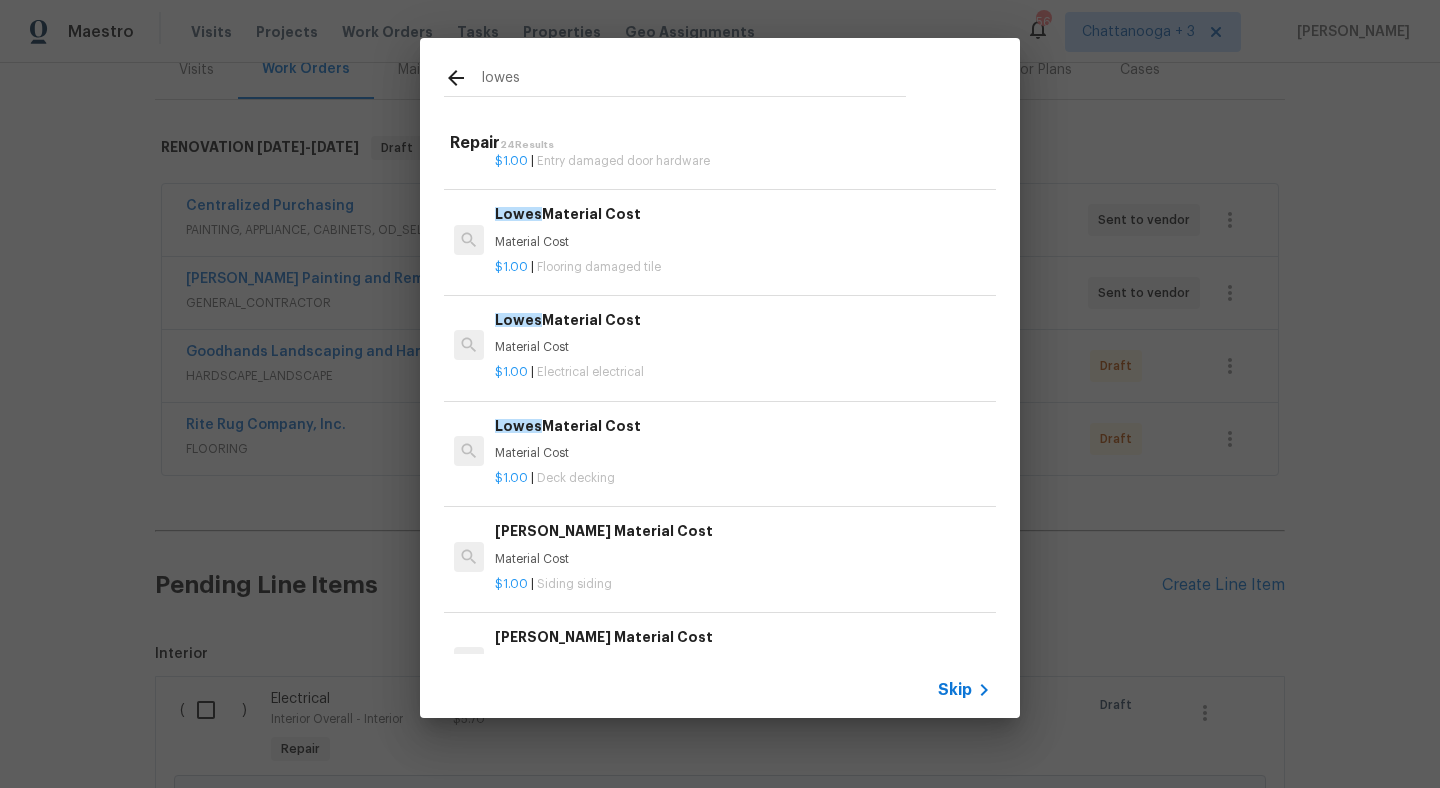 type on "lowes" 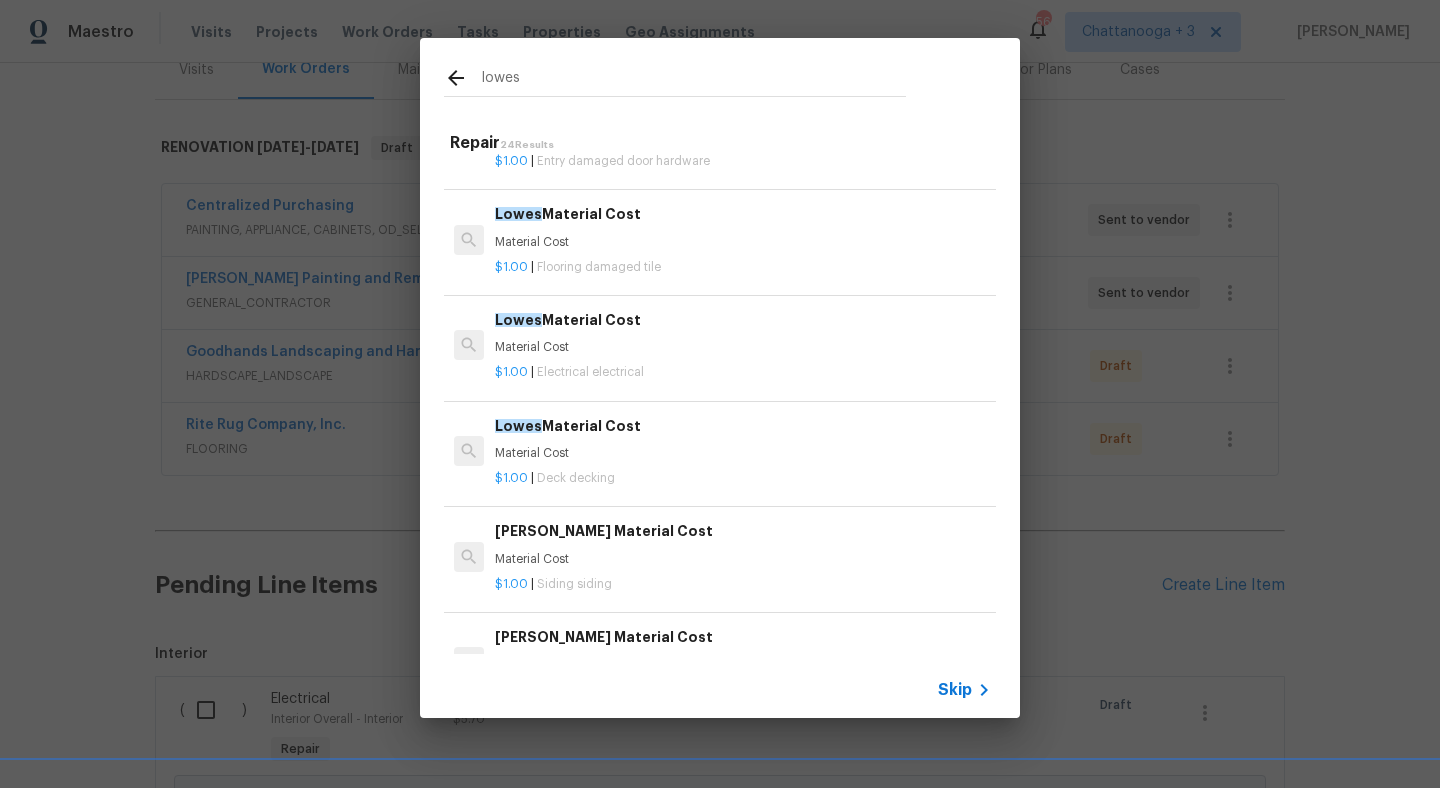 click on "Material Cost" at bounding box center [743, 347] 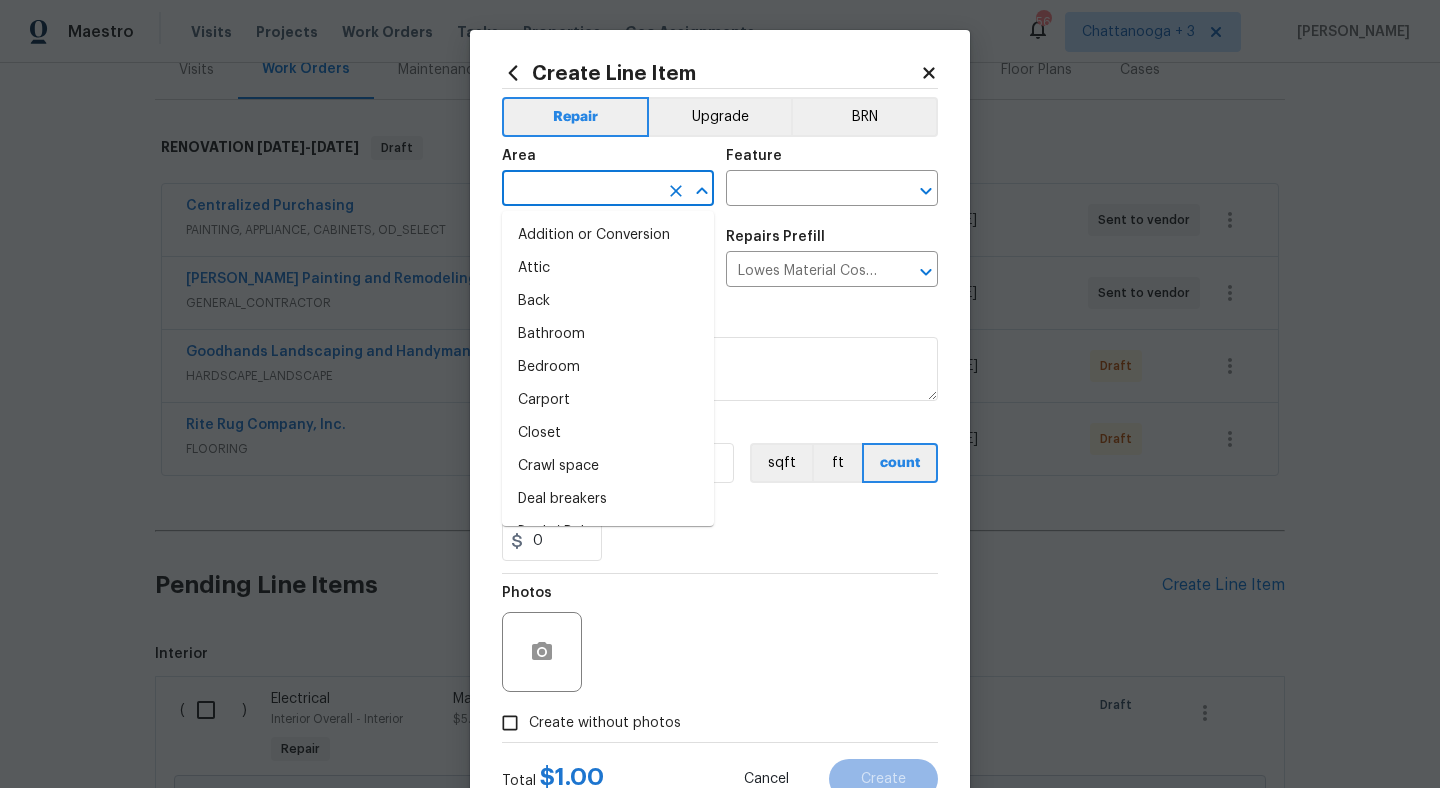 click at bounding box center (580, 190) 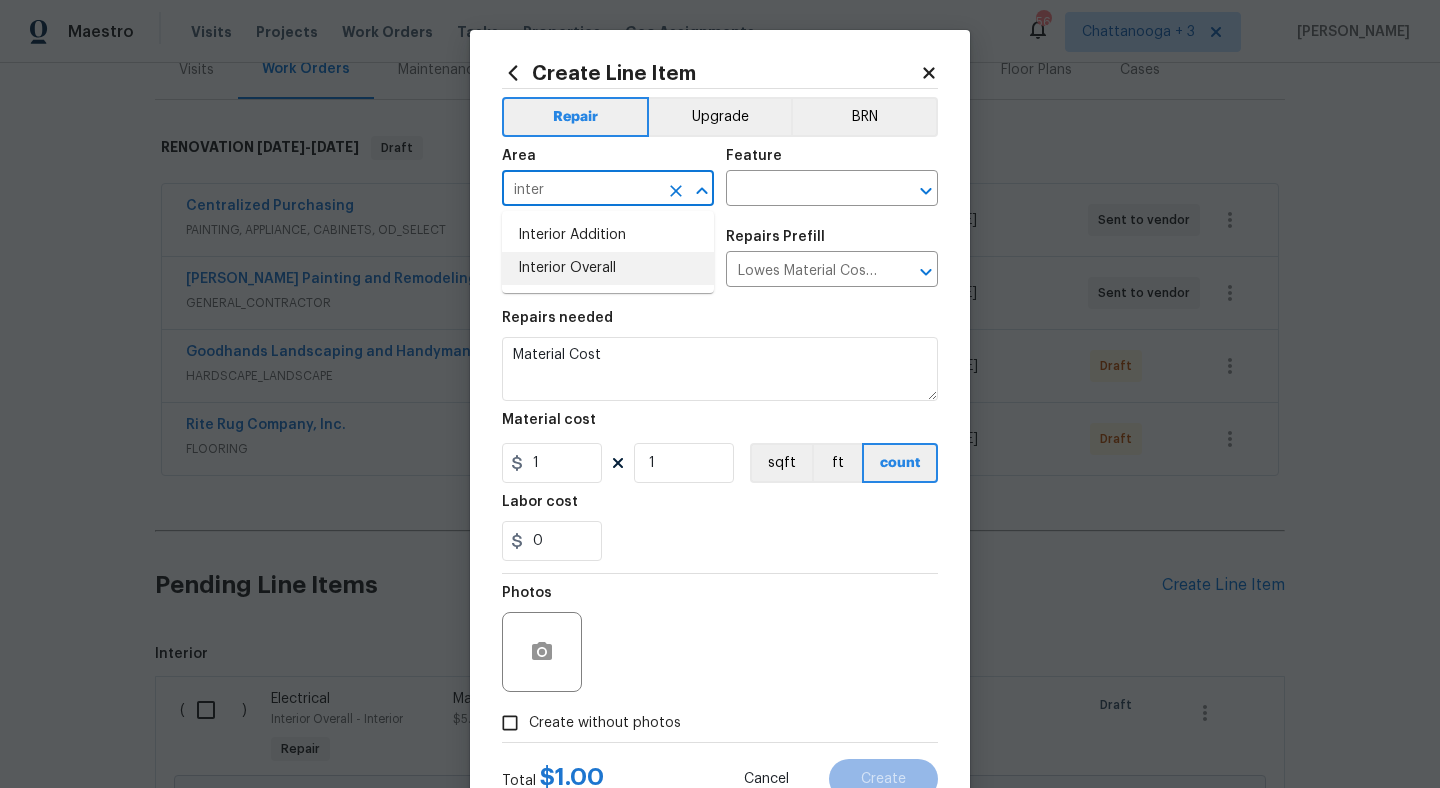 click on "Interior Overall" at bounding box center [608, 268] 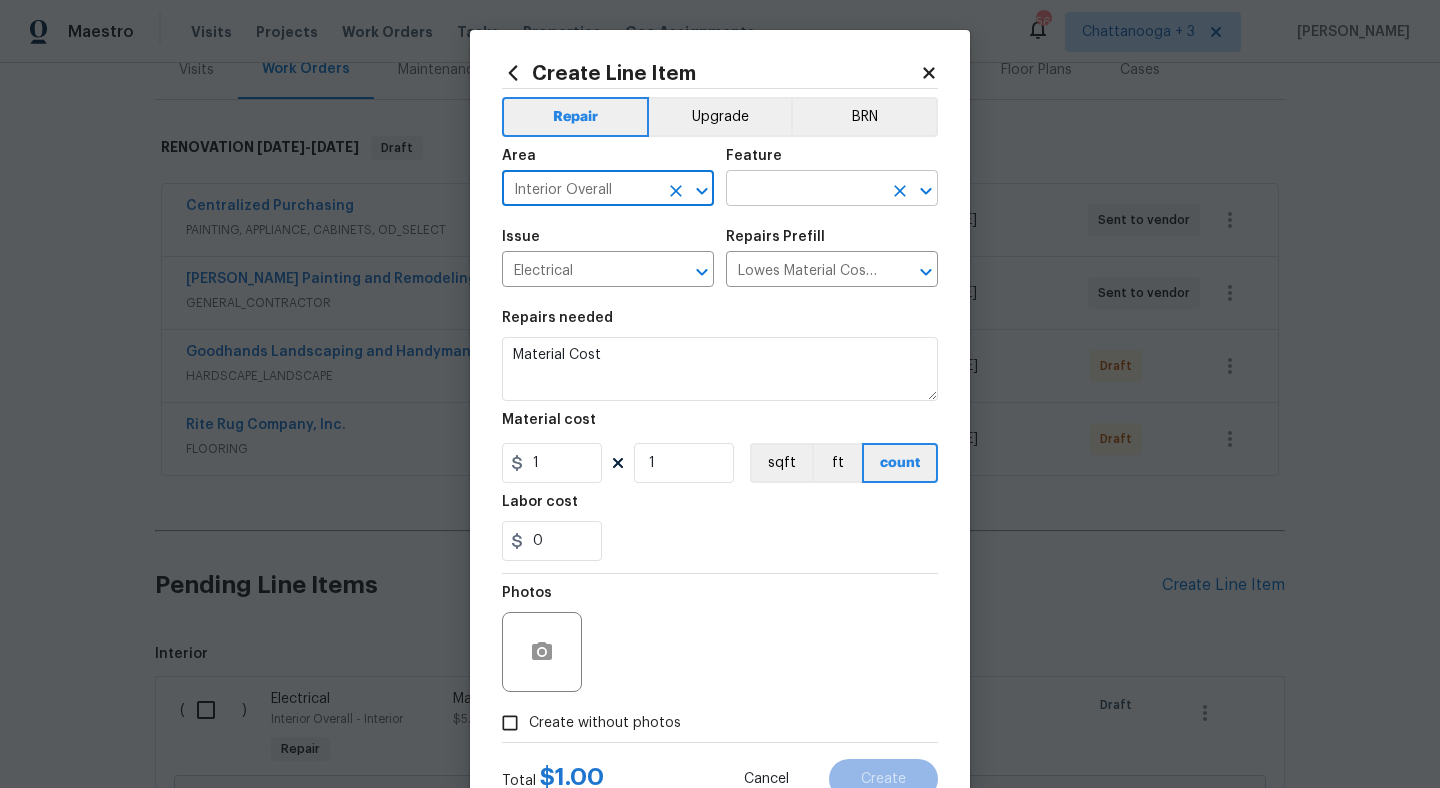 type on "Interior Overall" 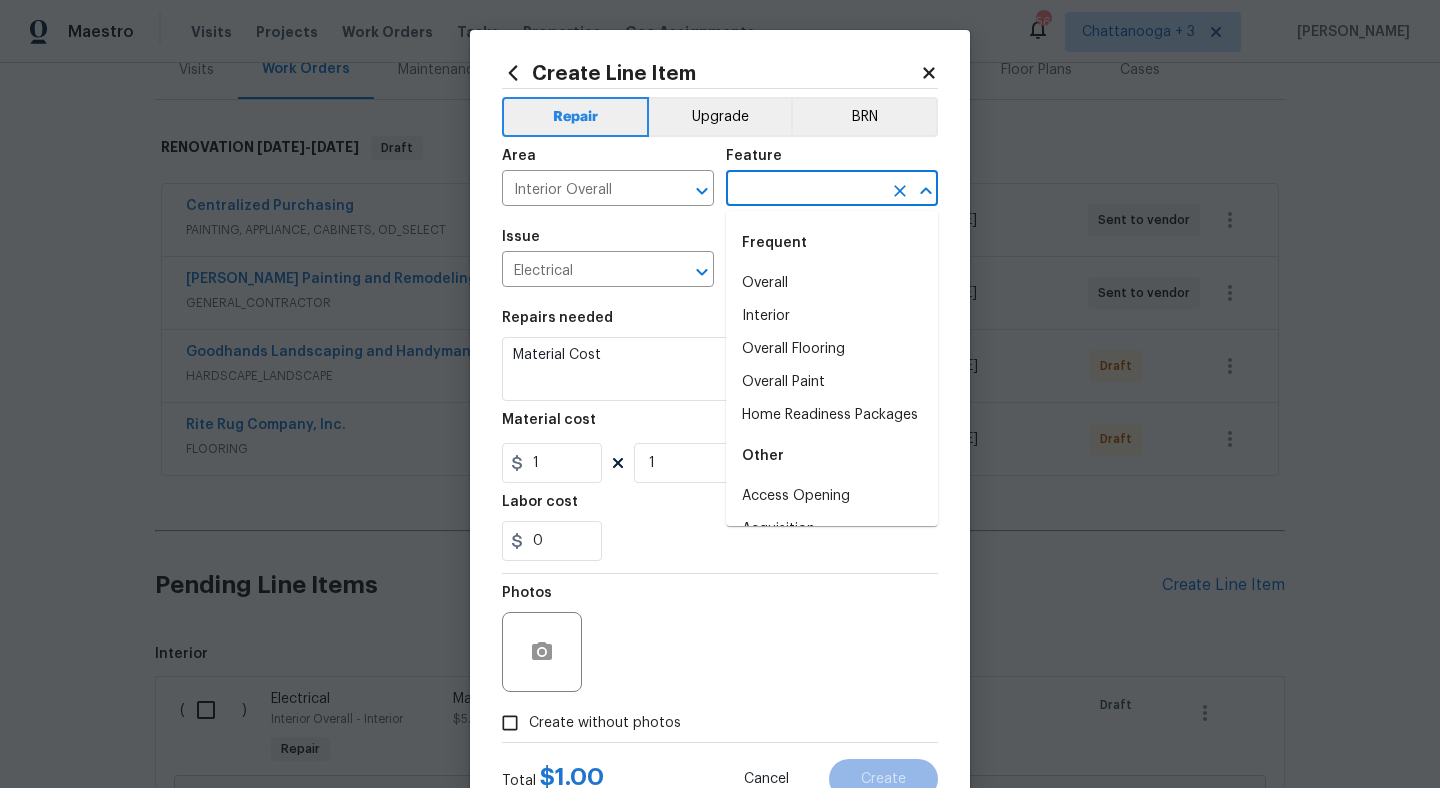 type on "u" 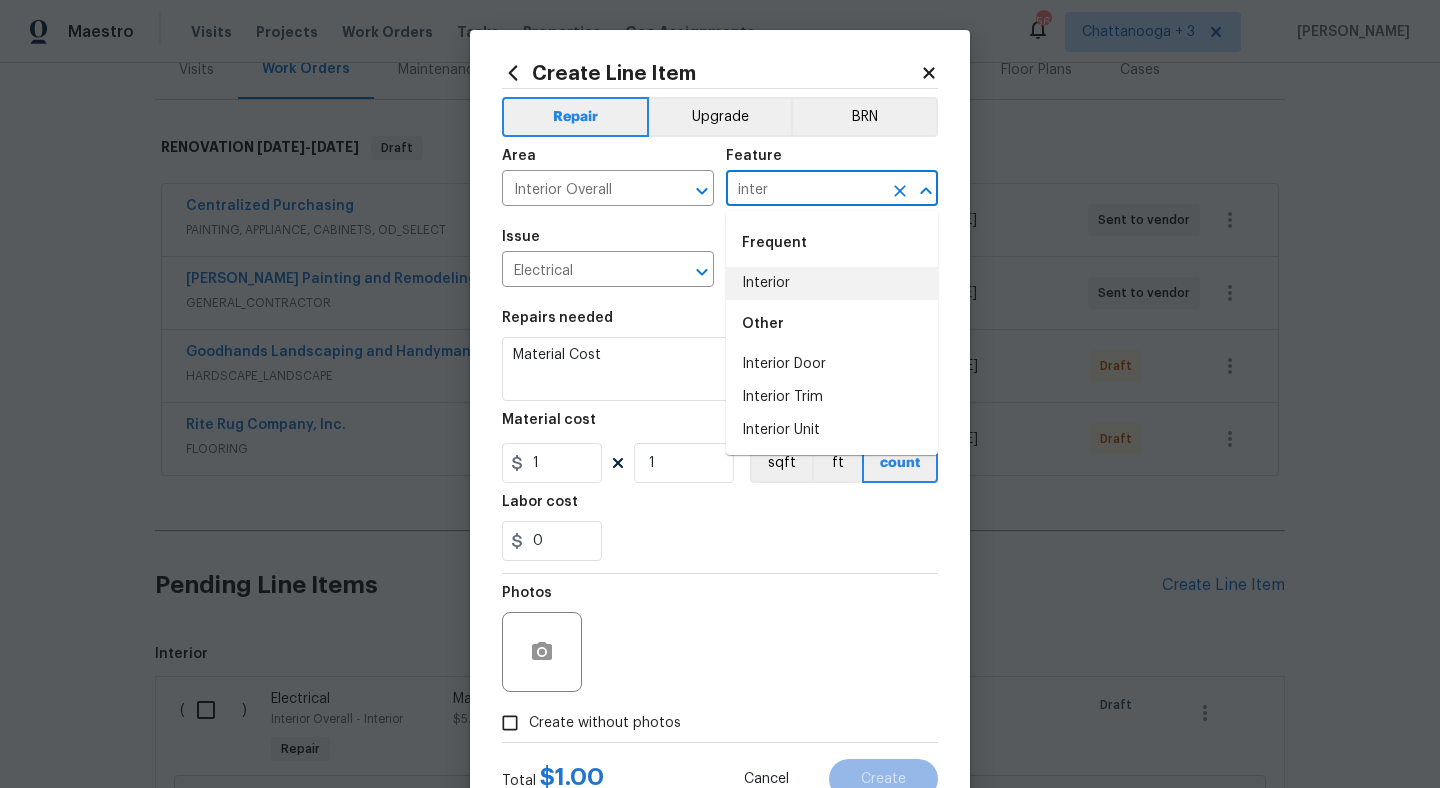 click on "Interior" at bounding box center (832, 283) 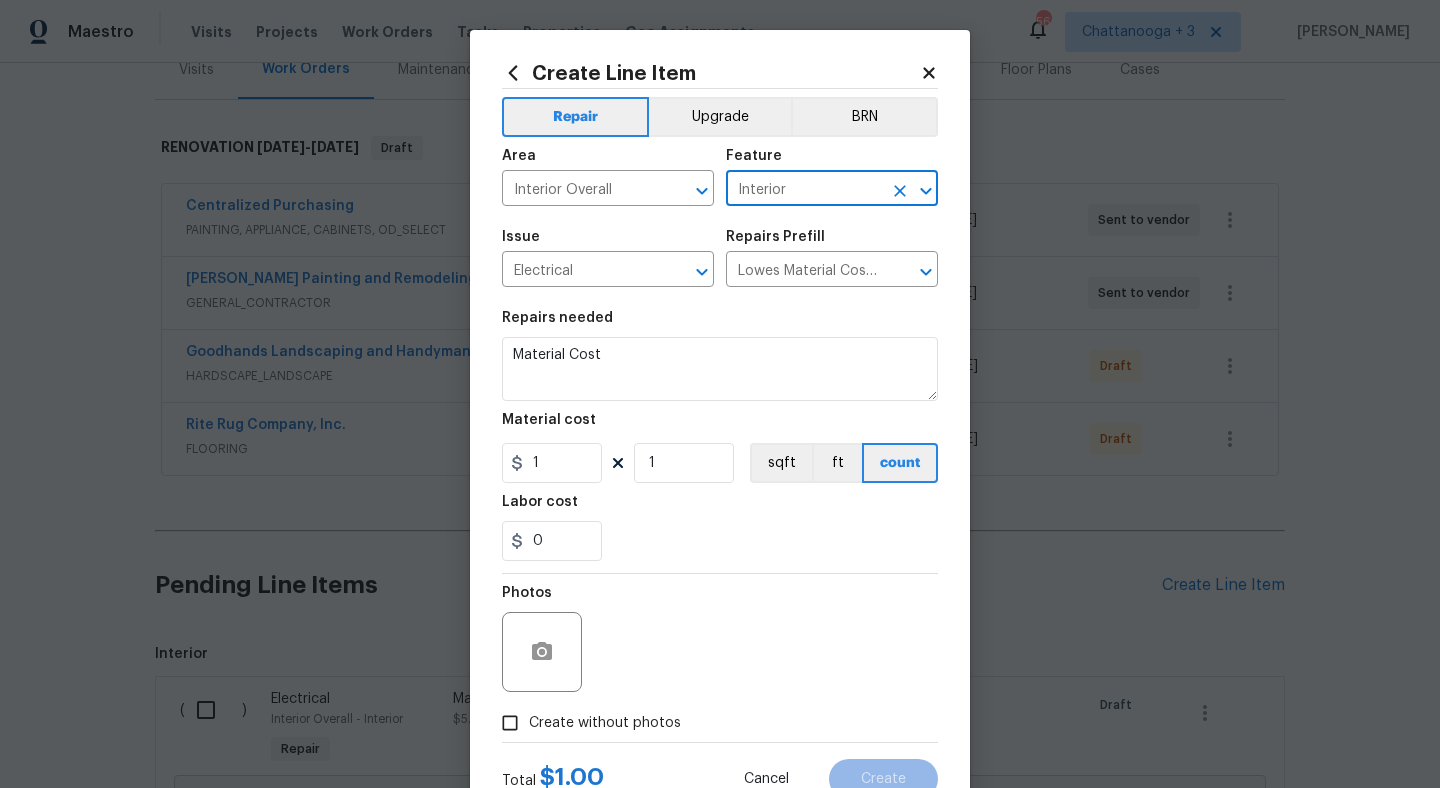 type on "Interior" 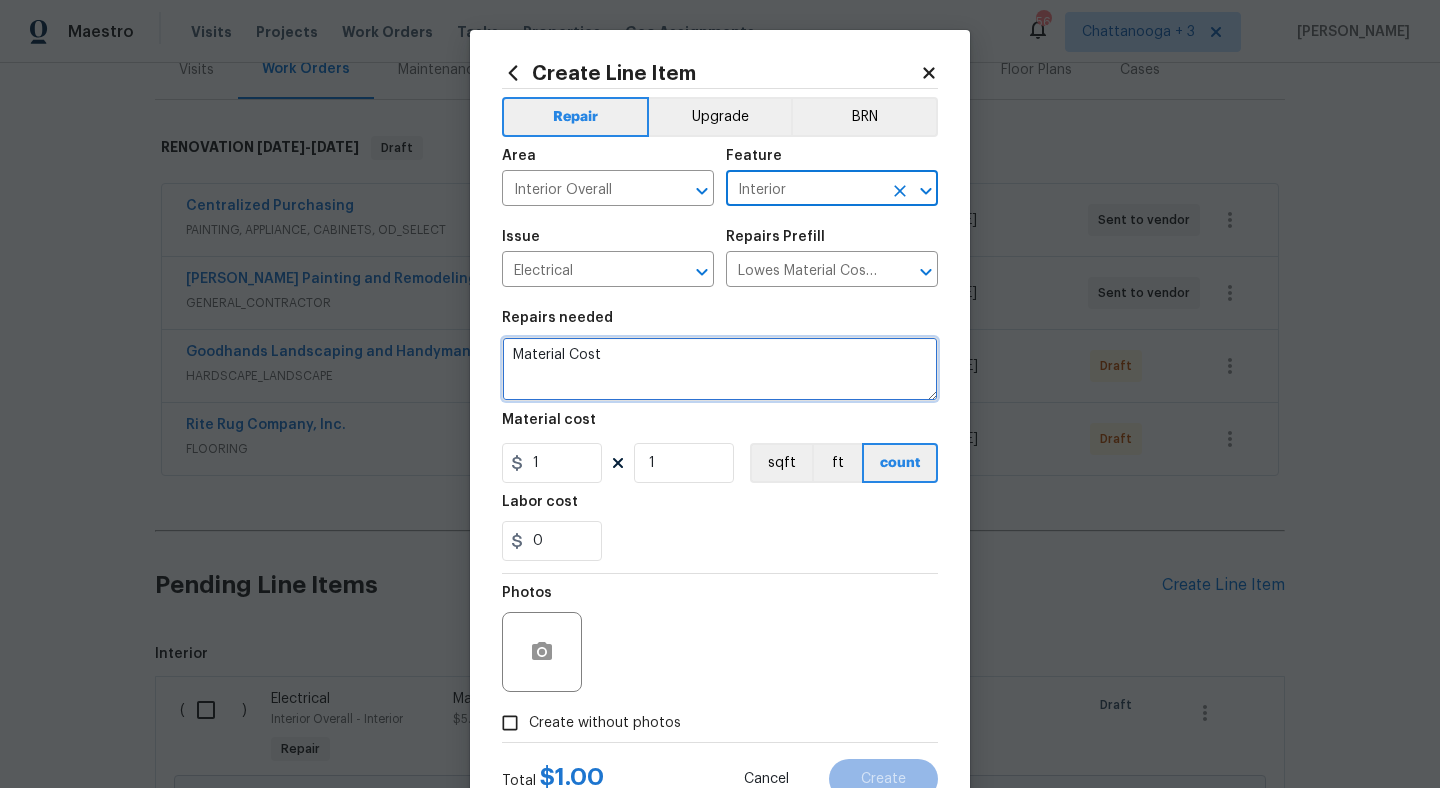 click on "Material Cost" at bounding box center (720, 369) 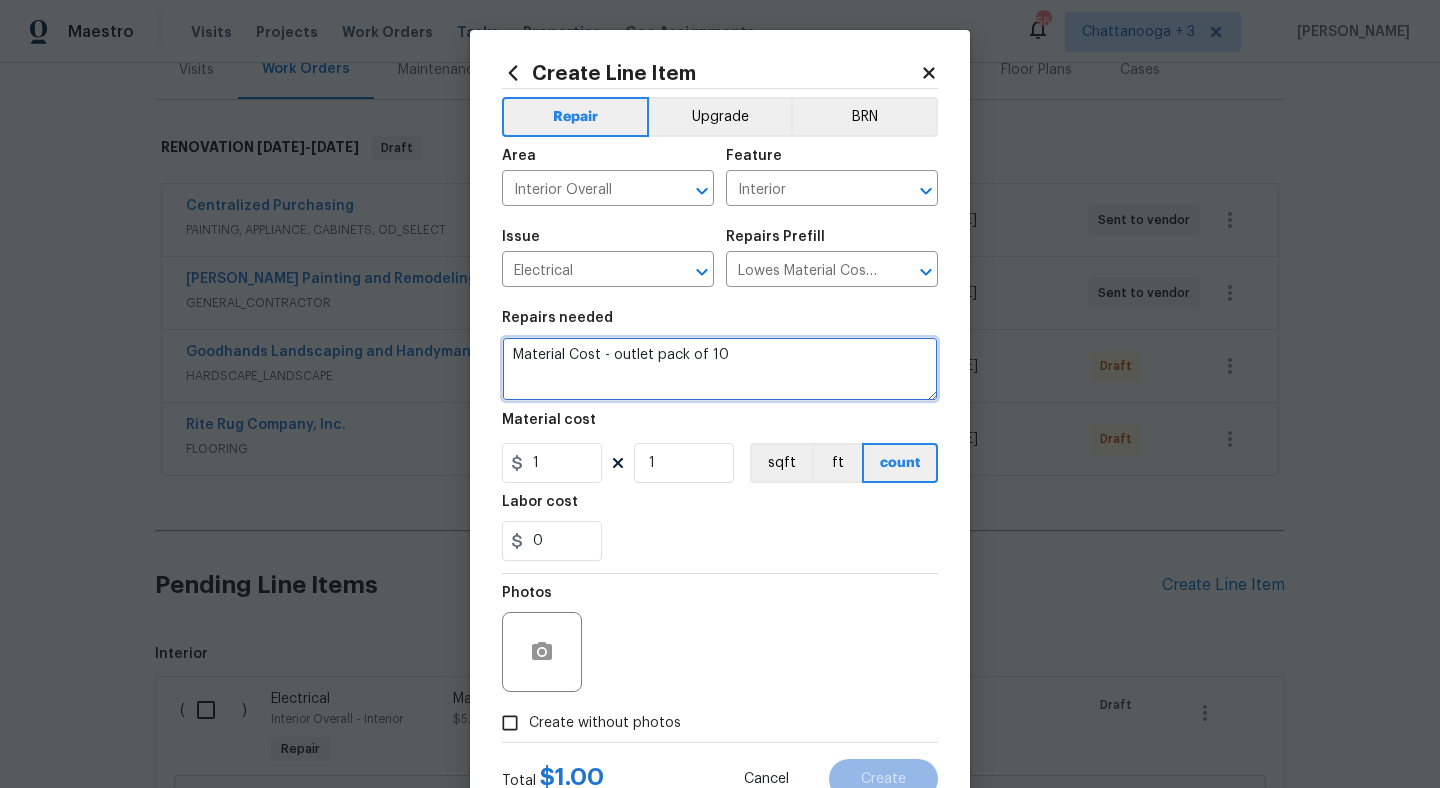 type on "Material Cost - outlet pack of 10" 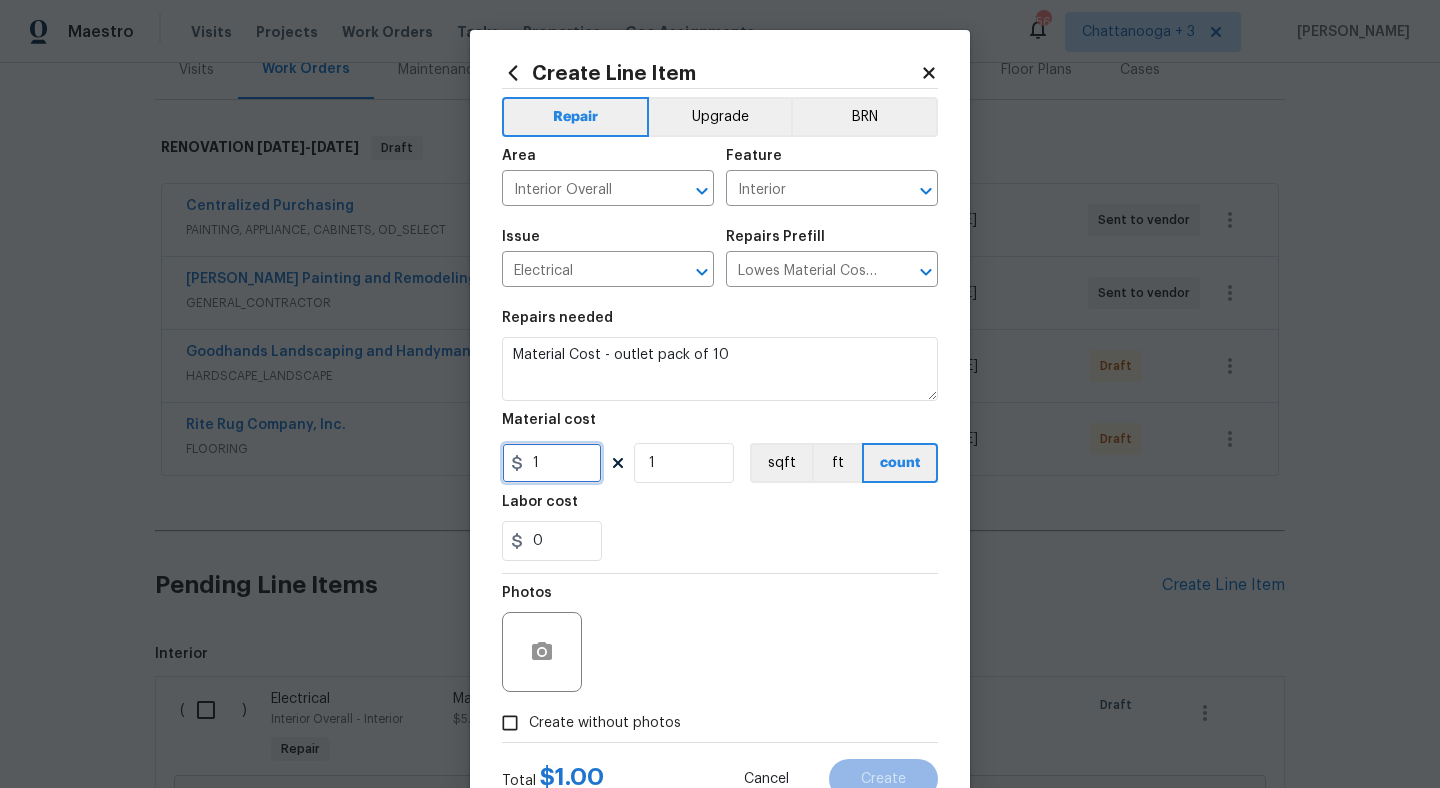 click on "1" at bounding box center (552, 463) 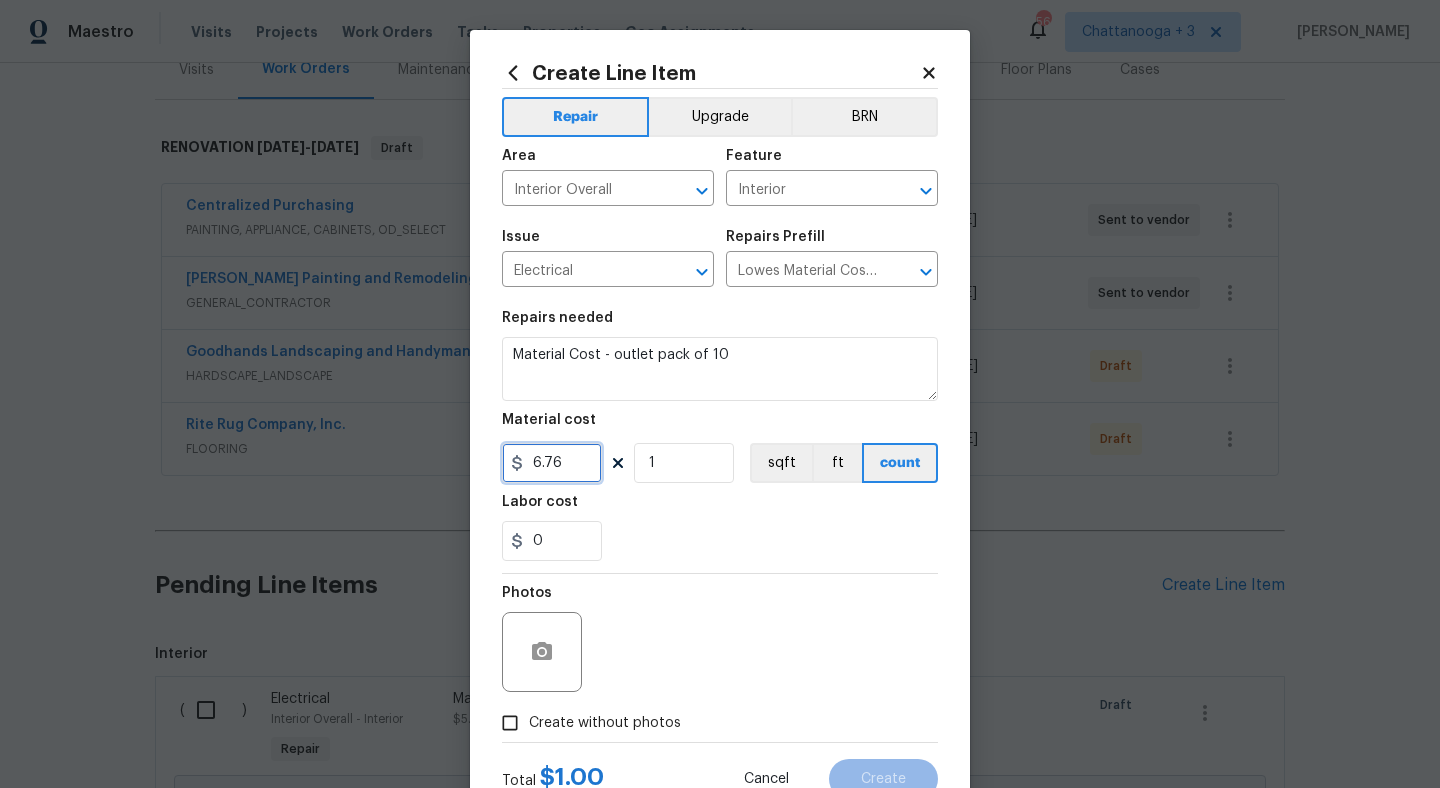 type on "6.76" 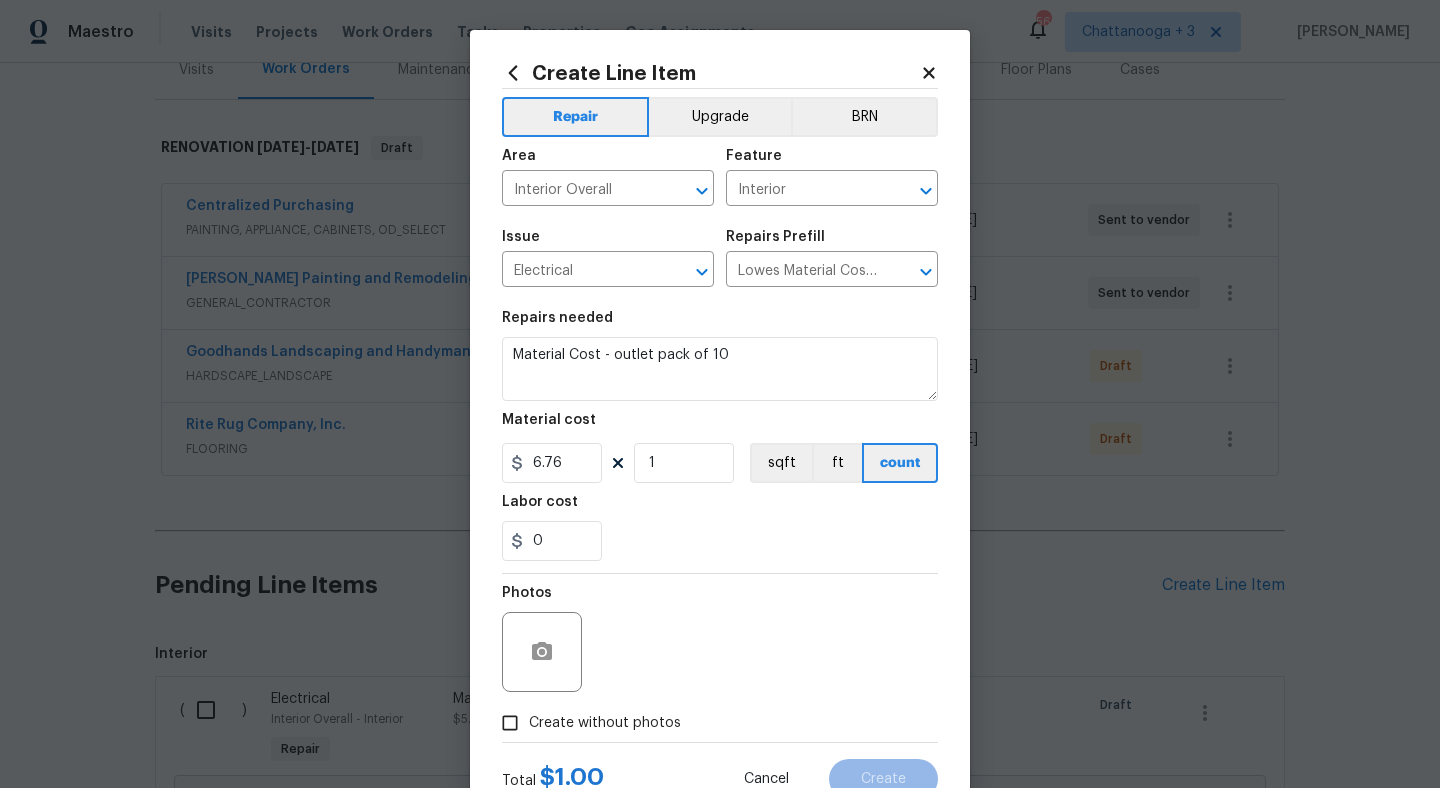 click on "Create without photos" at bounding box center (605, 723) 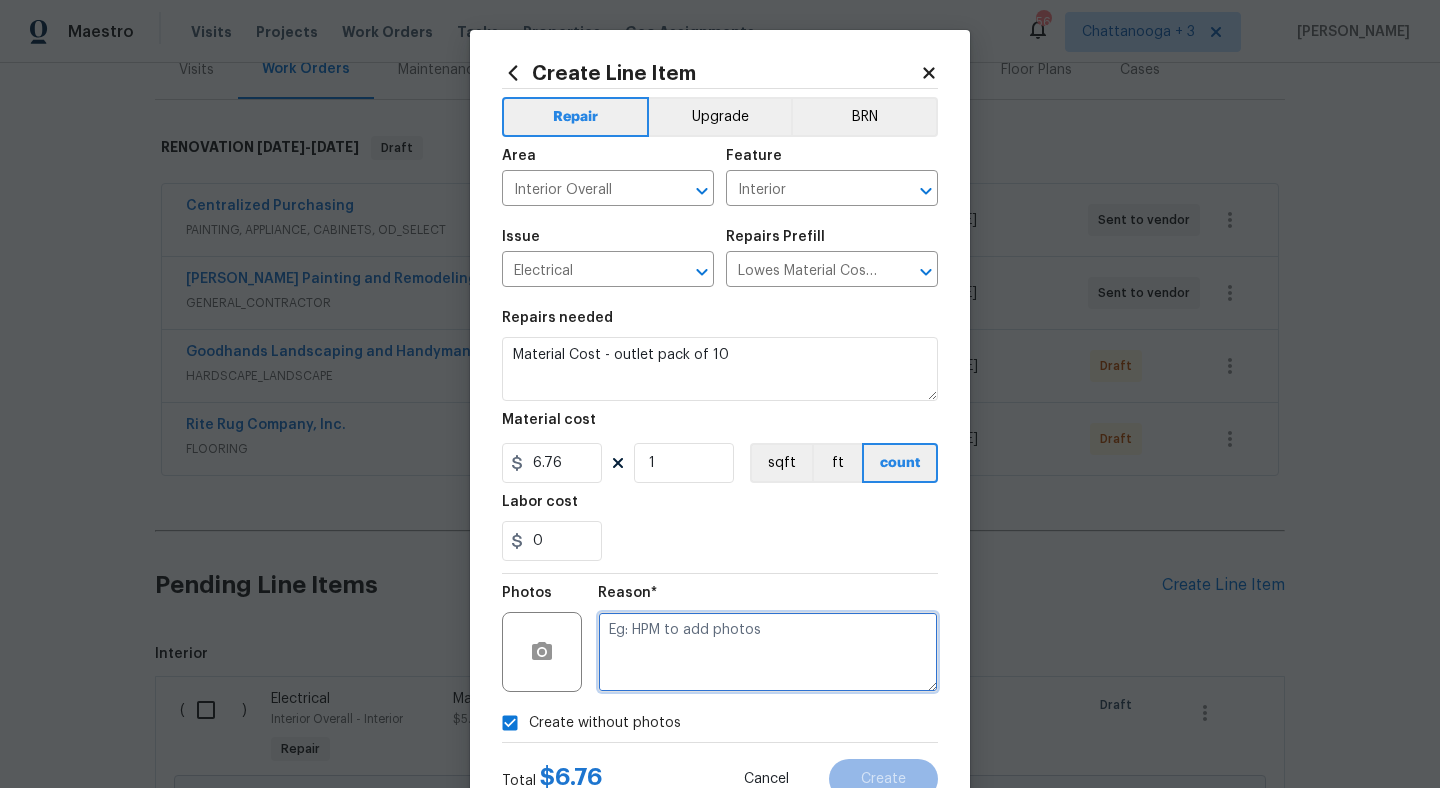 click at bounding box center [768, 652] 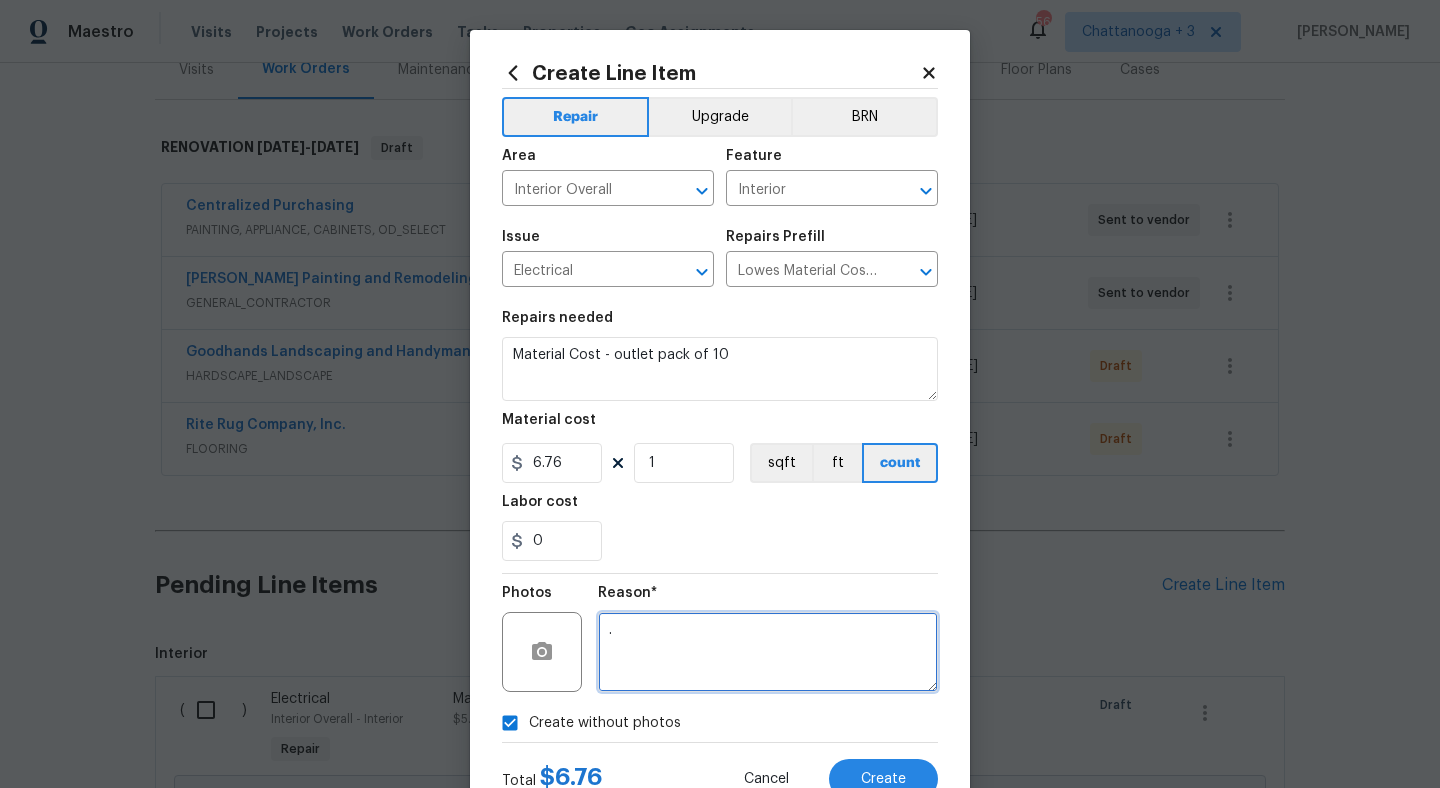 type on "." 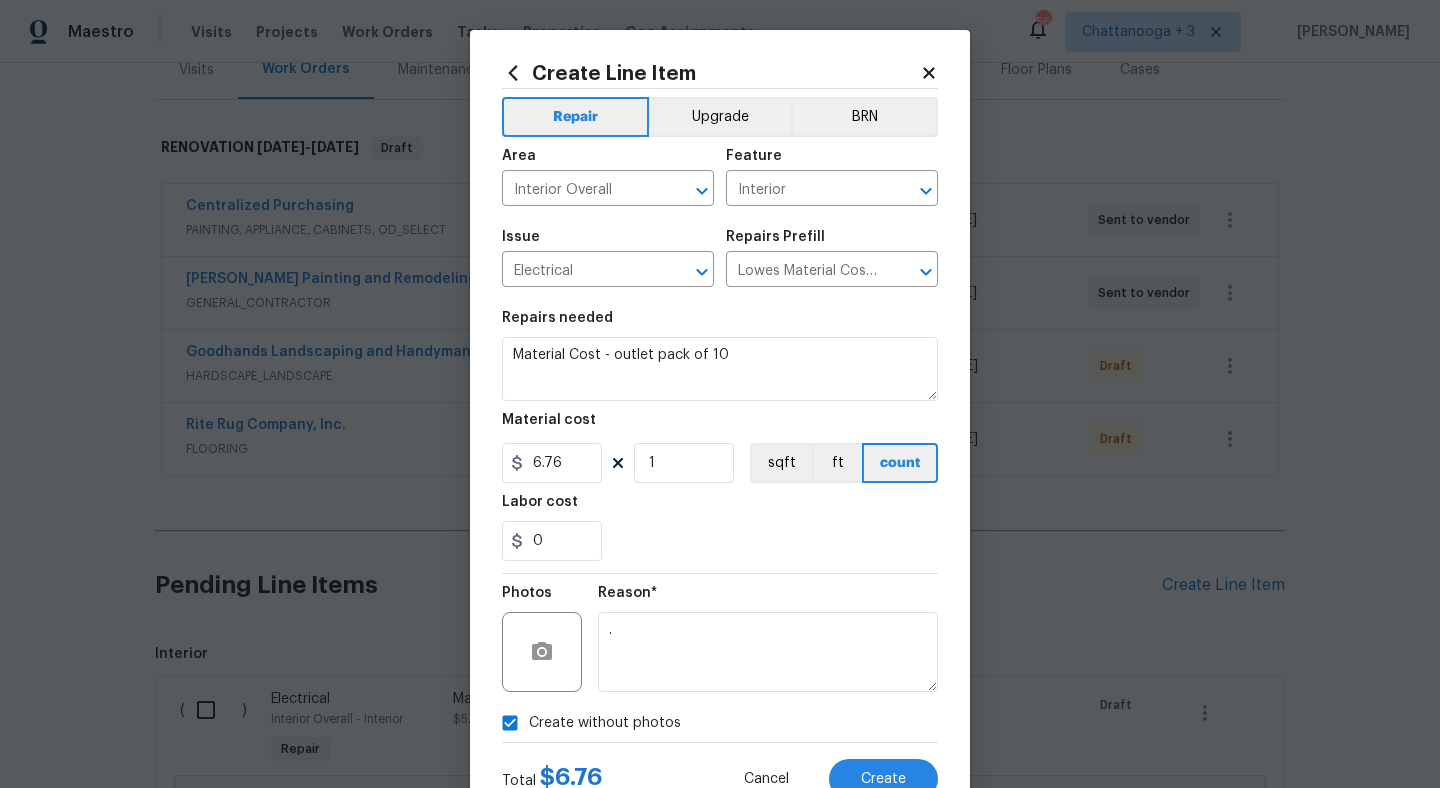 click on "0" at bounding box center (720, 541) 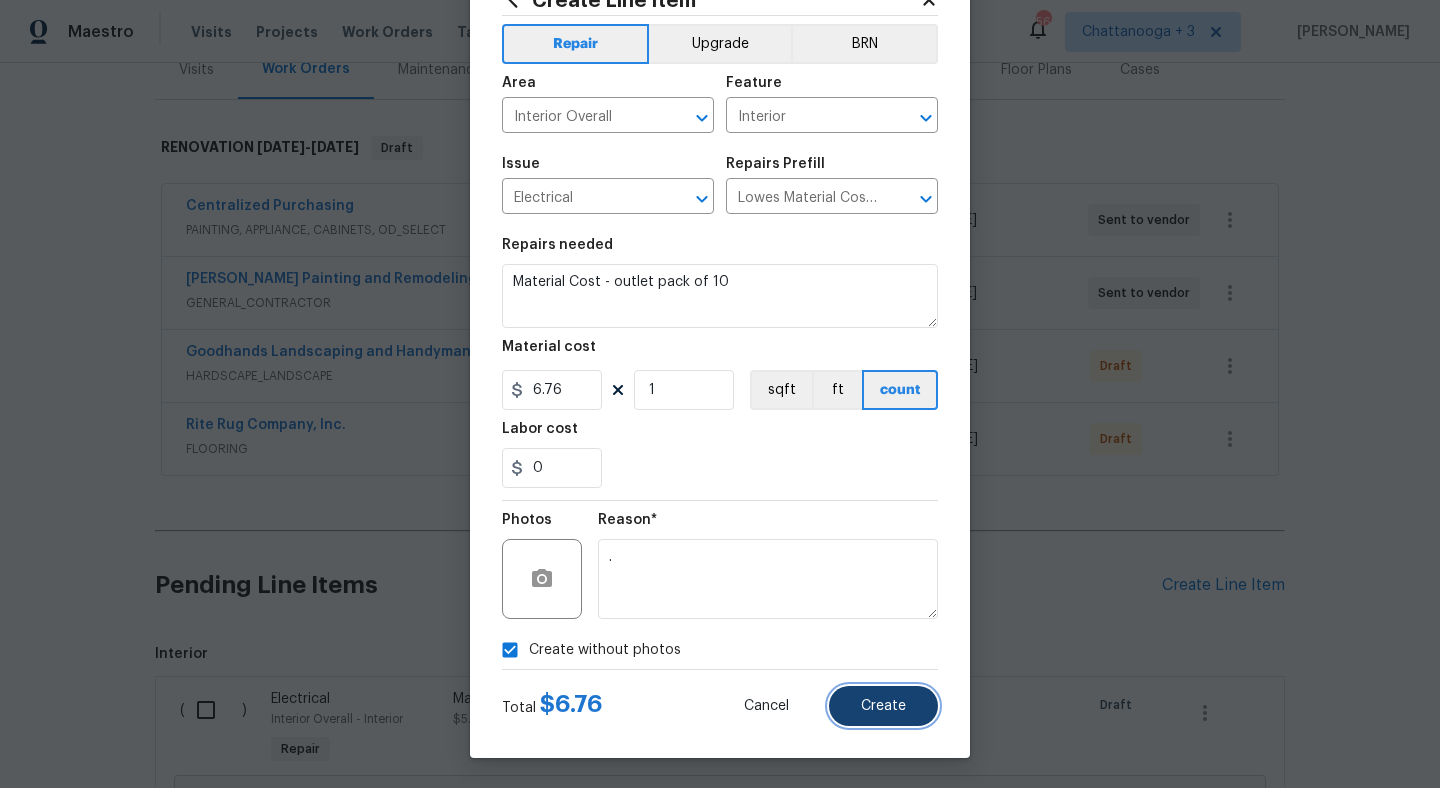 click on "Create" at bounding box center [883, 706] 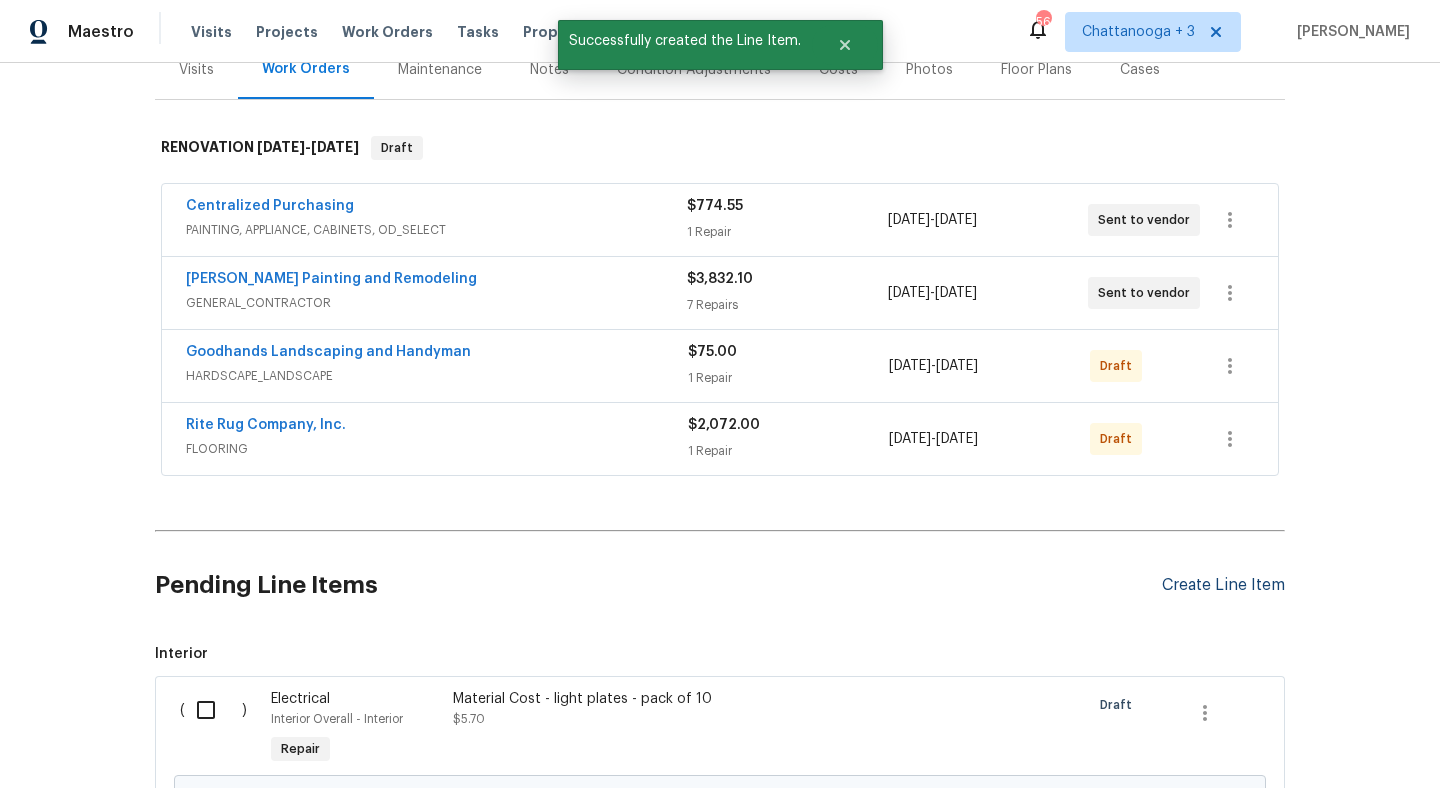 click on "Create Line Item" at bounding box center [1223, 585] 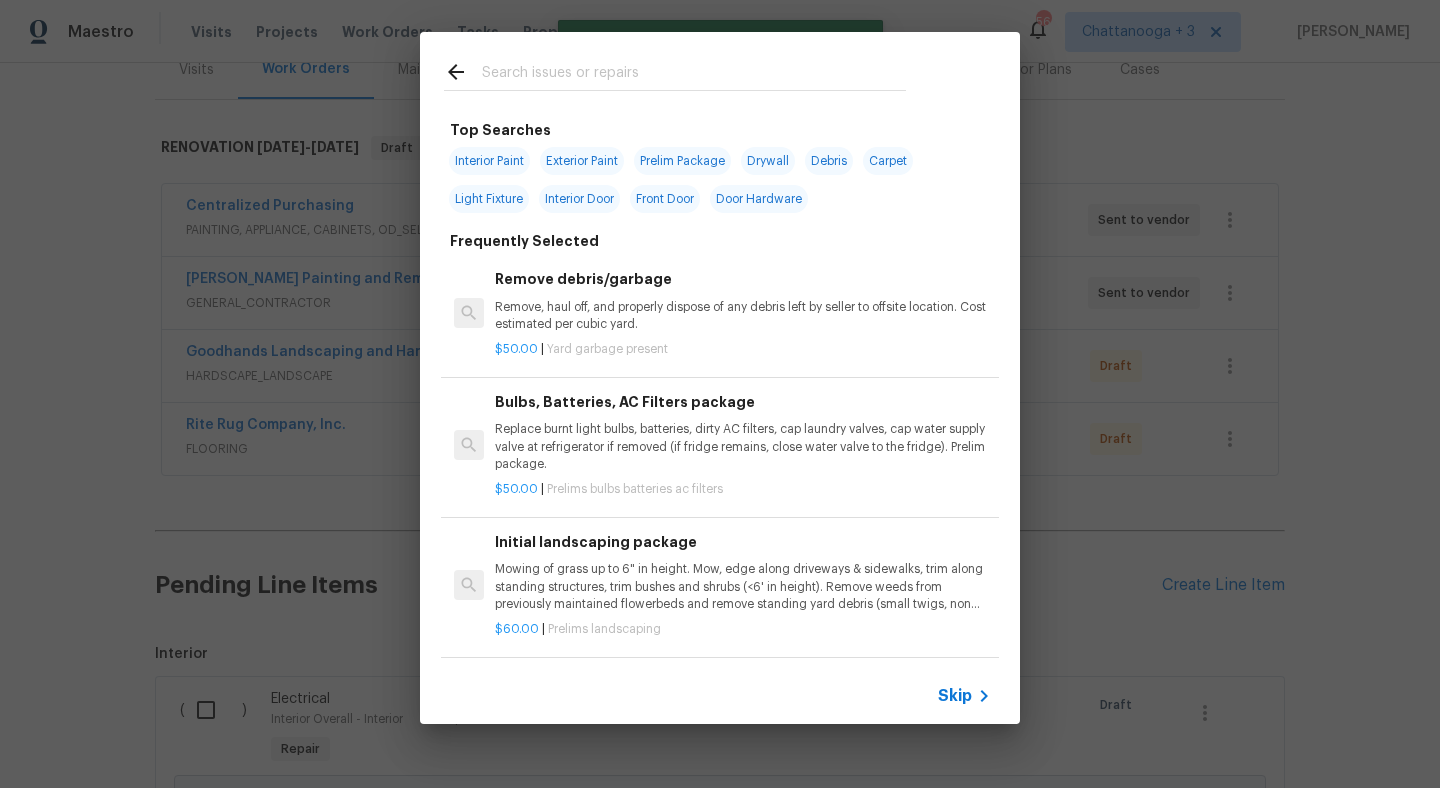 click at bounding box center [675, 71] 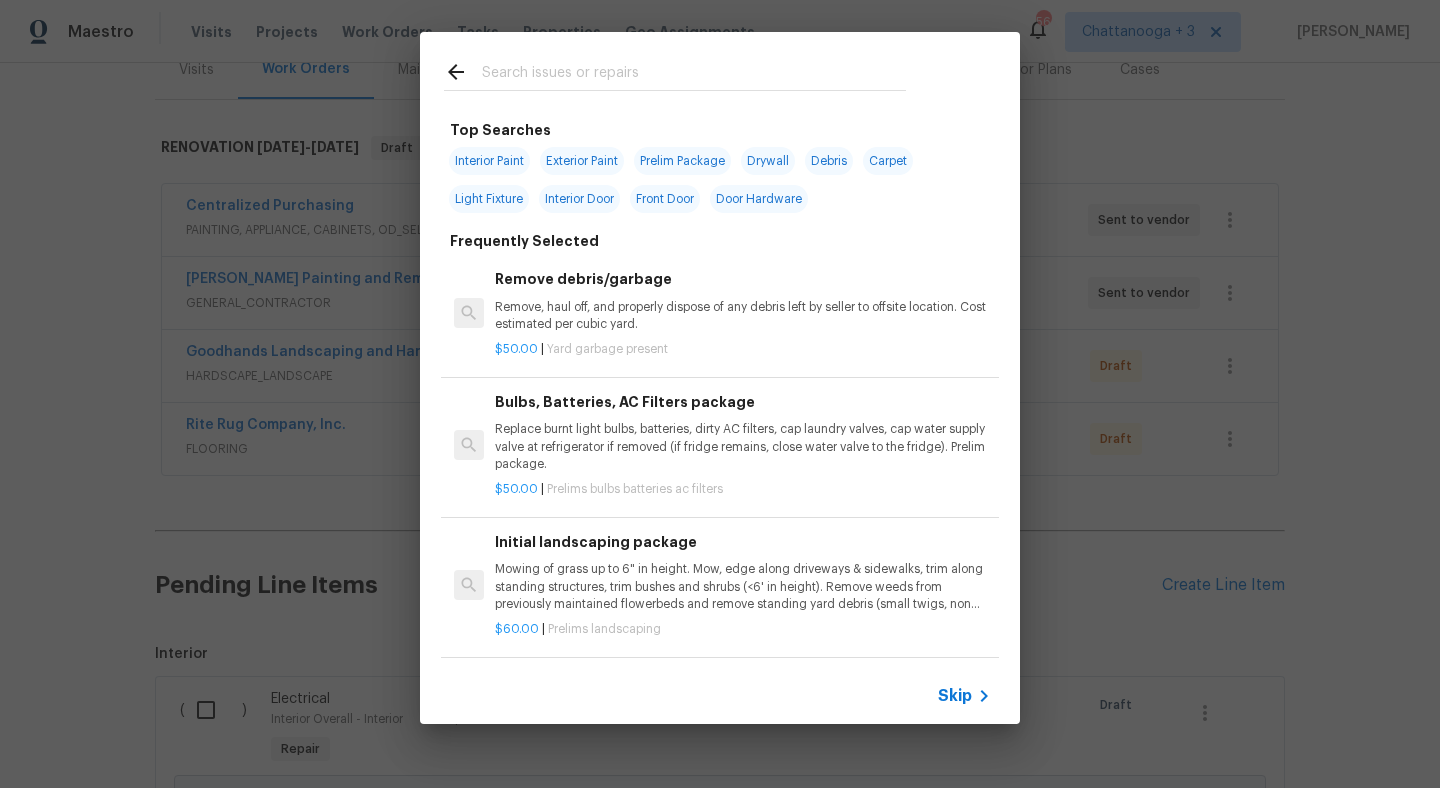 click at bounding box center [694, 75] 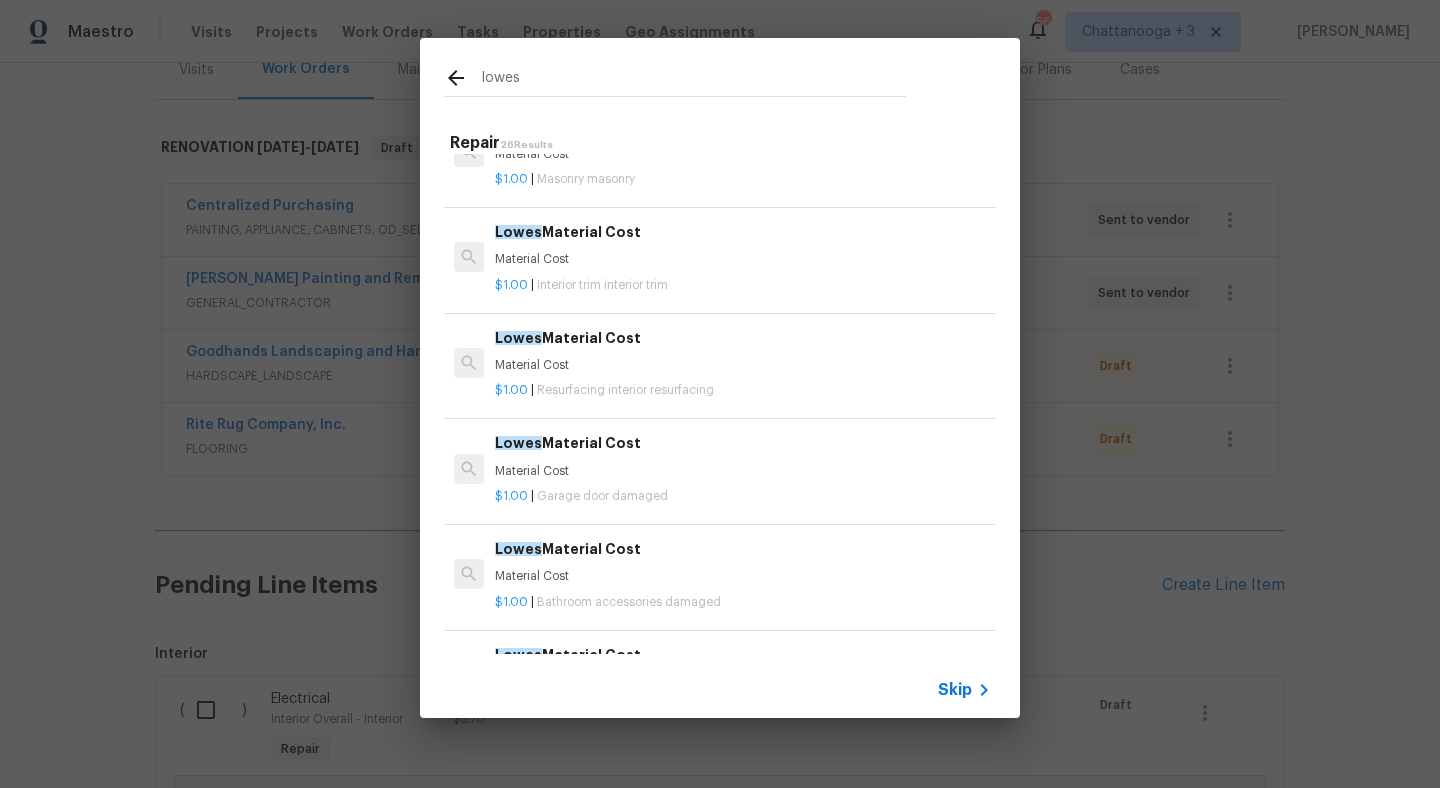 scroll, scrollTop: 802, scrollLeft: 0, axis: vertical 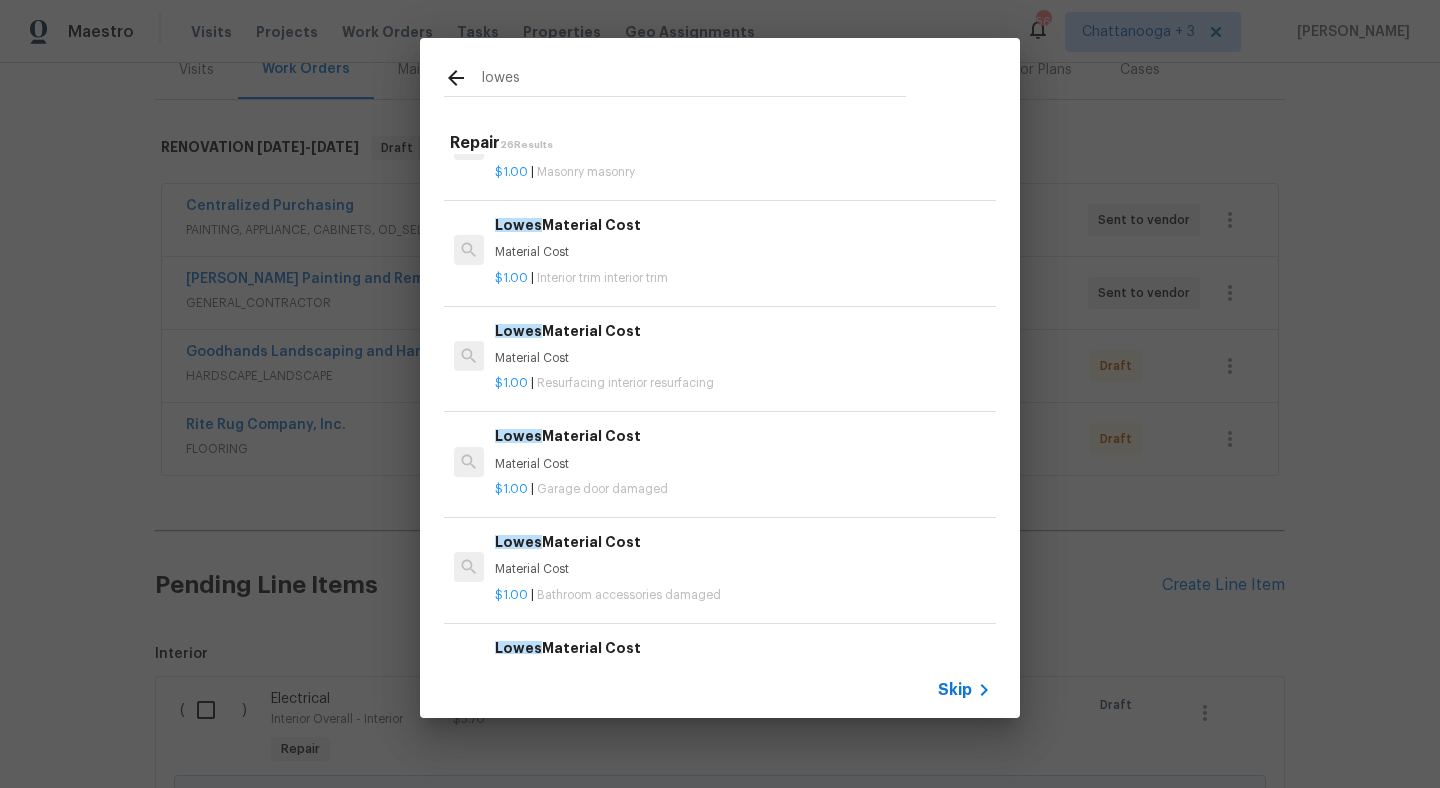 type on "lowes" 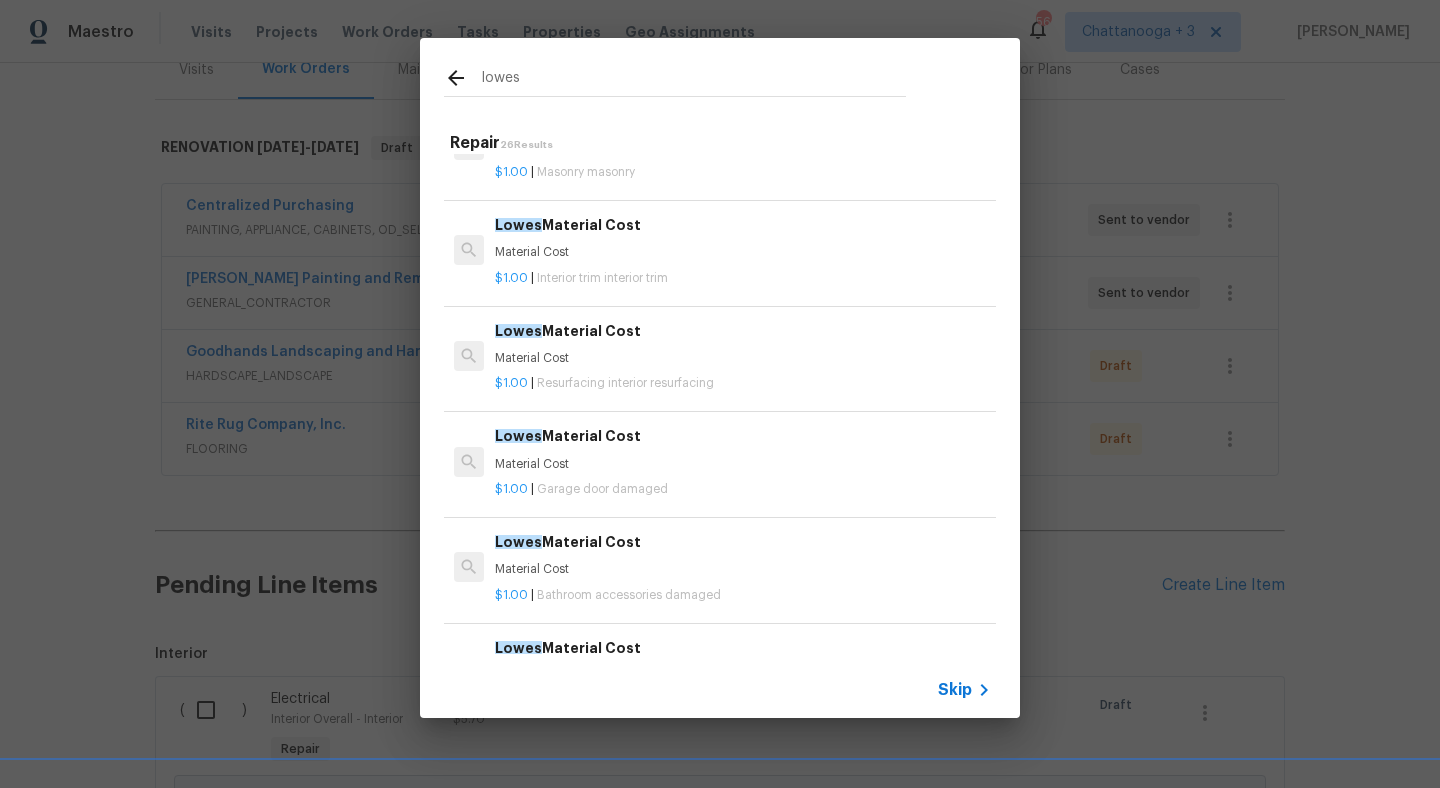 click on "Material Cost" at bounding box center [743, 252] 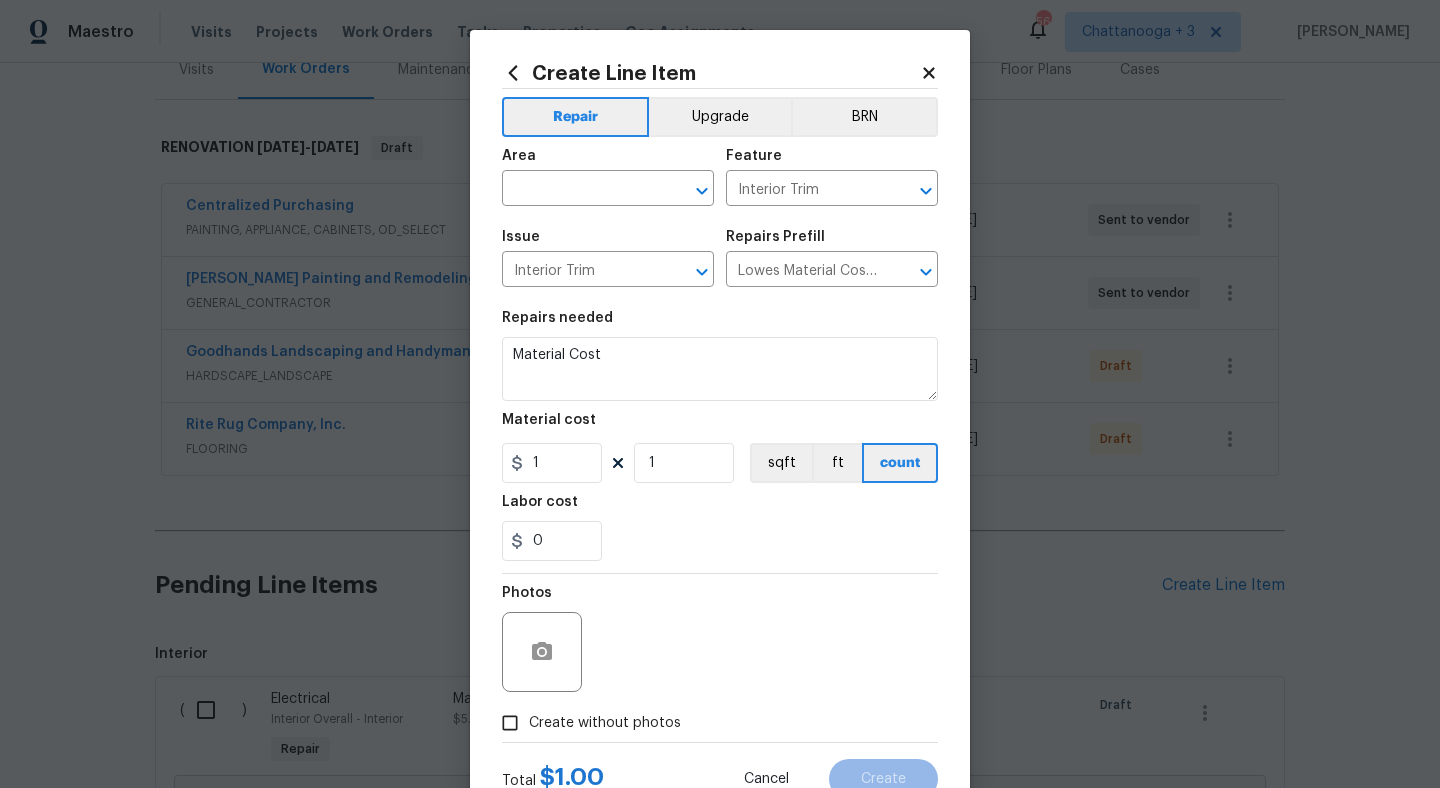 click on "Area ​" at bounding box center (608, 177) 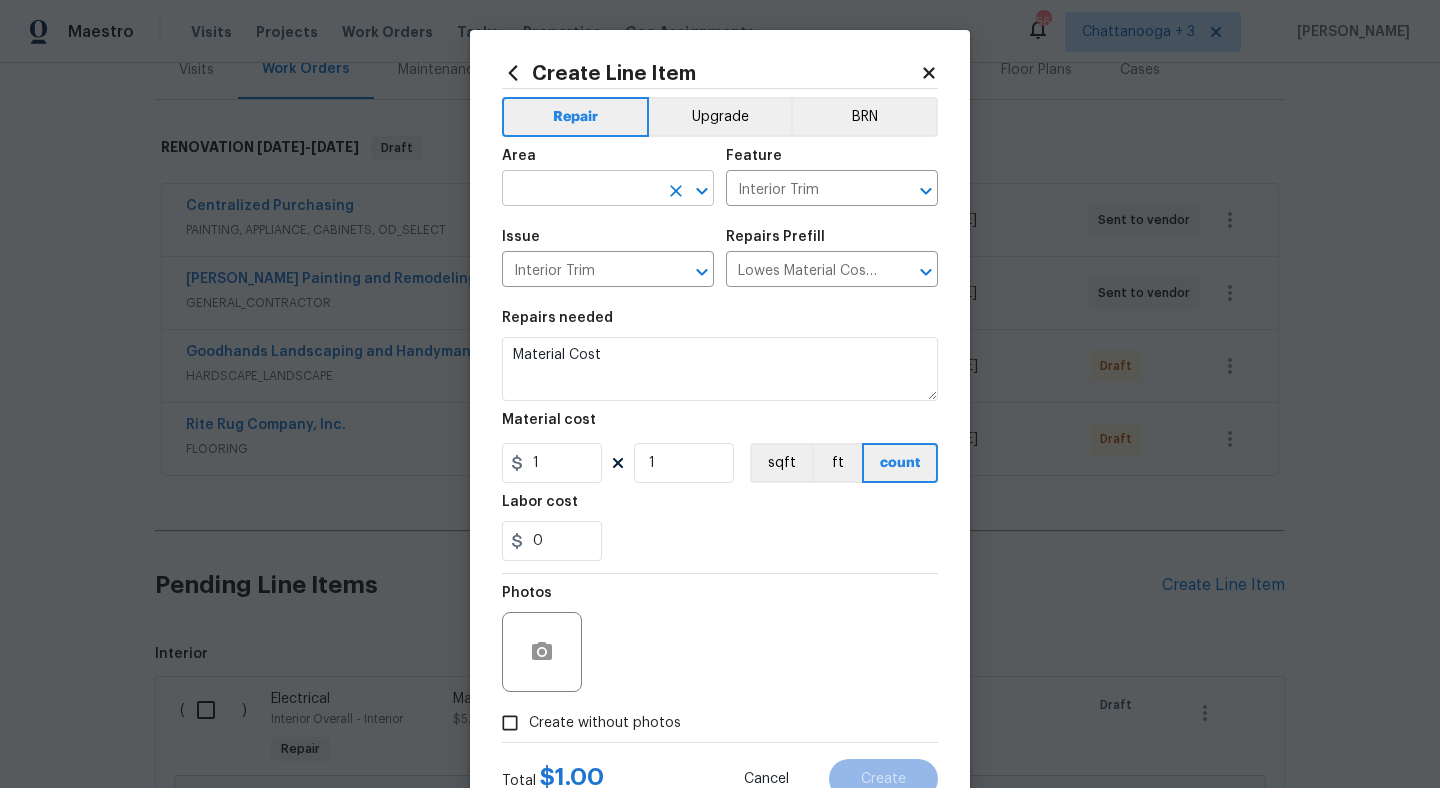 click at bounding box center (580, 190) 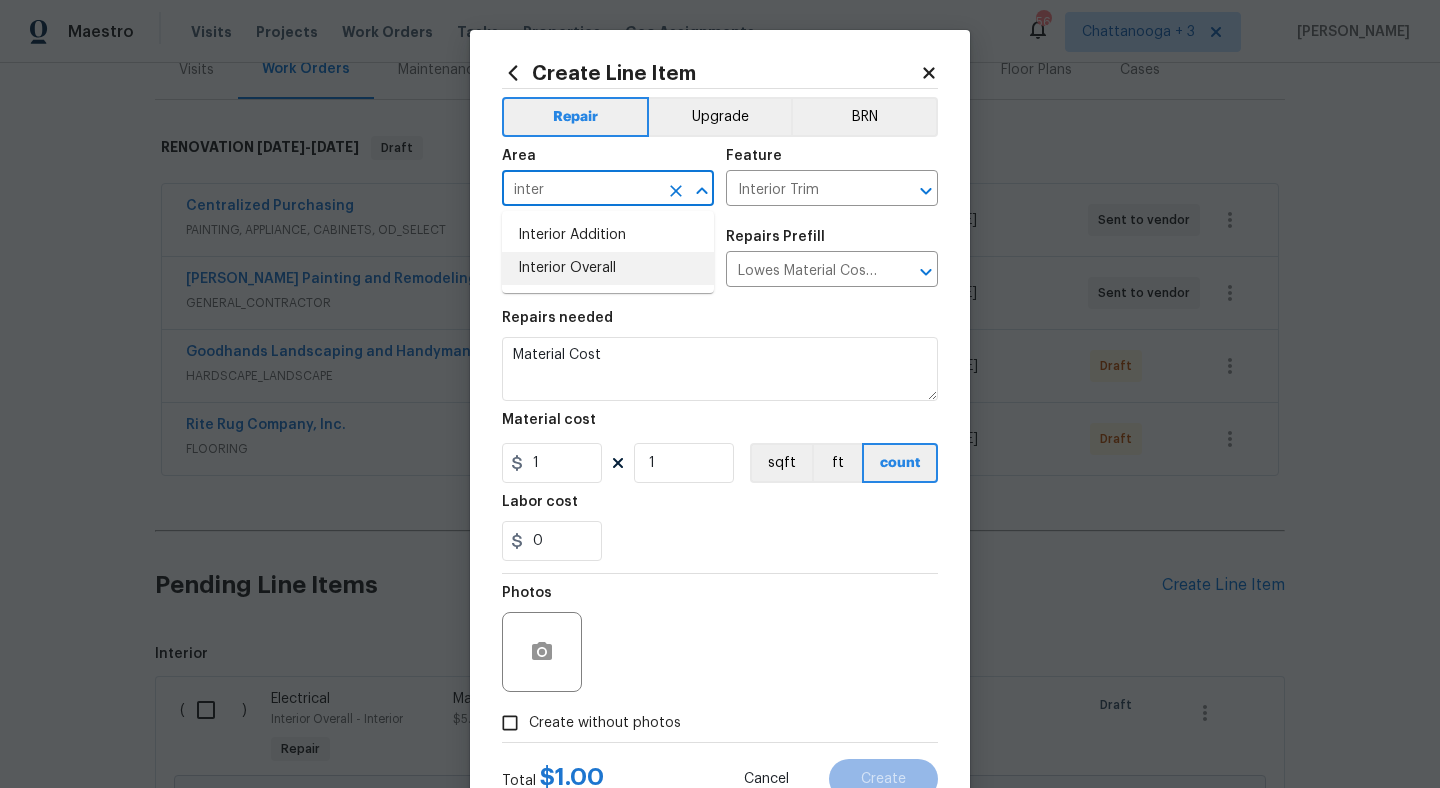 click on "Interior Overall" at bounding box center [608, 268] 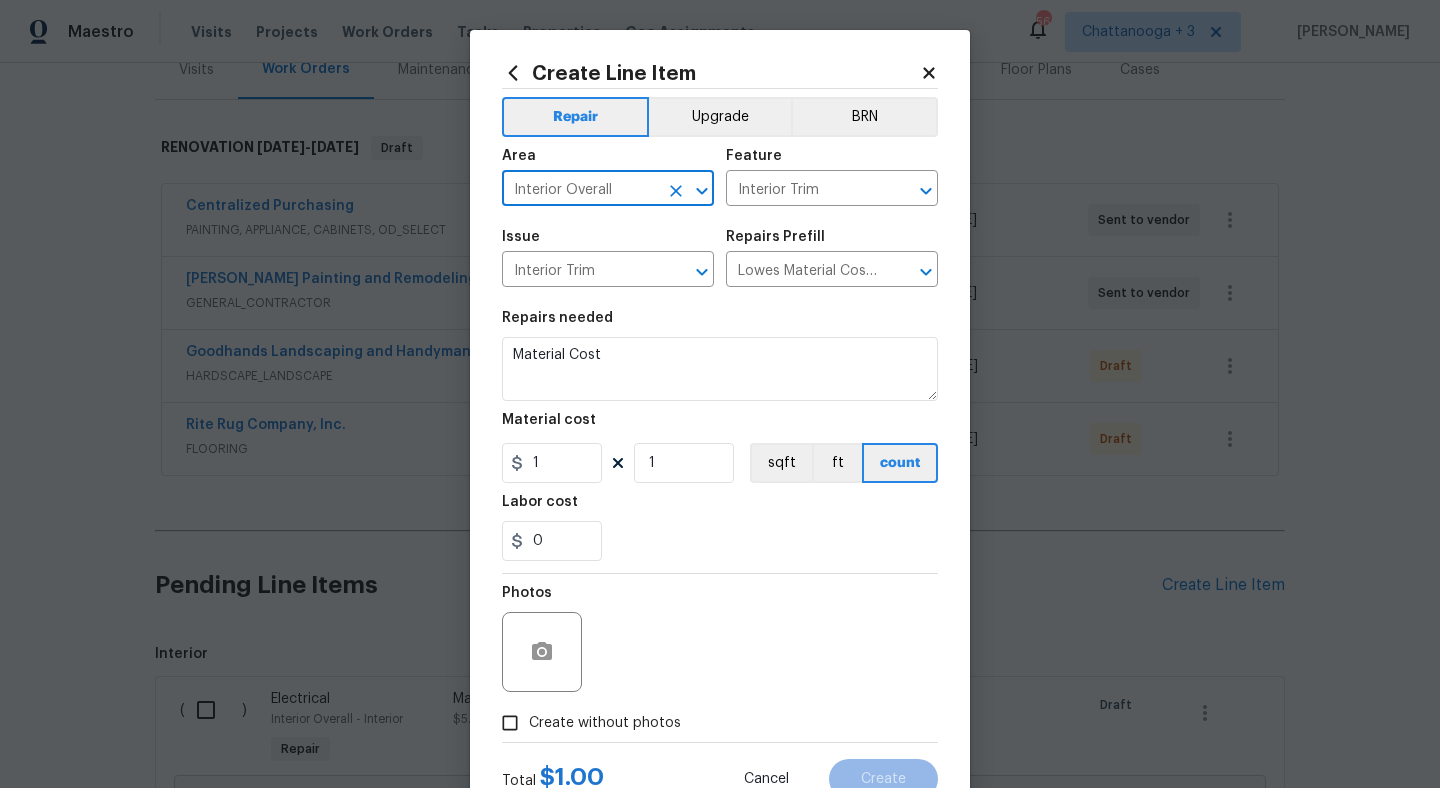 type on "Interior Overall" 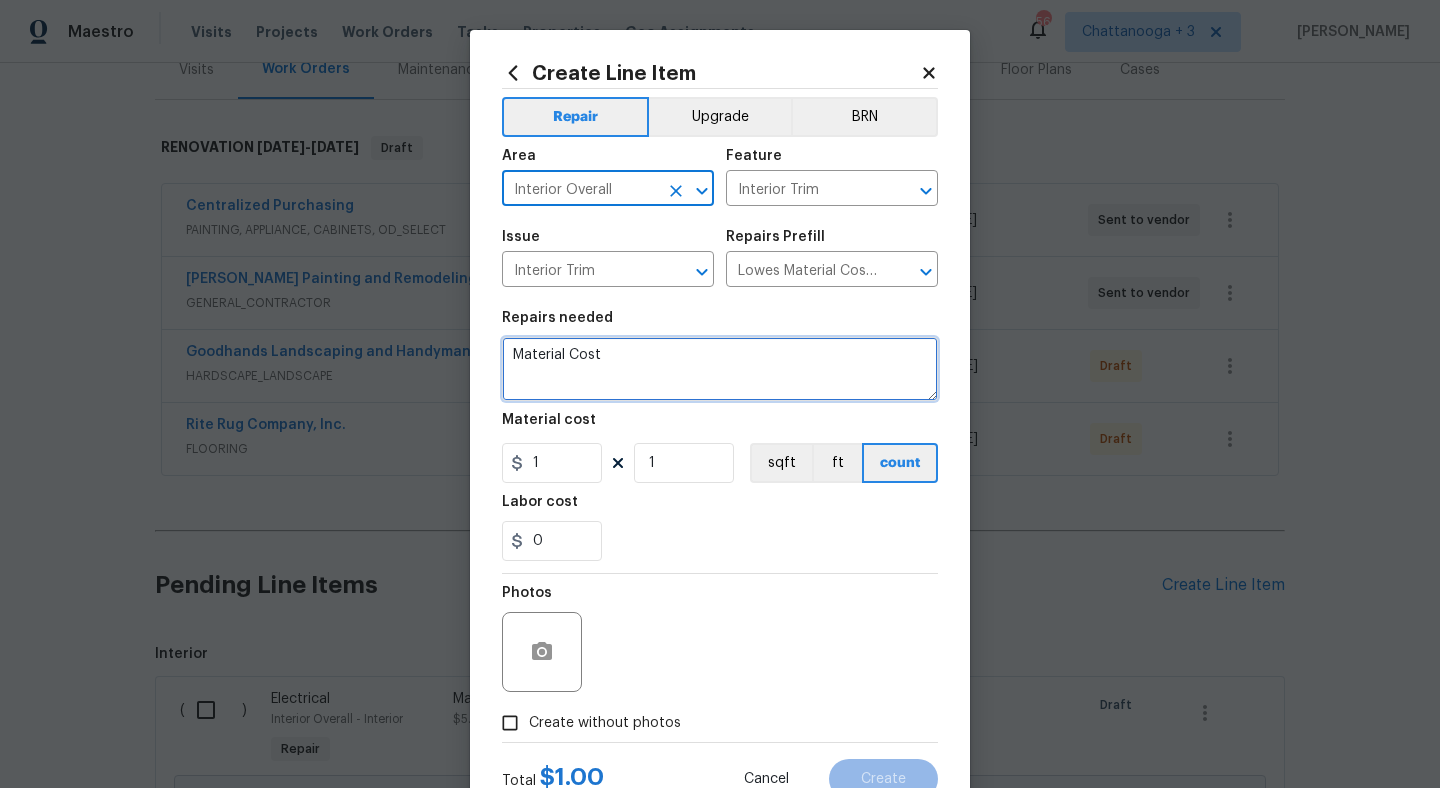 click on "Material Cost" at bounding box center [720, 369] 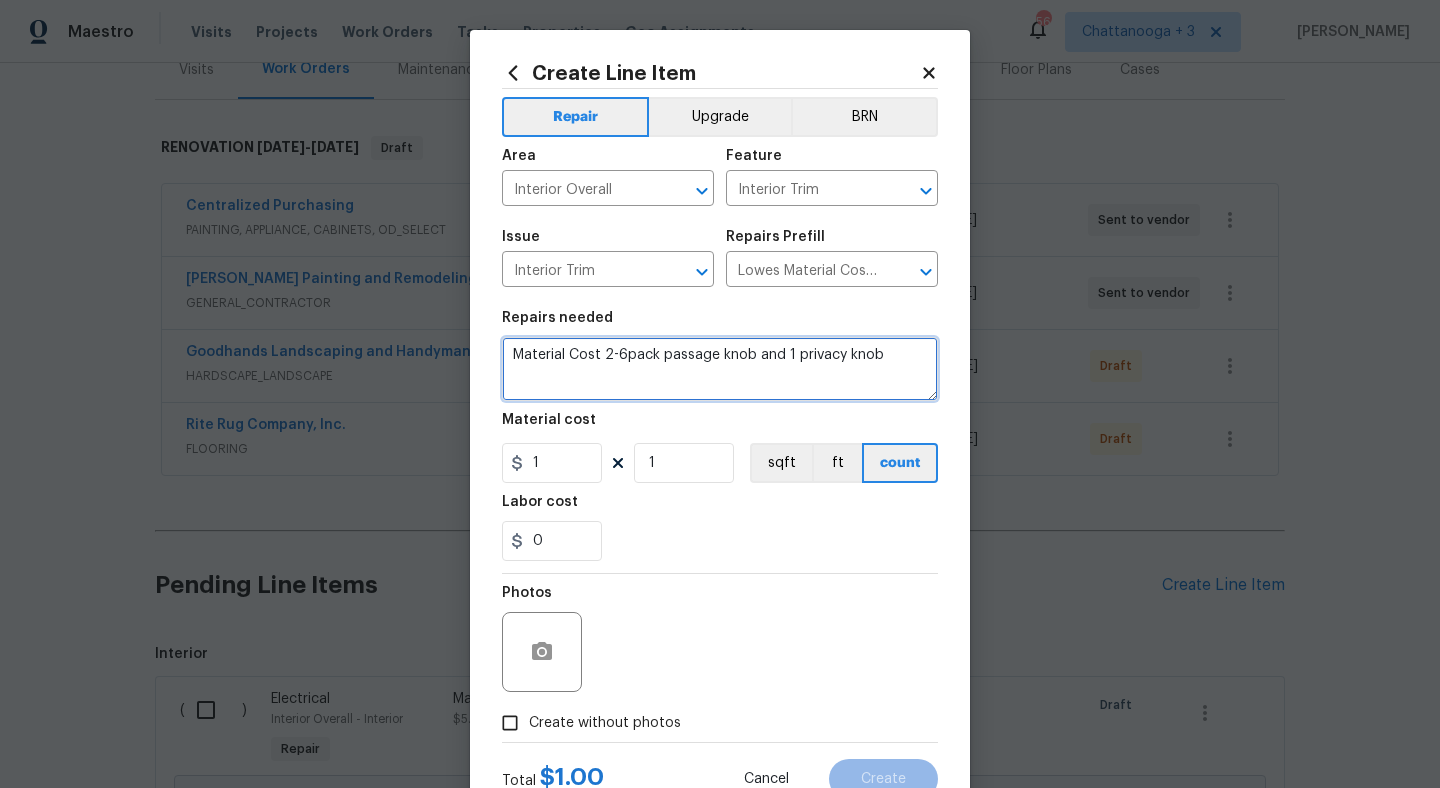 type on "Material Cost 2-6pack passage knob and 1 privacy knob" 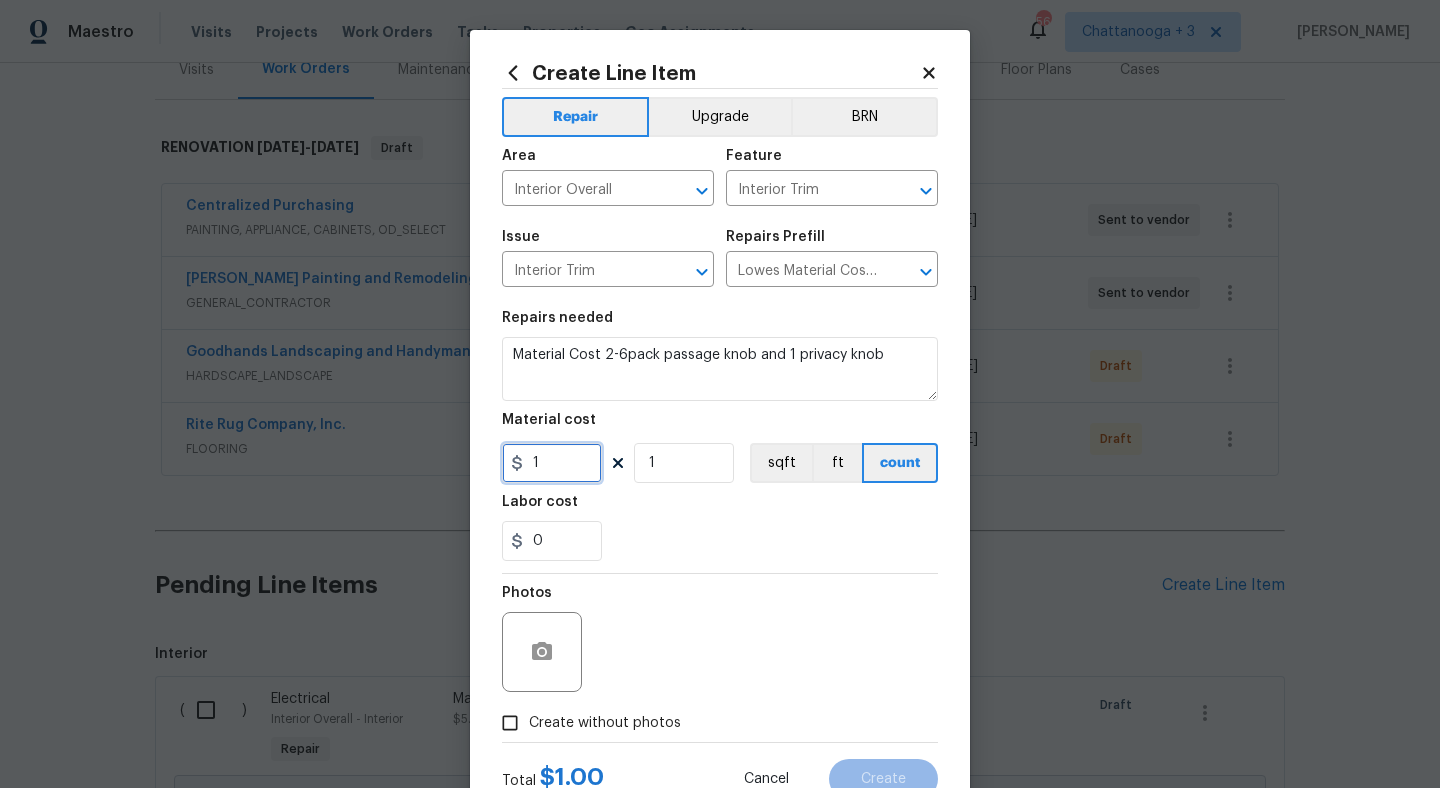 click on "1" at bounding box center [552, 463] 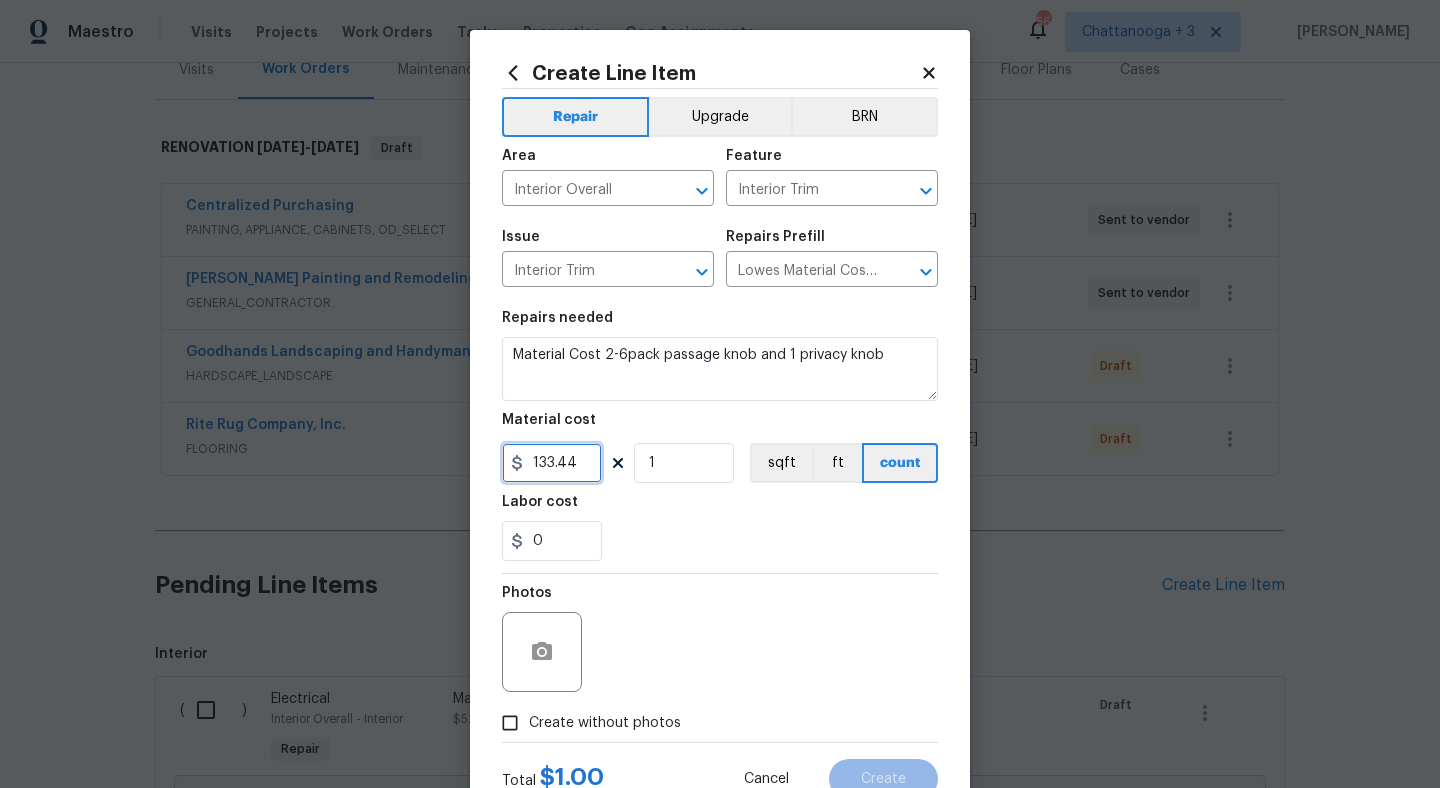 type on "133.44" 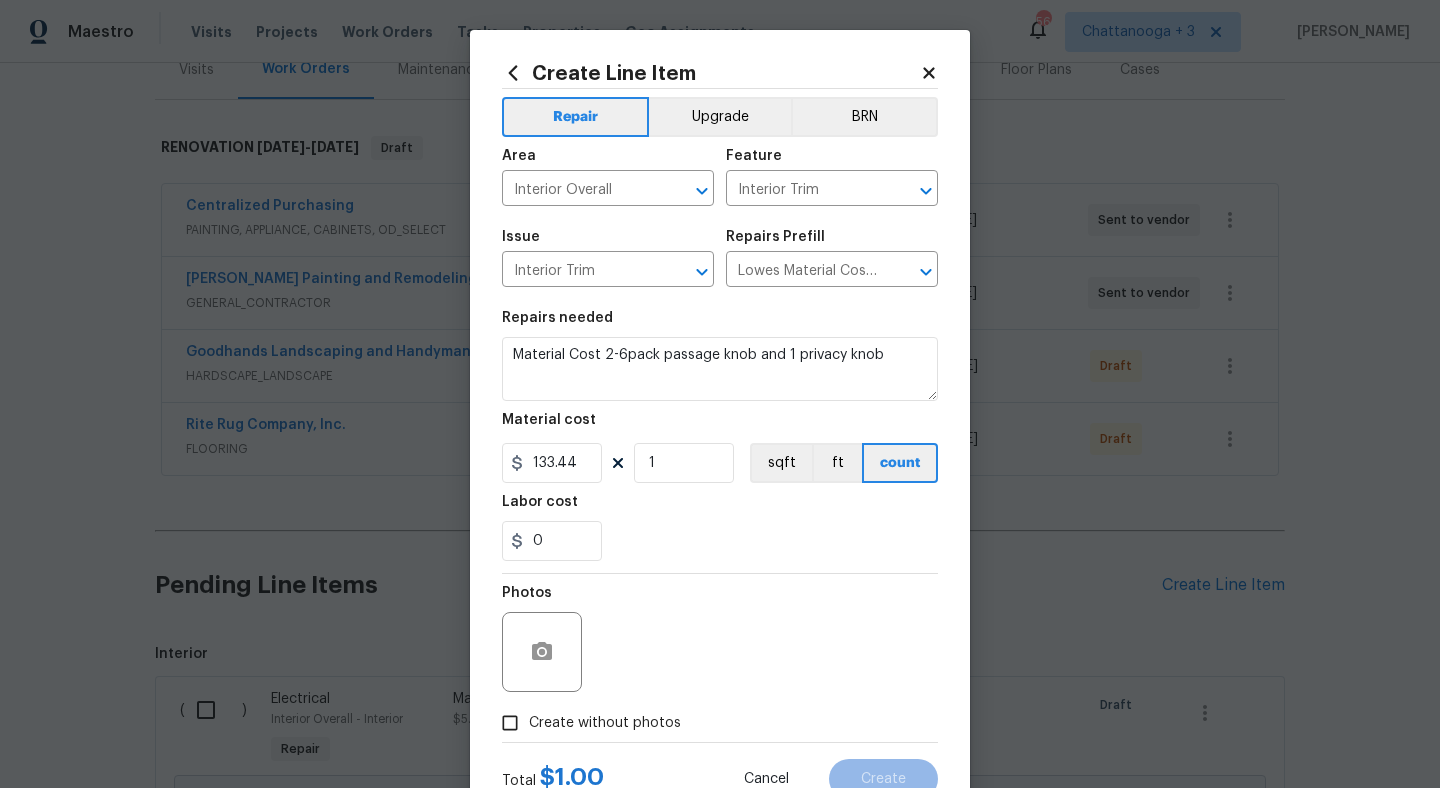 click on "Photos" at bounding box center [720, 639] 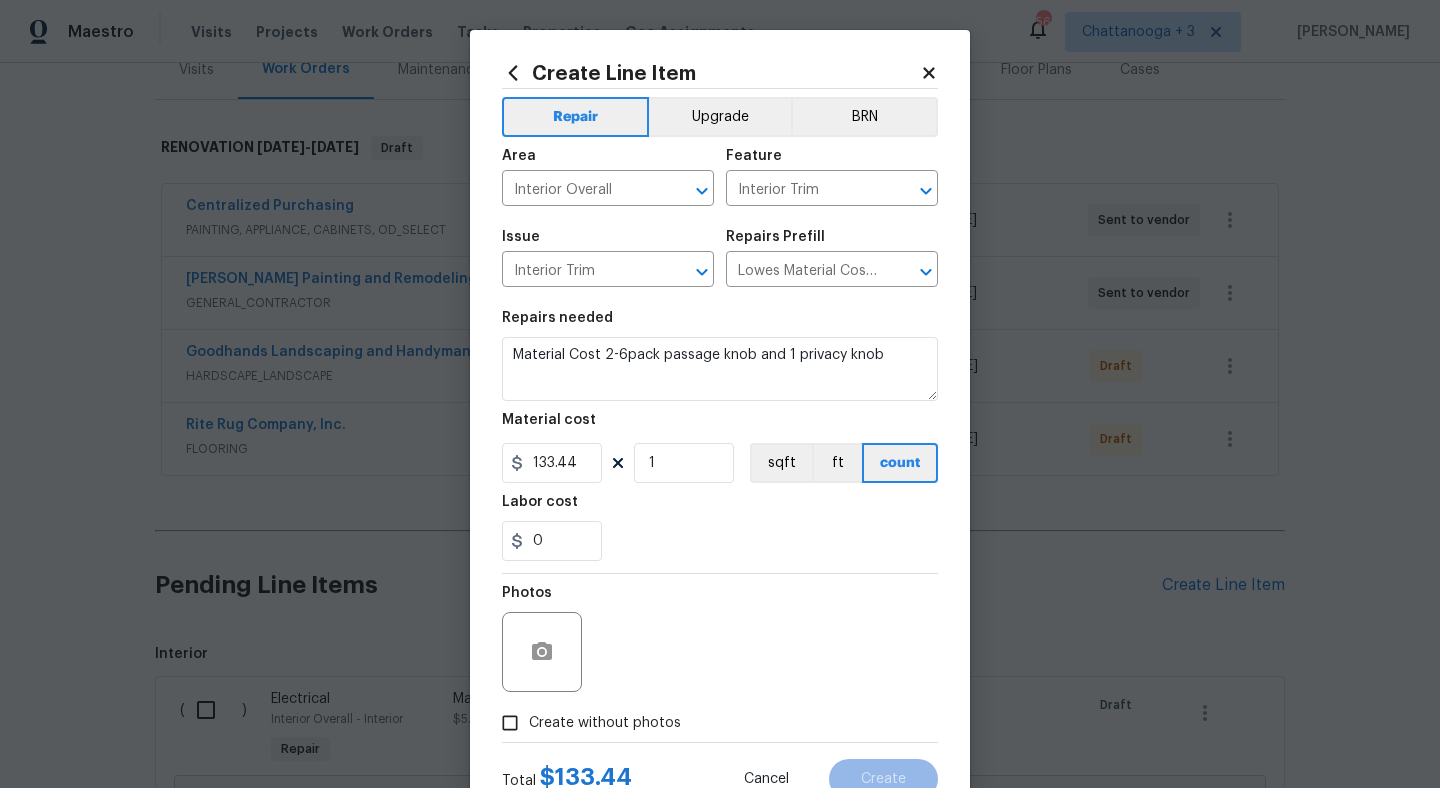 scroll, scrollTop: 74, scrollLeft: 0, axis: vertical 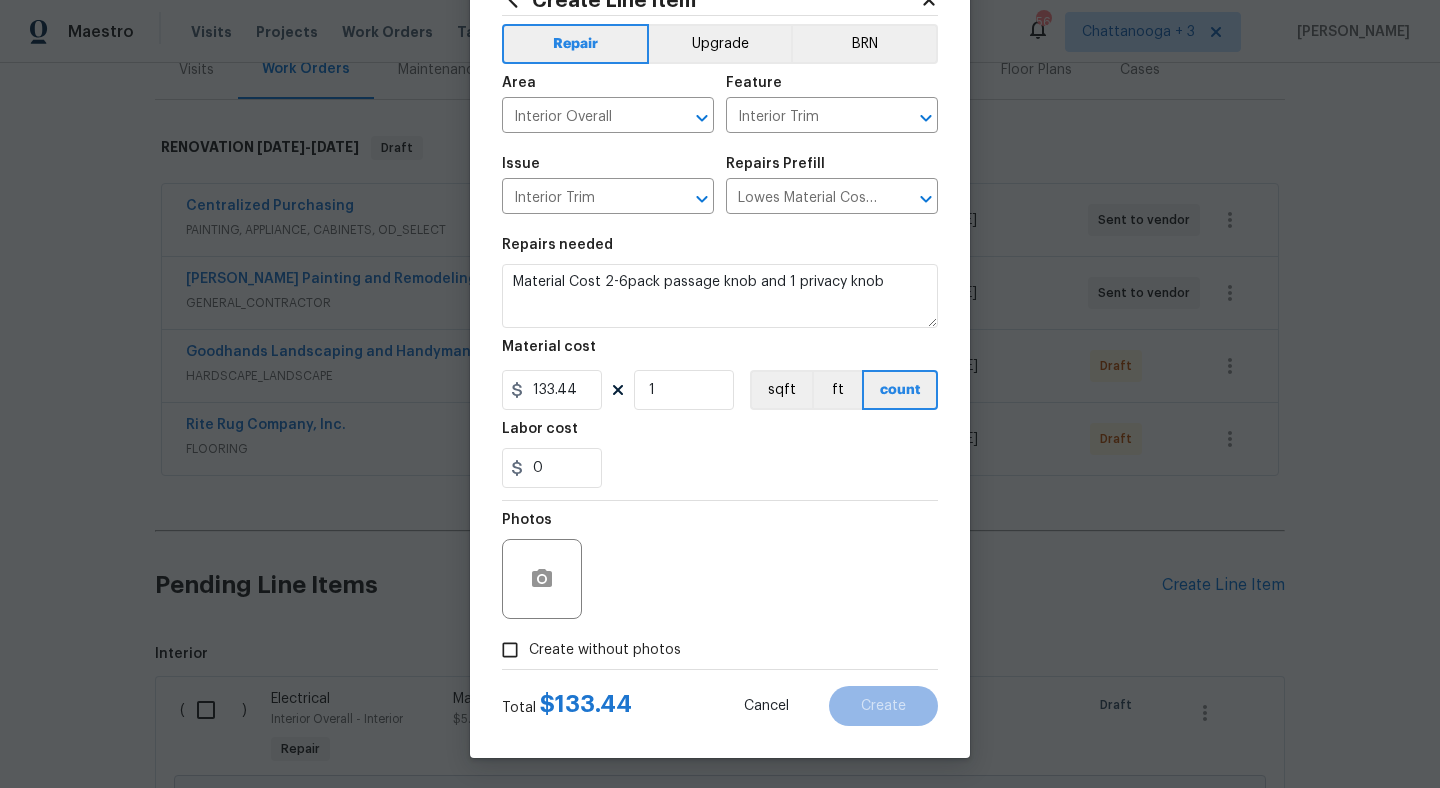 click on "Create without photos" at bounding box center (586, 650) 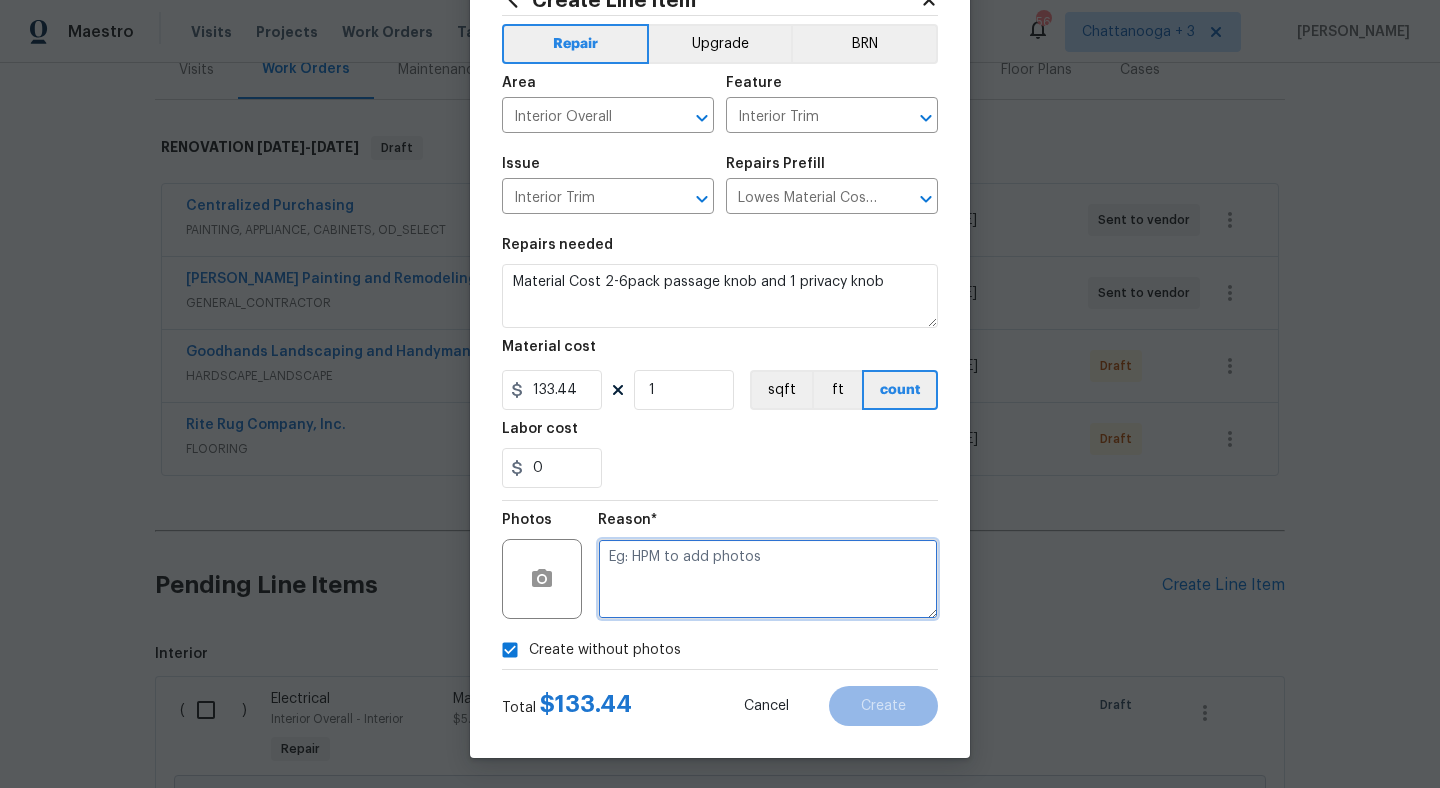 click at bounding box center [768, 579] 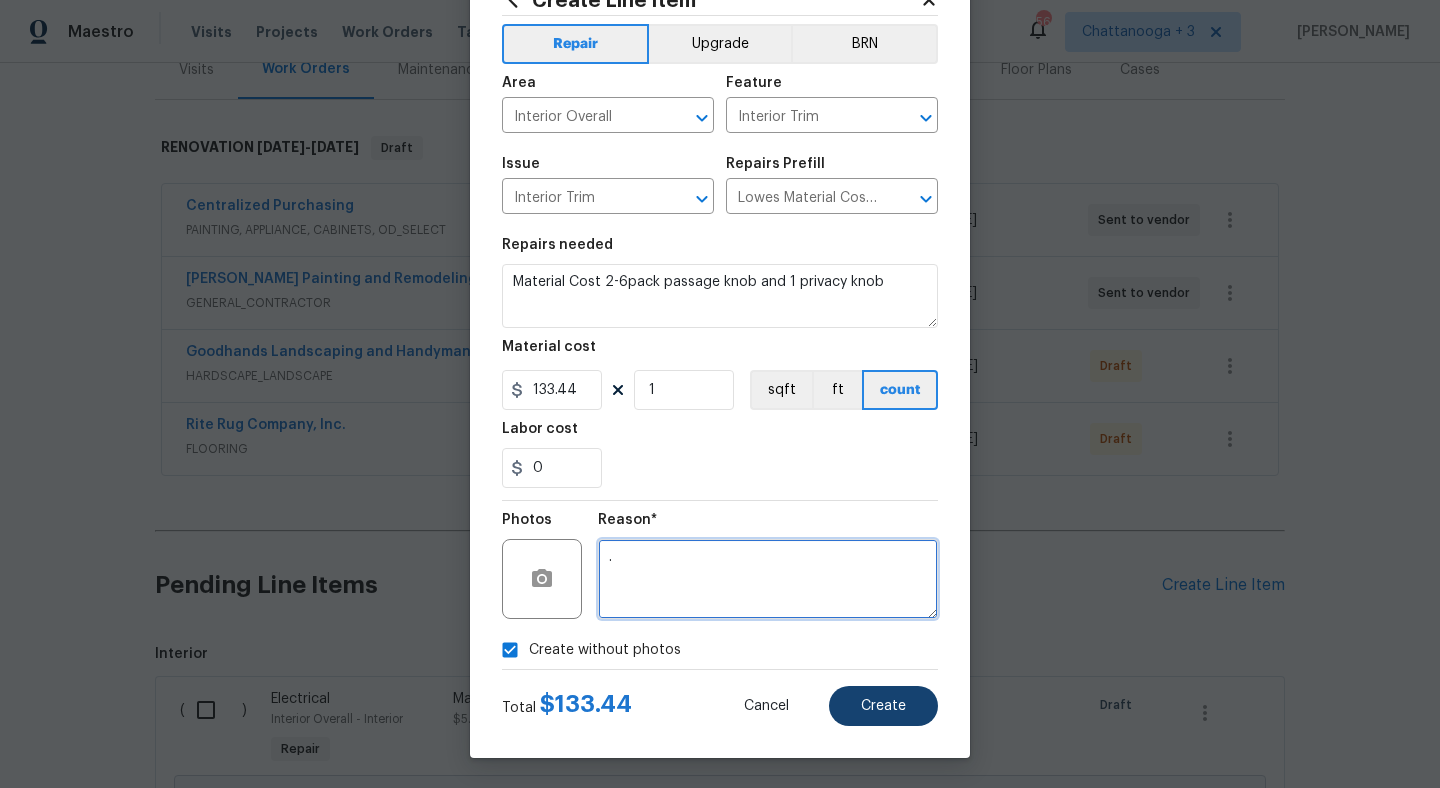 type on "." 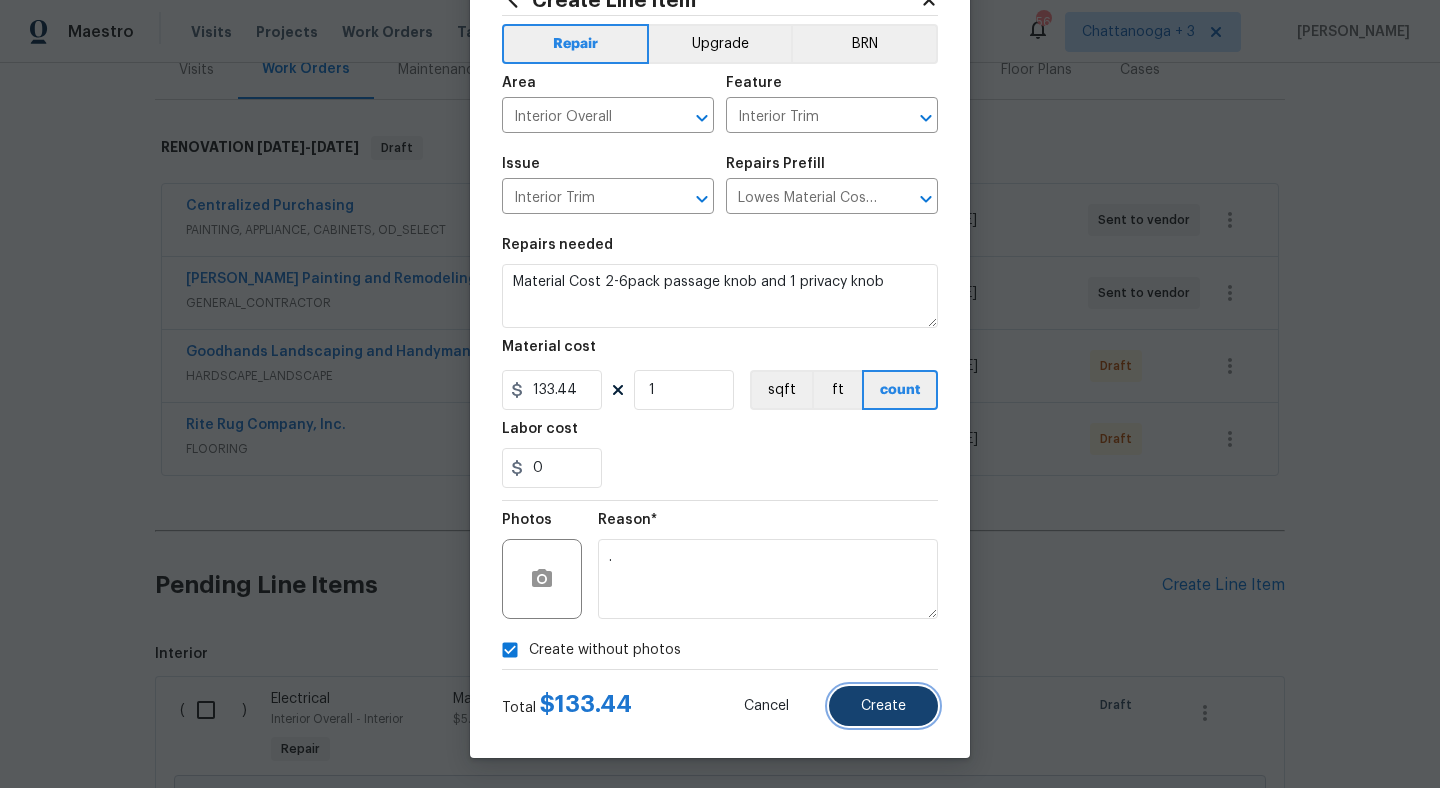 click on "Create" at bounding box center [883, 706] 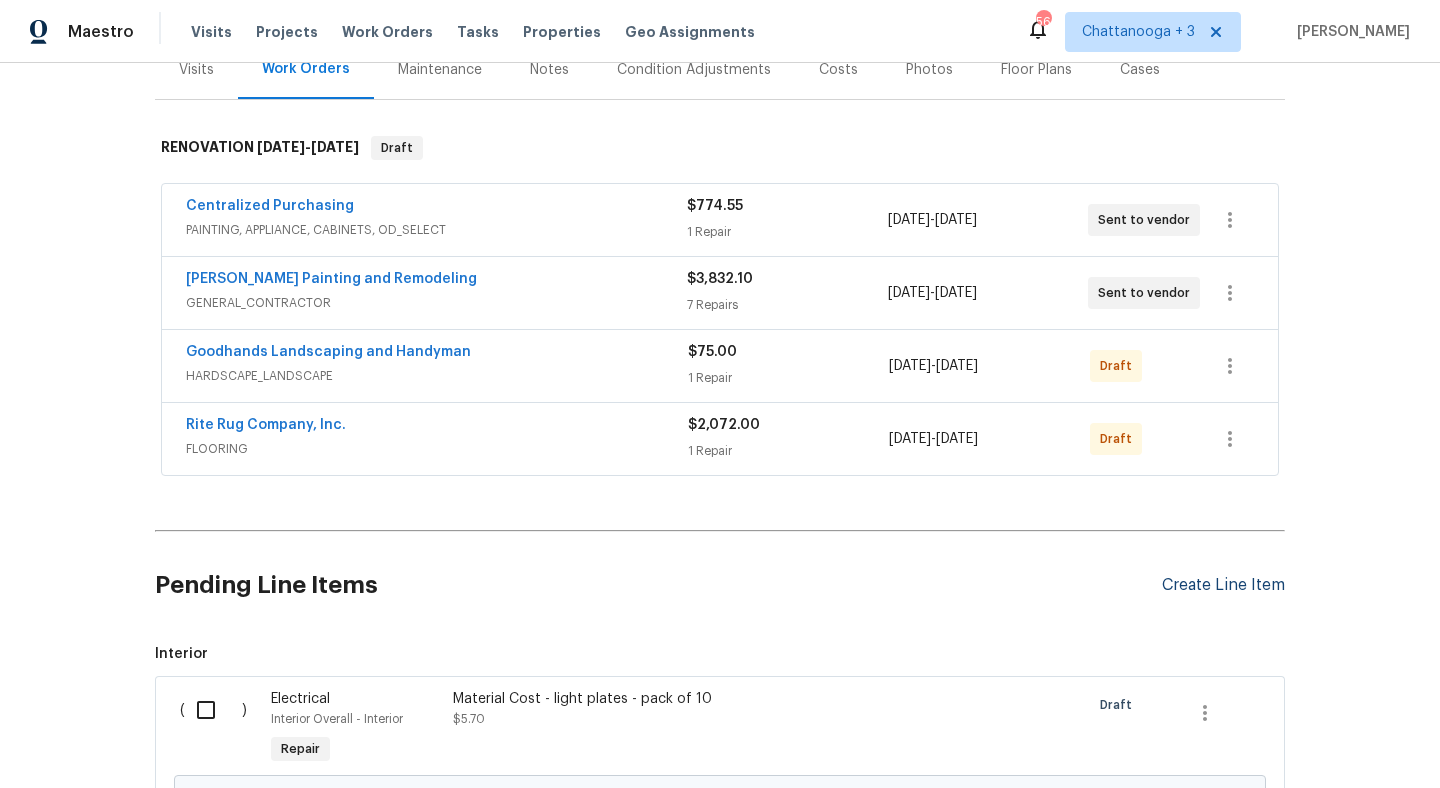 click on "Create Line Item" at bounding box center (1223, 585) 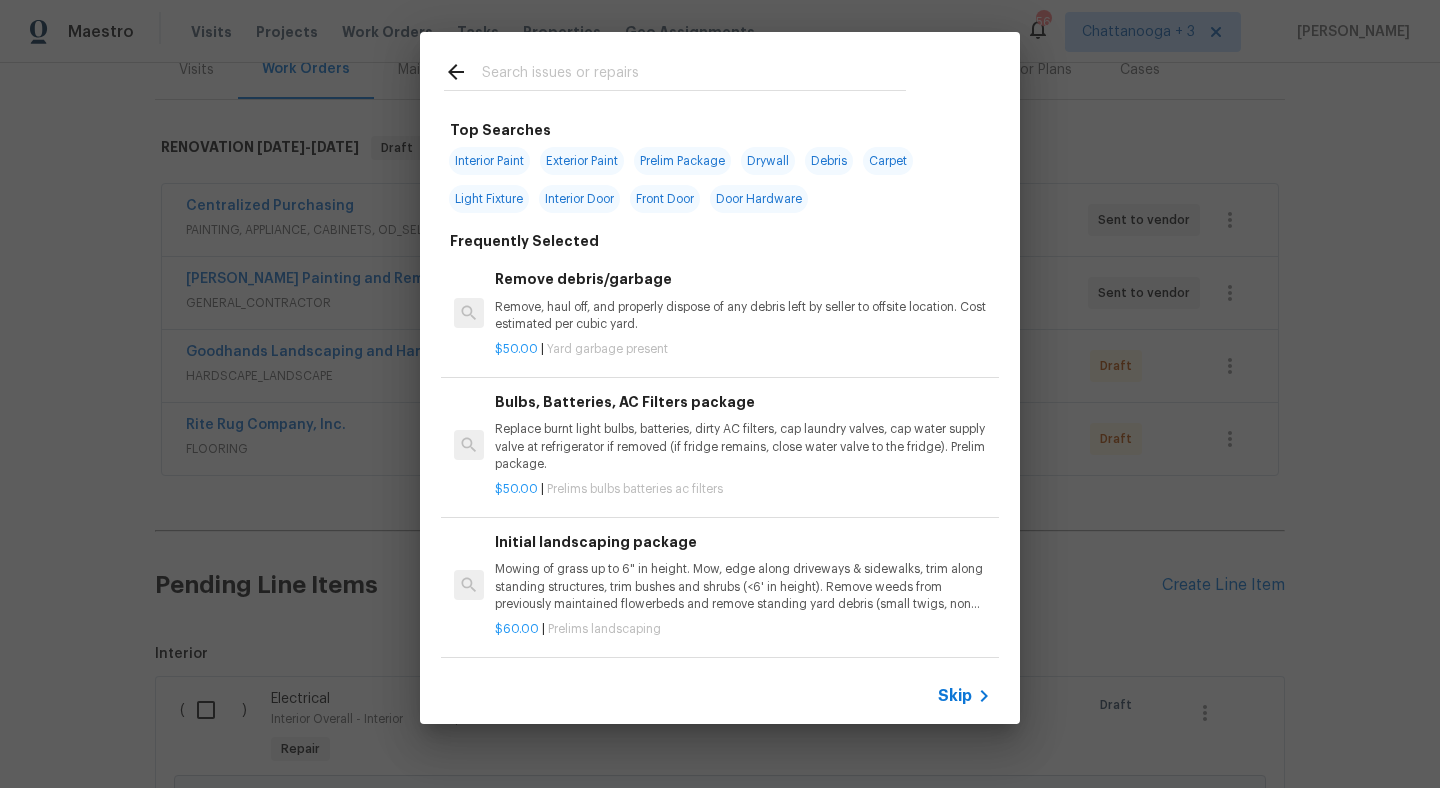 click at bounding box center [694, 75] 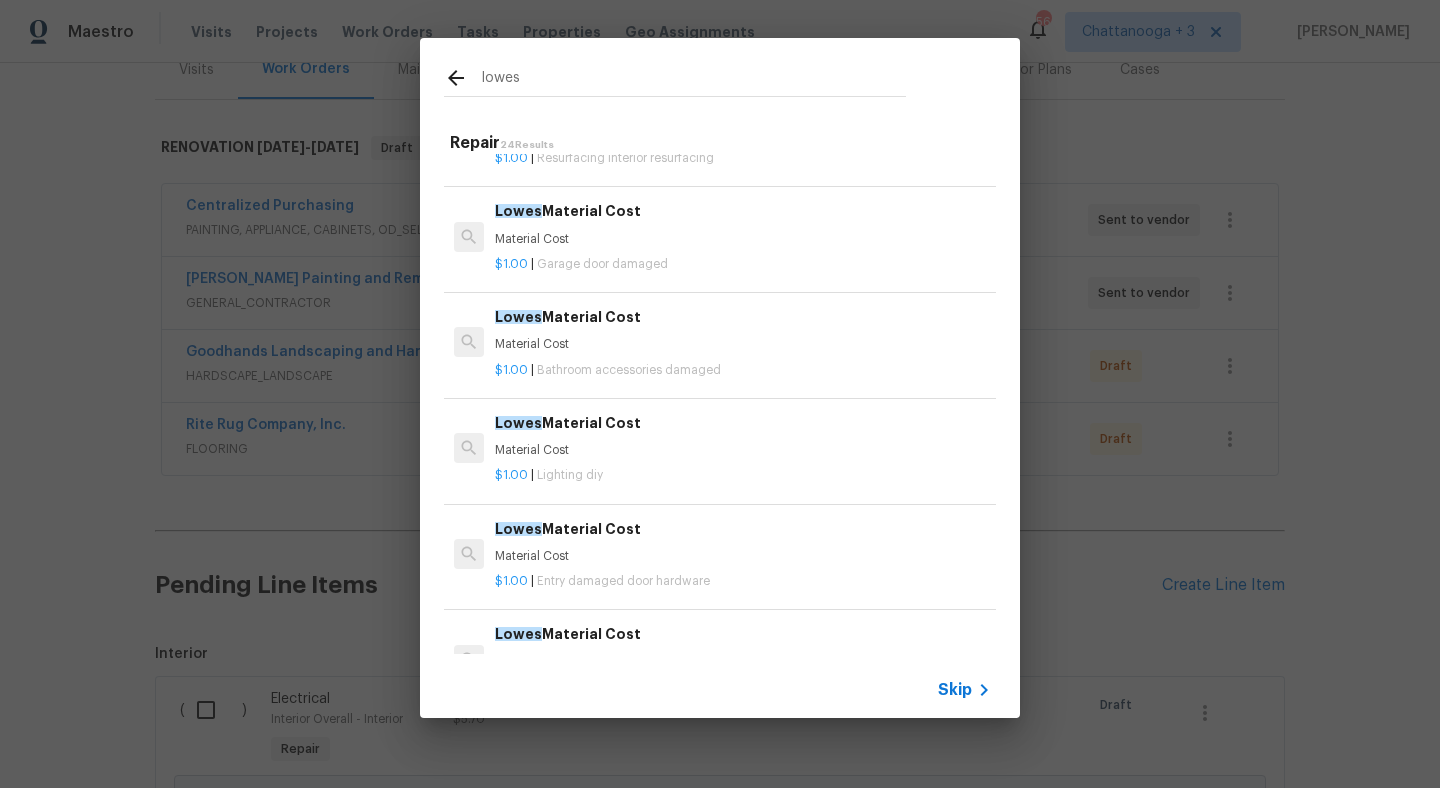 scroll, scrollTop: 1036, scrollLeft: 0, axis: vertical 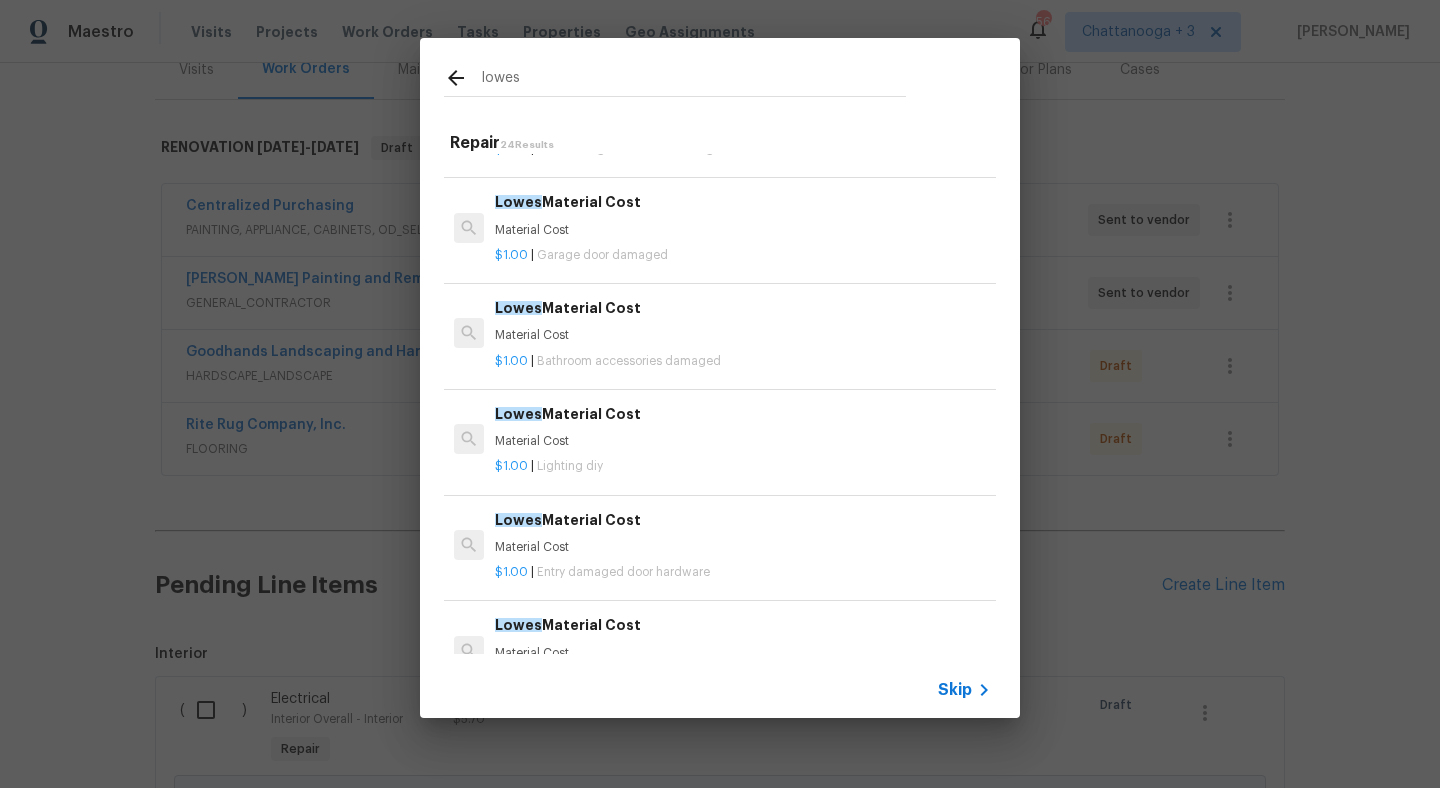 type on "lowes" 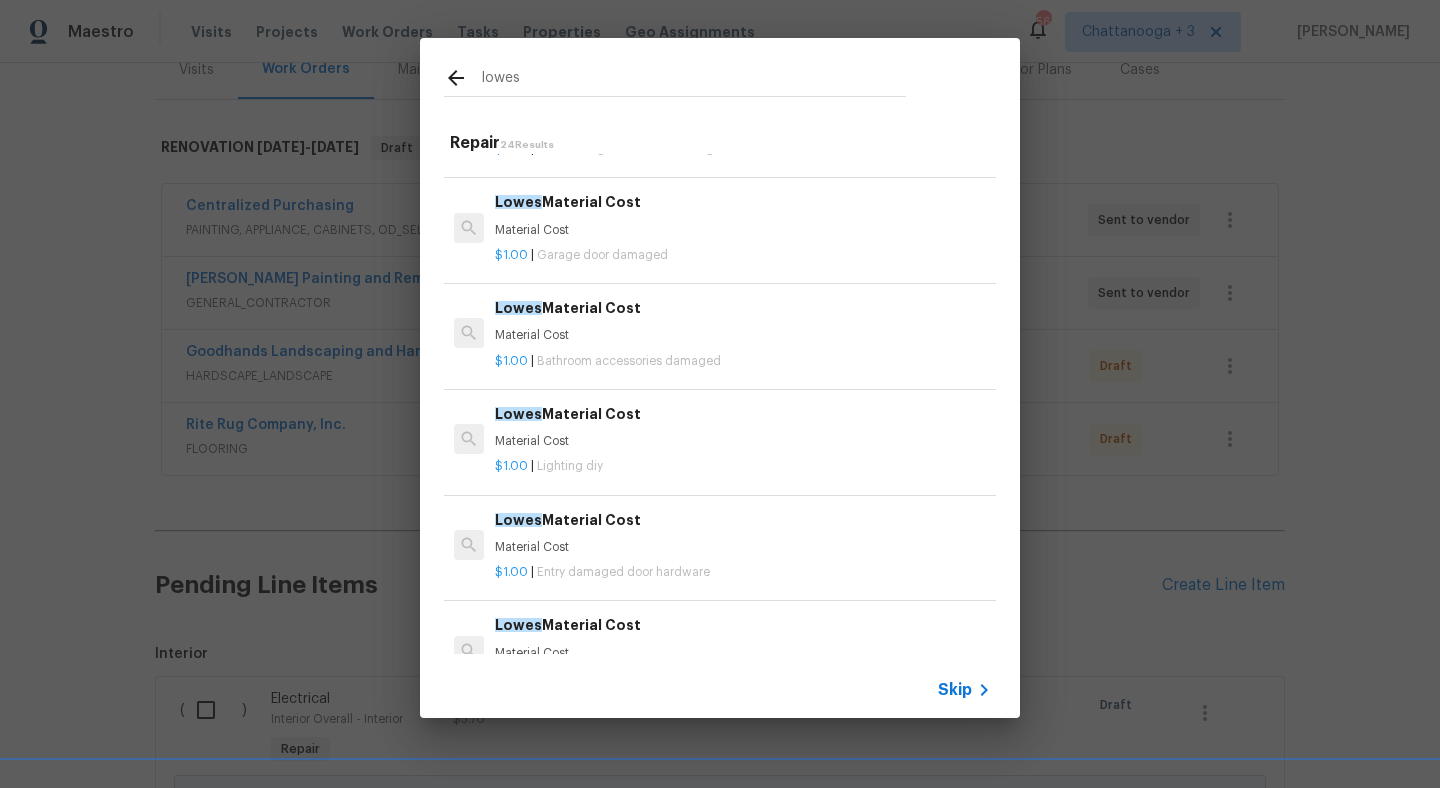 click on "$1.00   |   Lighting diy" at bounding box center (743, 466) 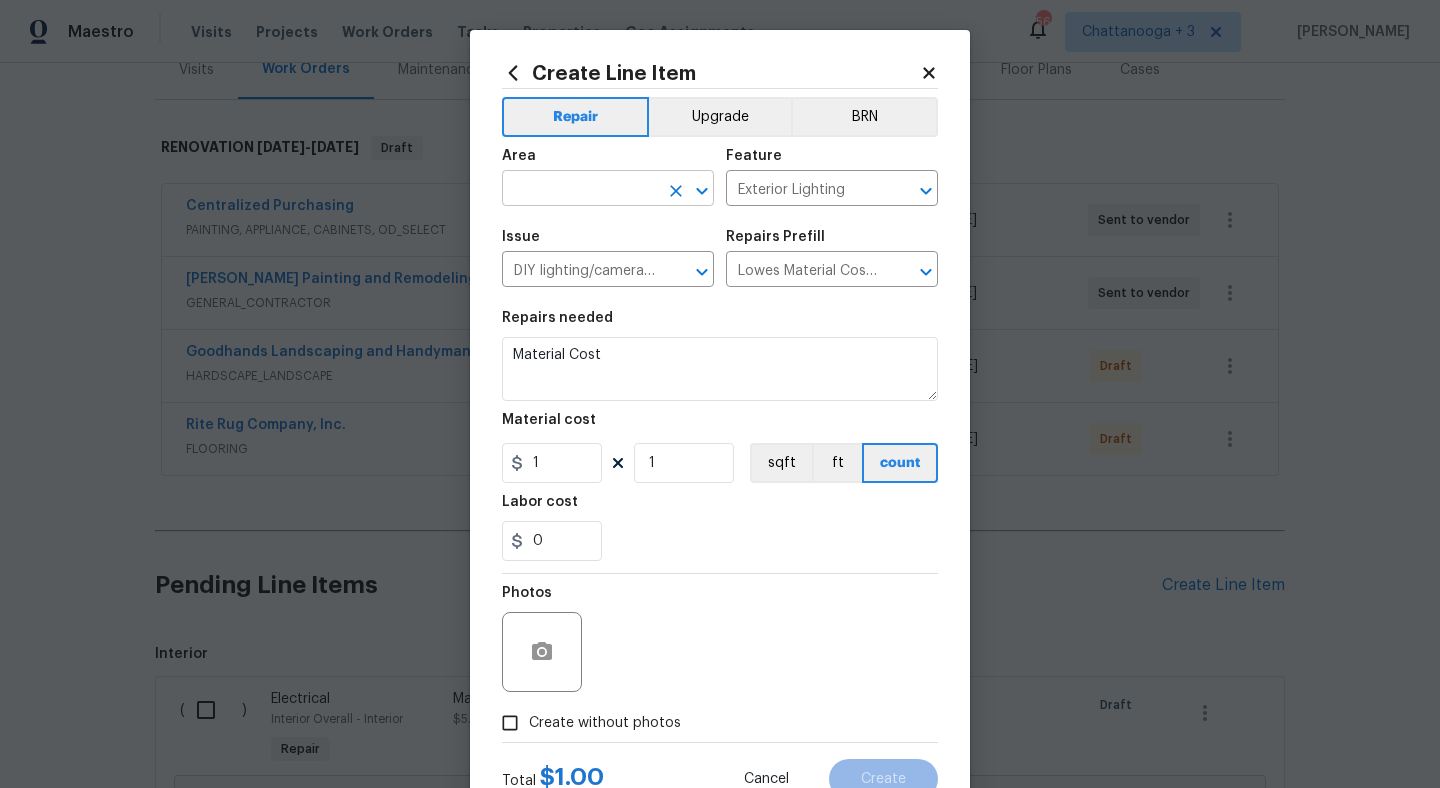 click at bounding box center [580, 190] 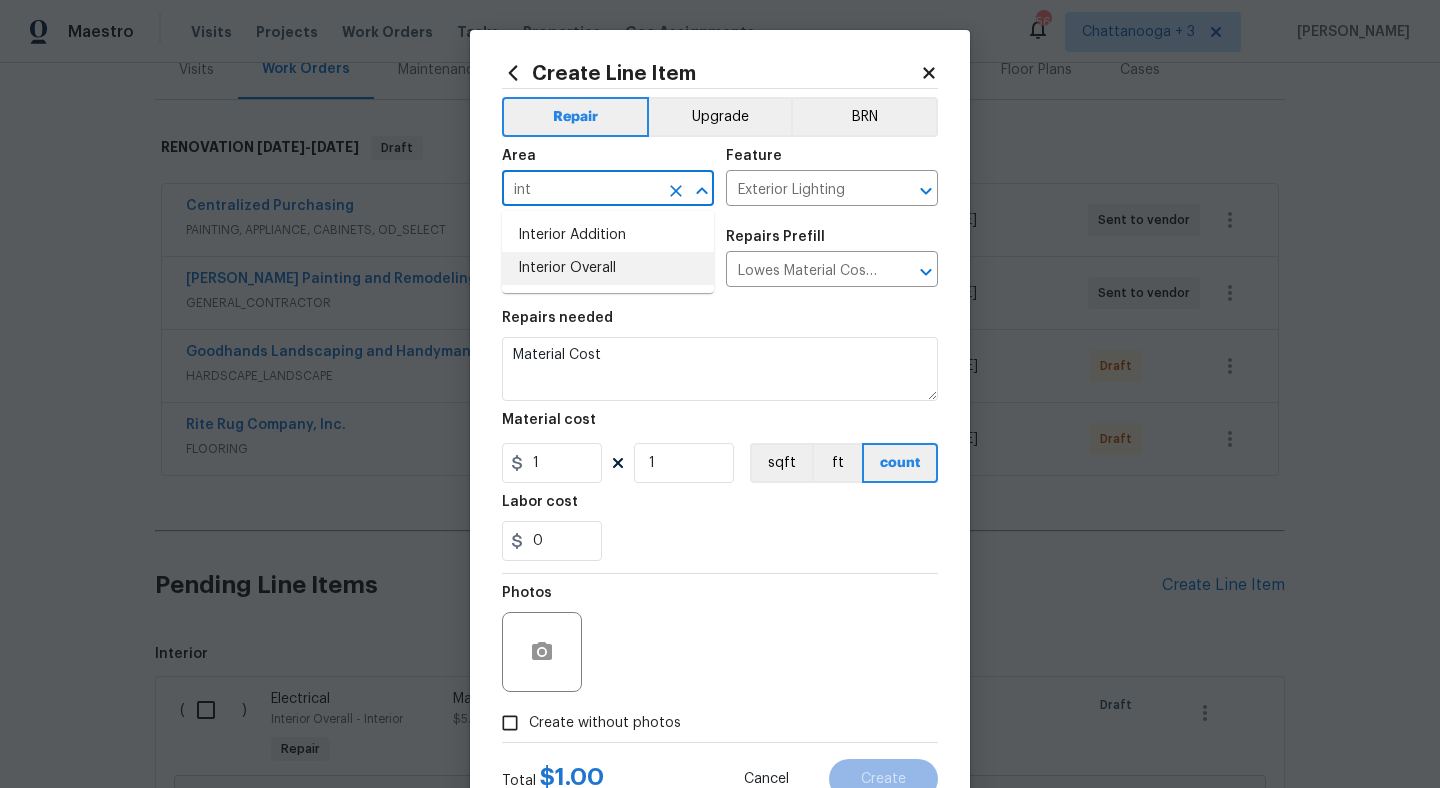 click on "Interior Overall" at bounding box center [608, 268] 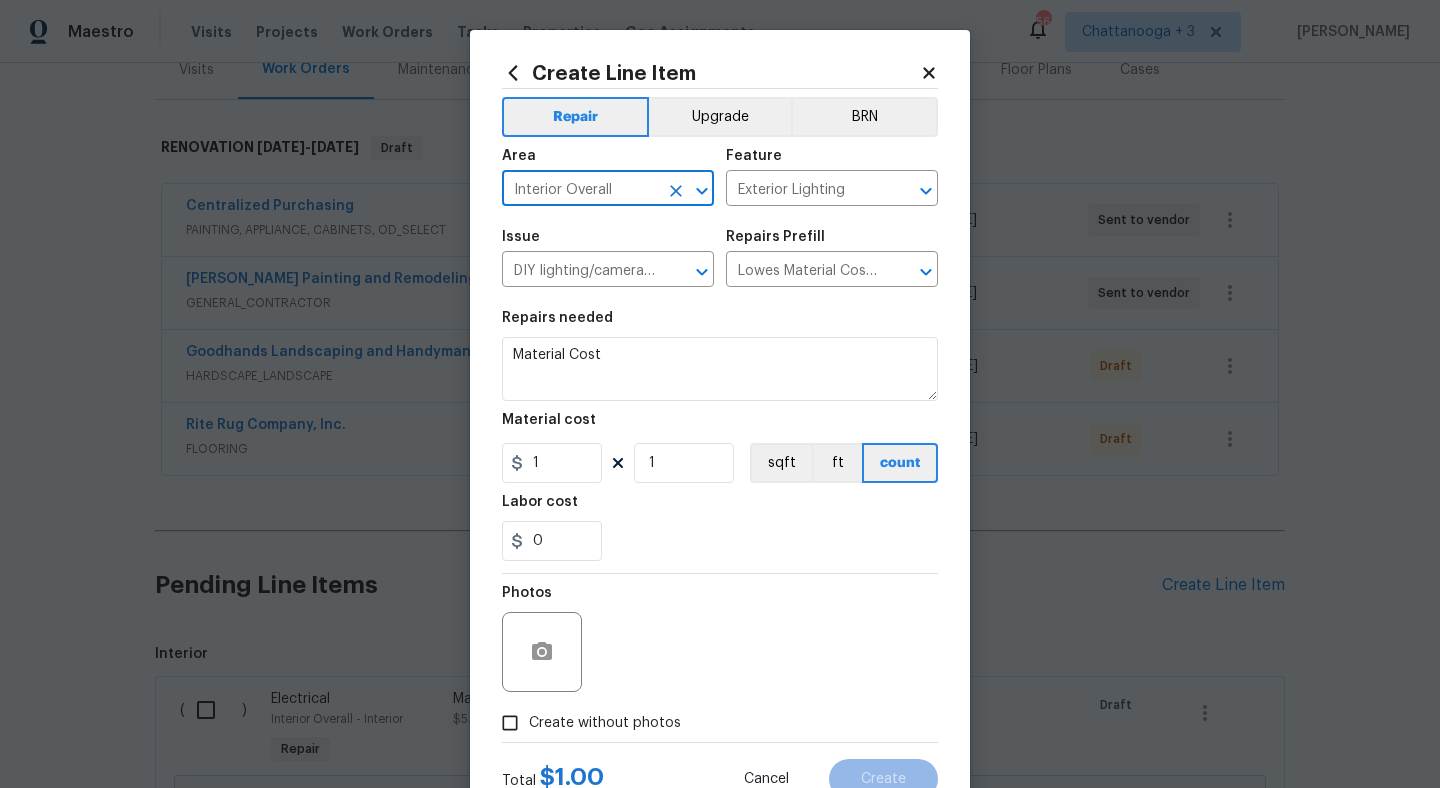 type on "Interior Overall" 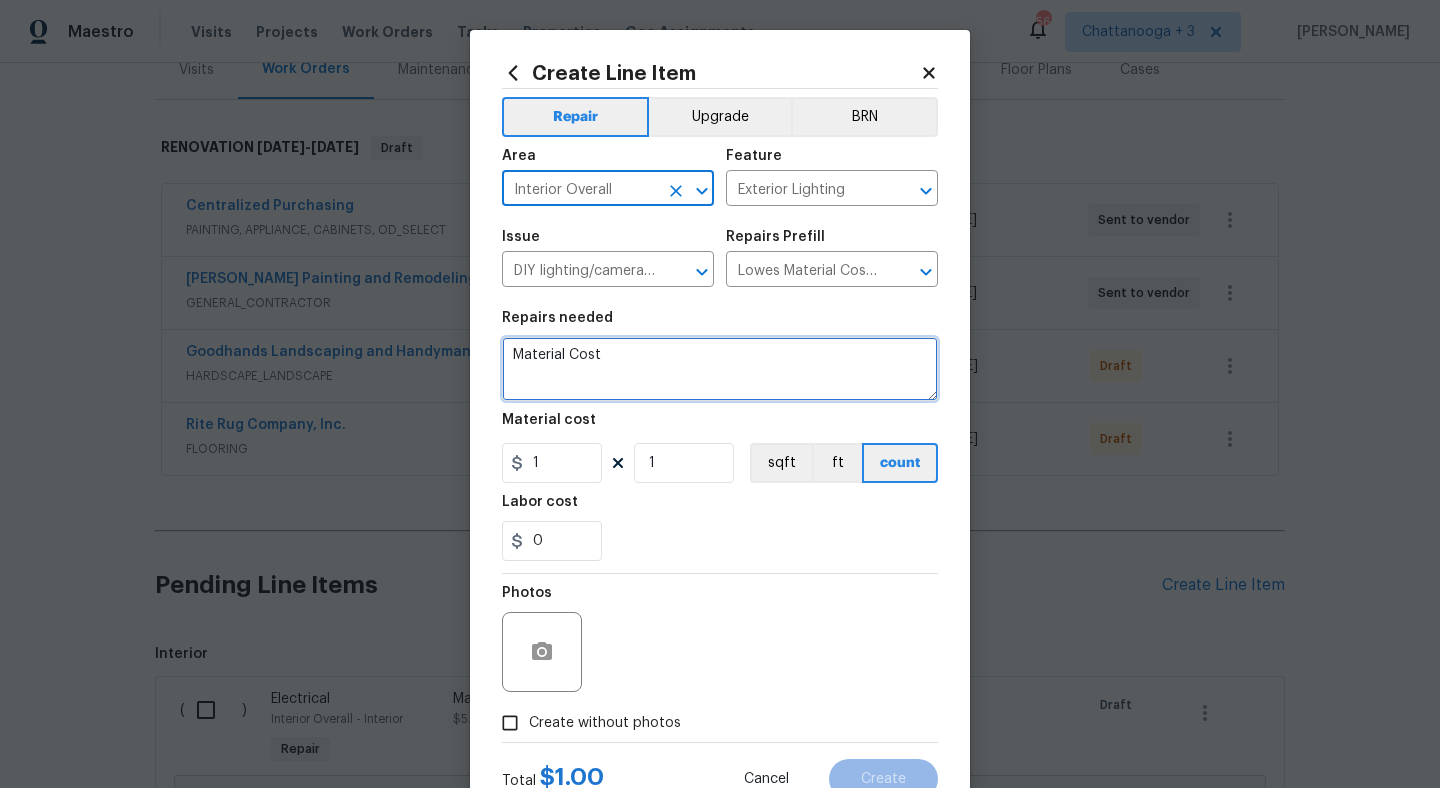 click on "Material Cost" at bounding box center (720, 369) 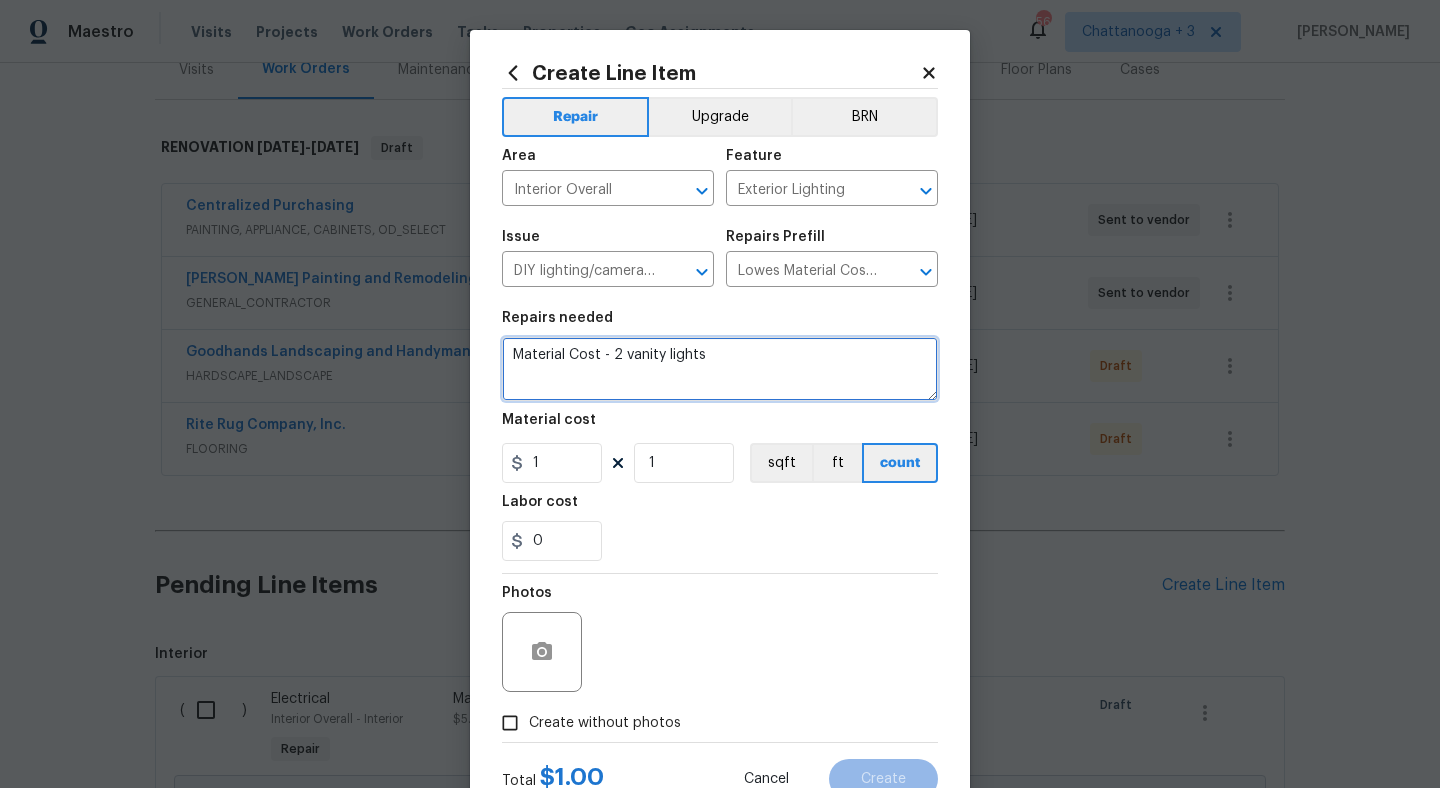 type on "Material Cost - 2 vanity lights" 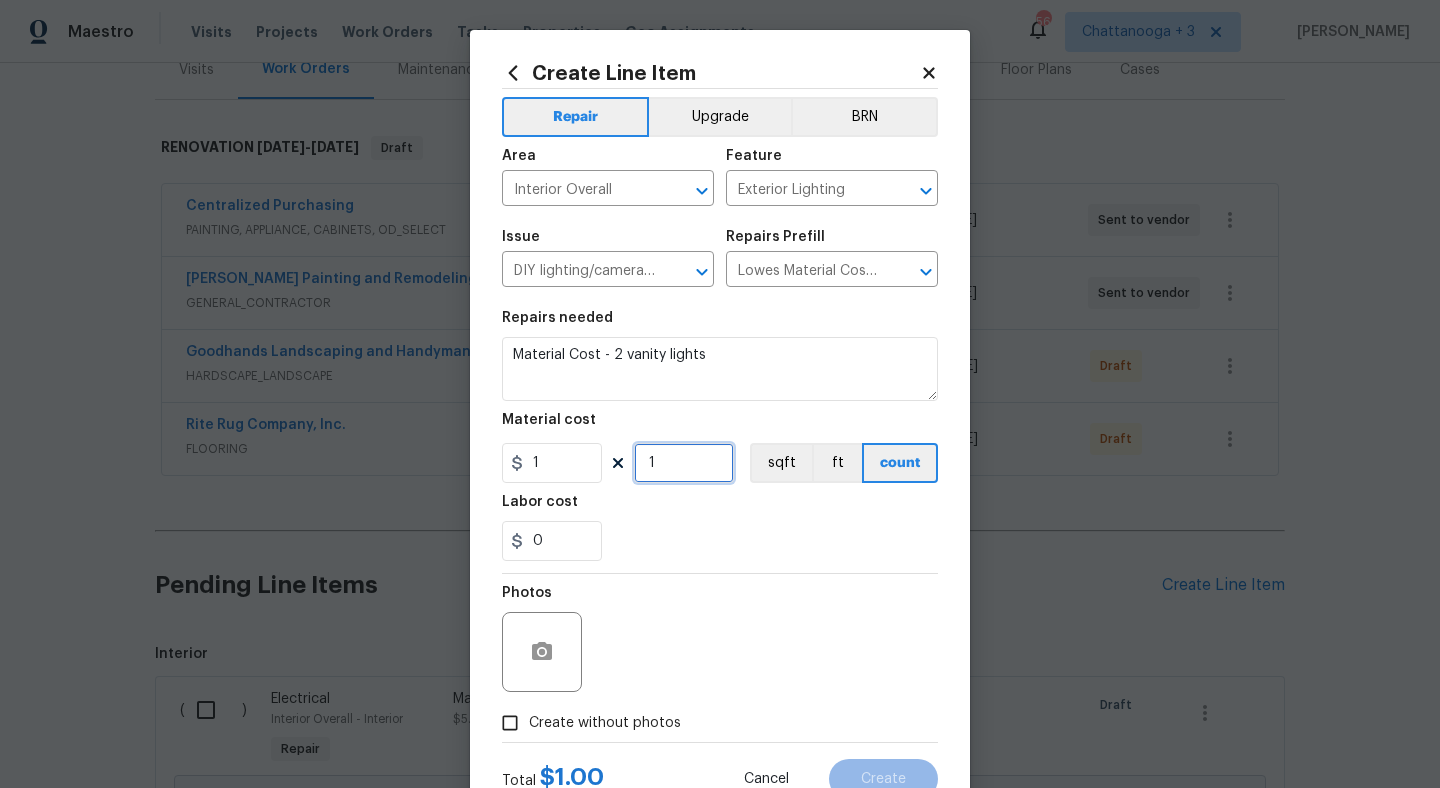 click on "1" at bounding box center (684, 463) 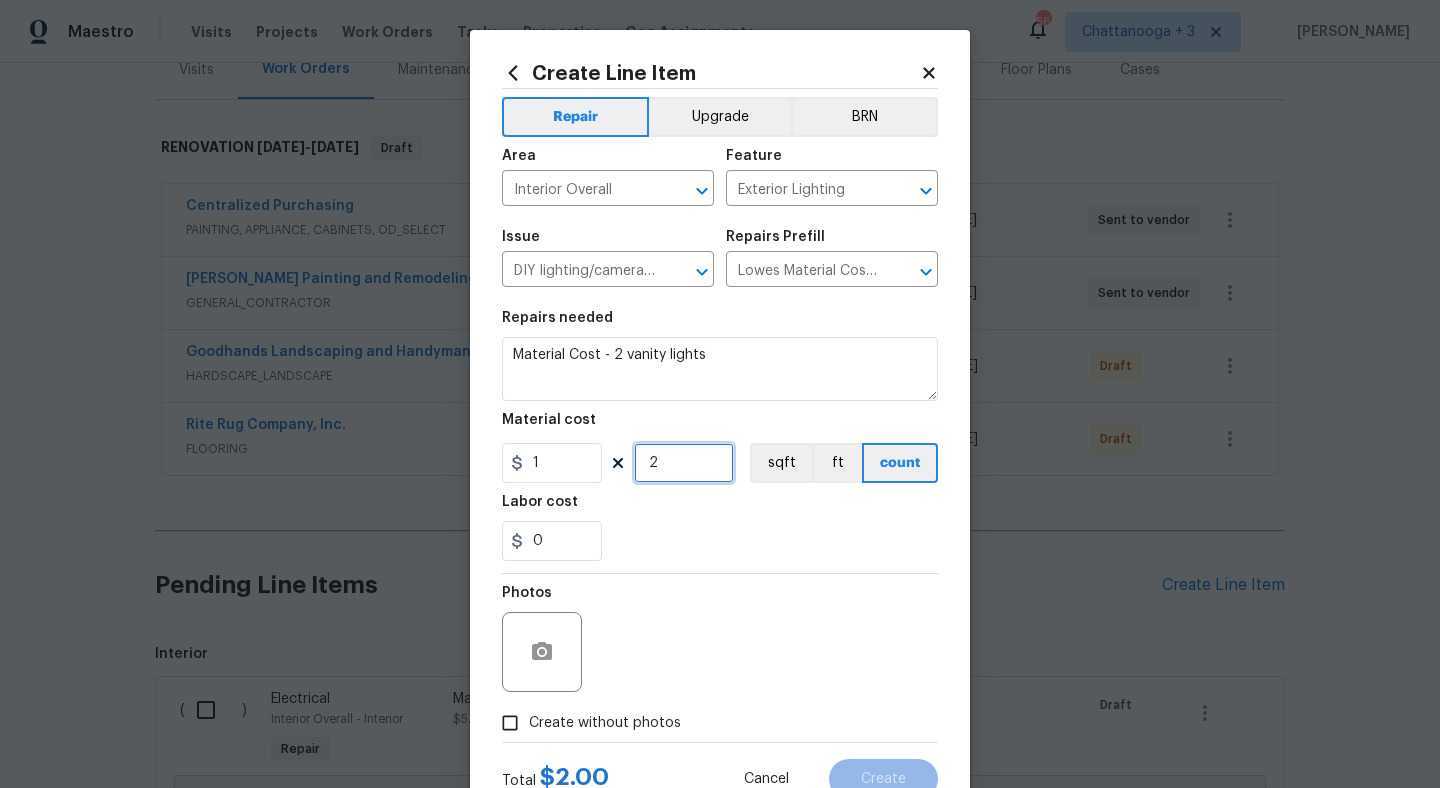 type on "2" 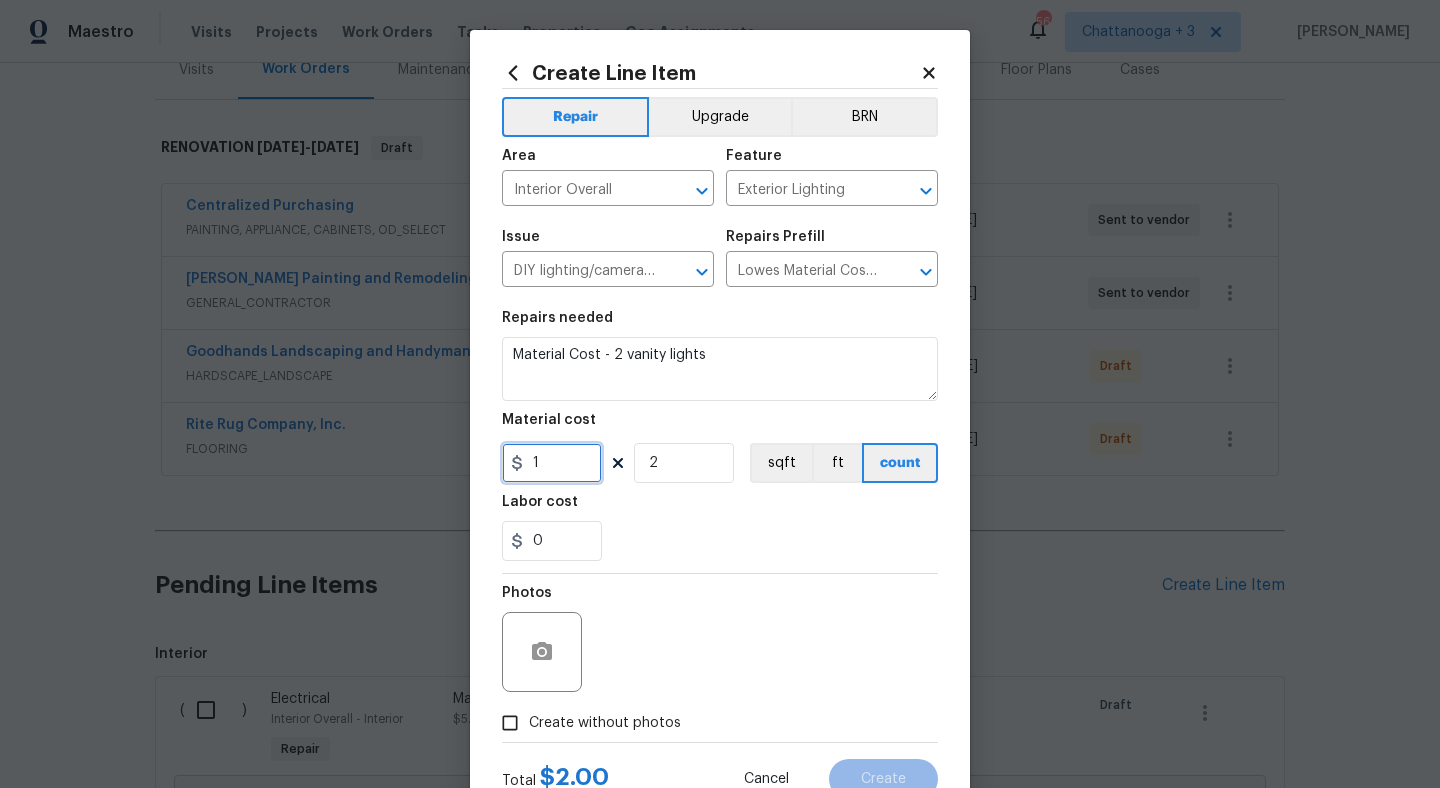 click on "1" at bounding box center [552, 463] 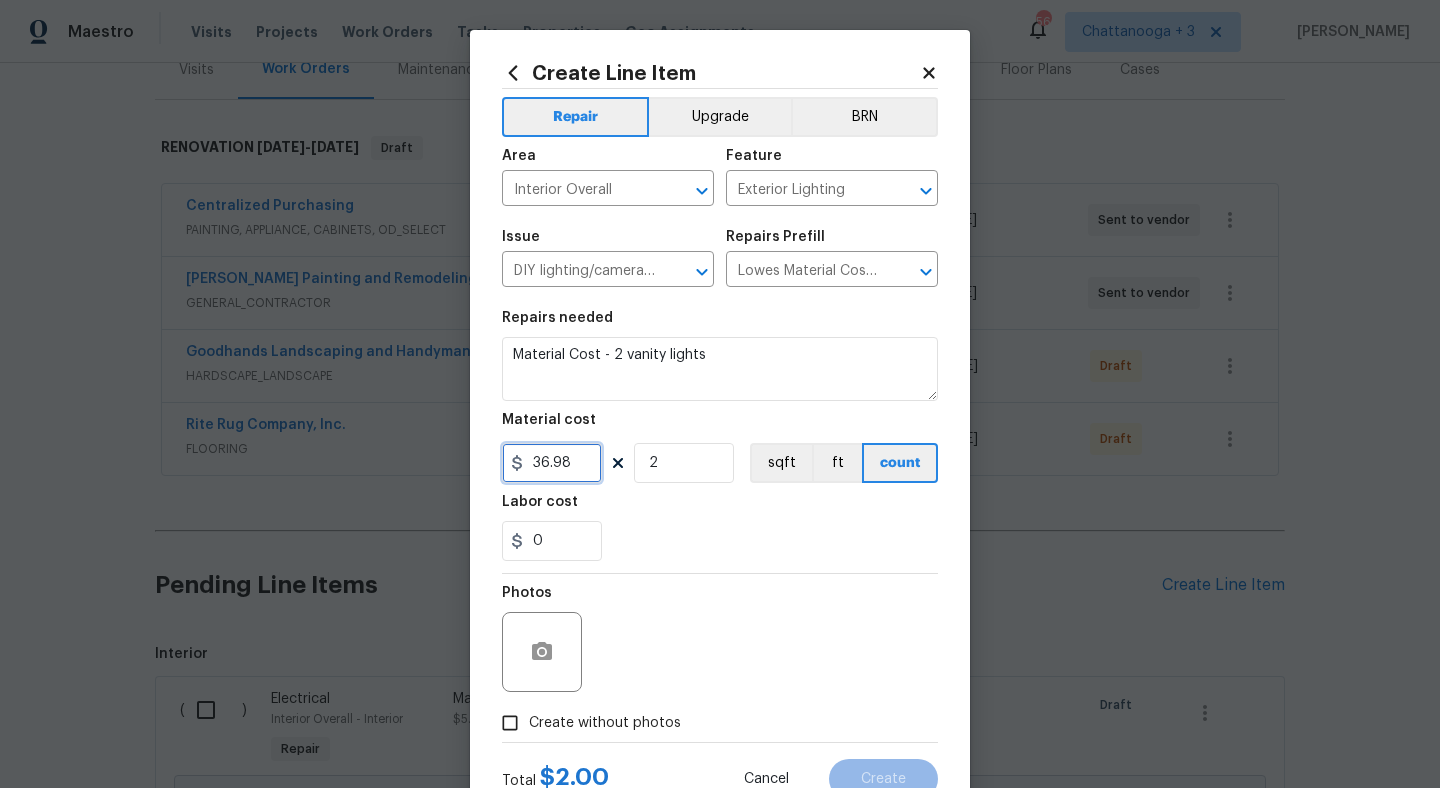 type on "36.98" 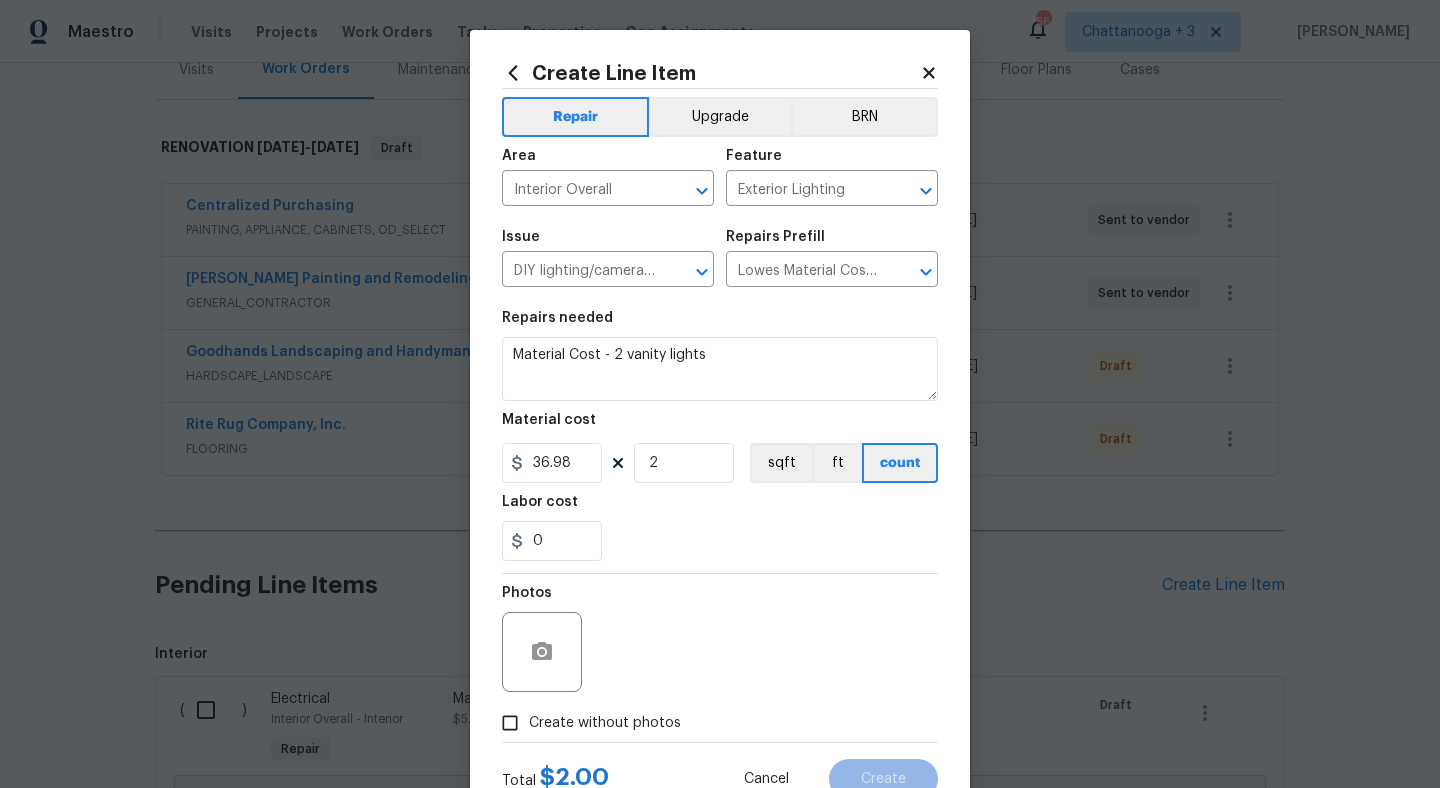 click on "0" at bounding box center (720, 541) 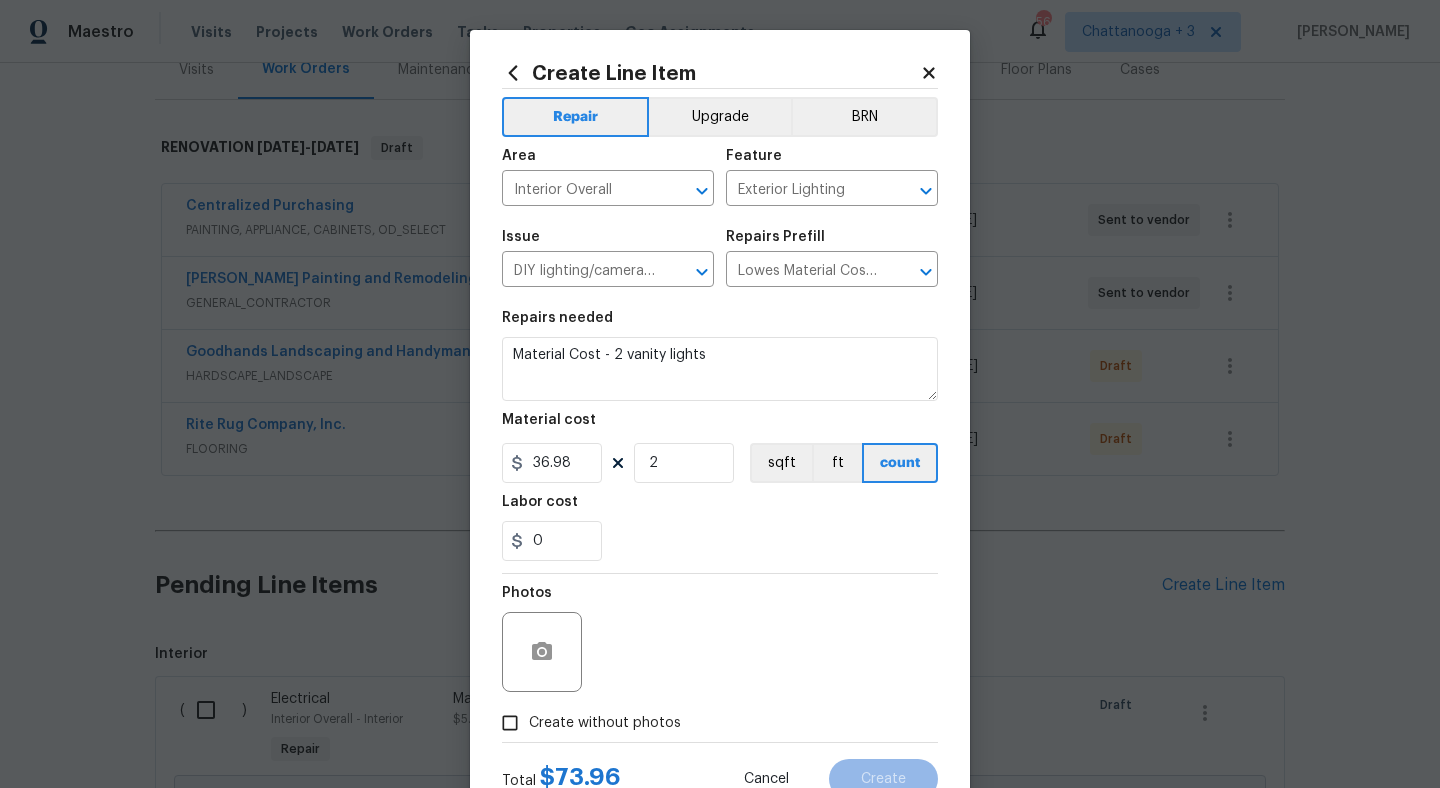 scroll, scrollTop: 74, scrollLeft: 0, axis: vertical 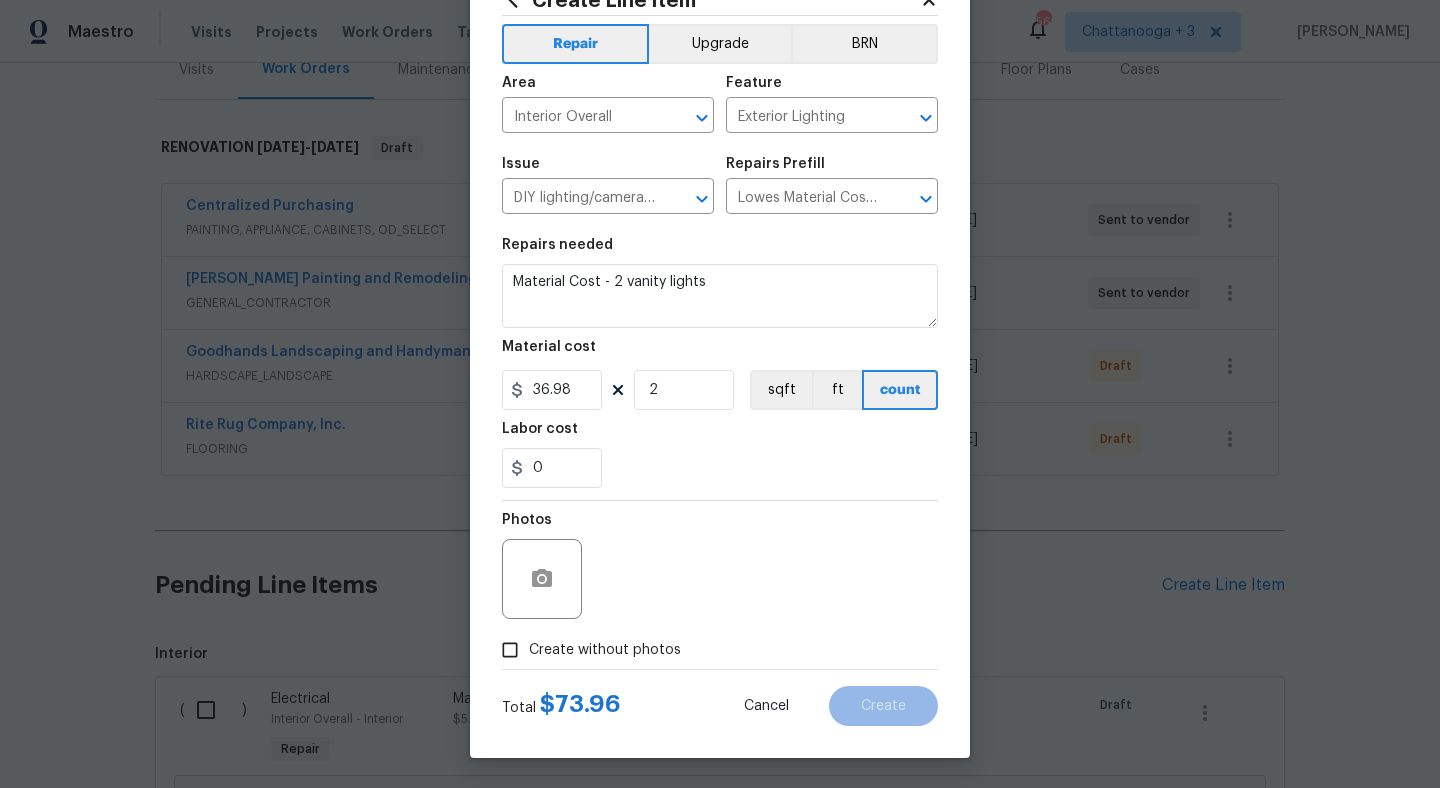 click on "Create without photos" at bounding box center [605, 650] 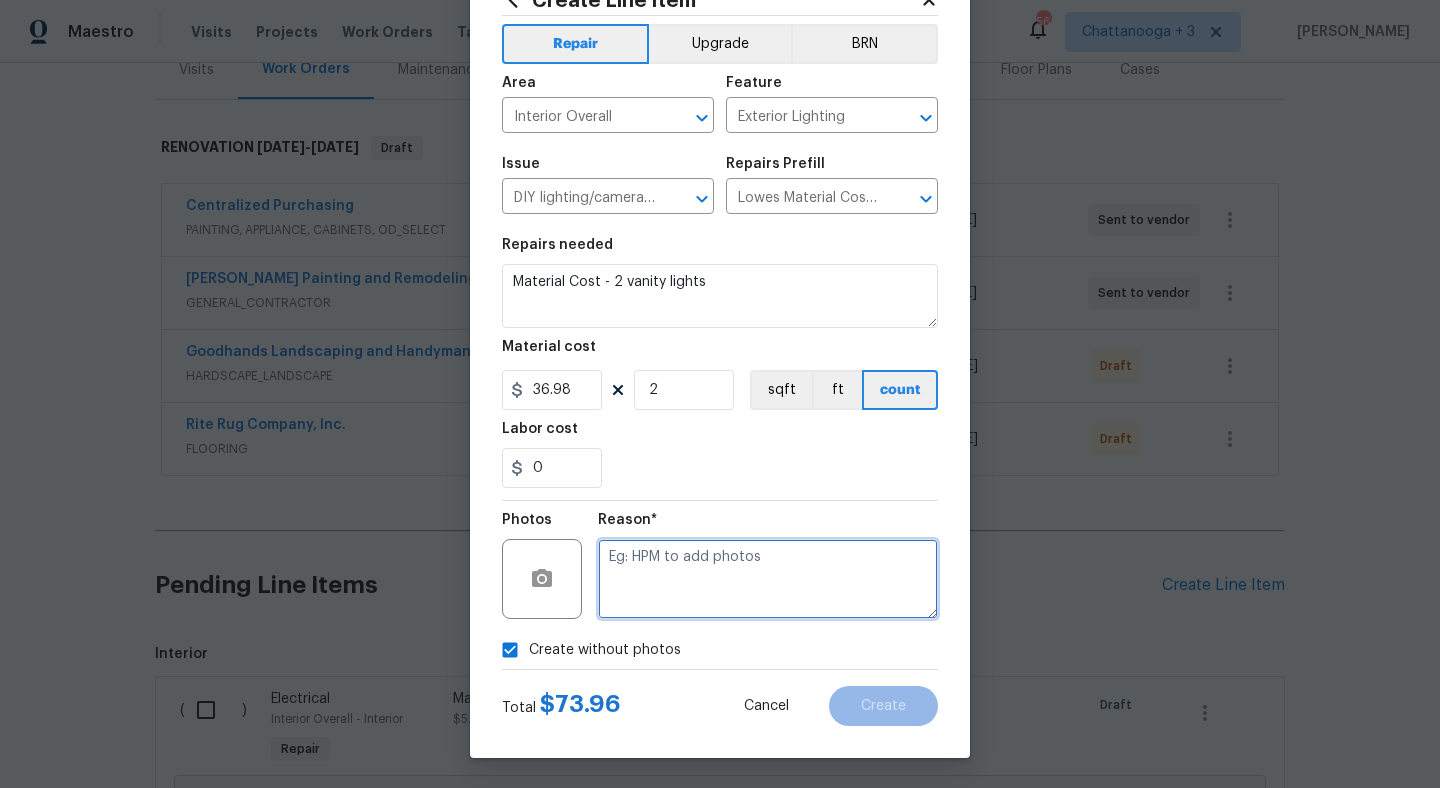 click at bounding box center (768, 579) 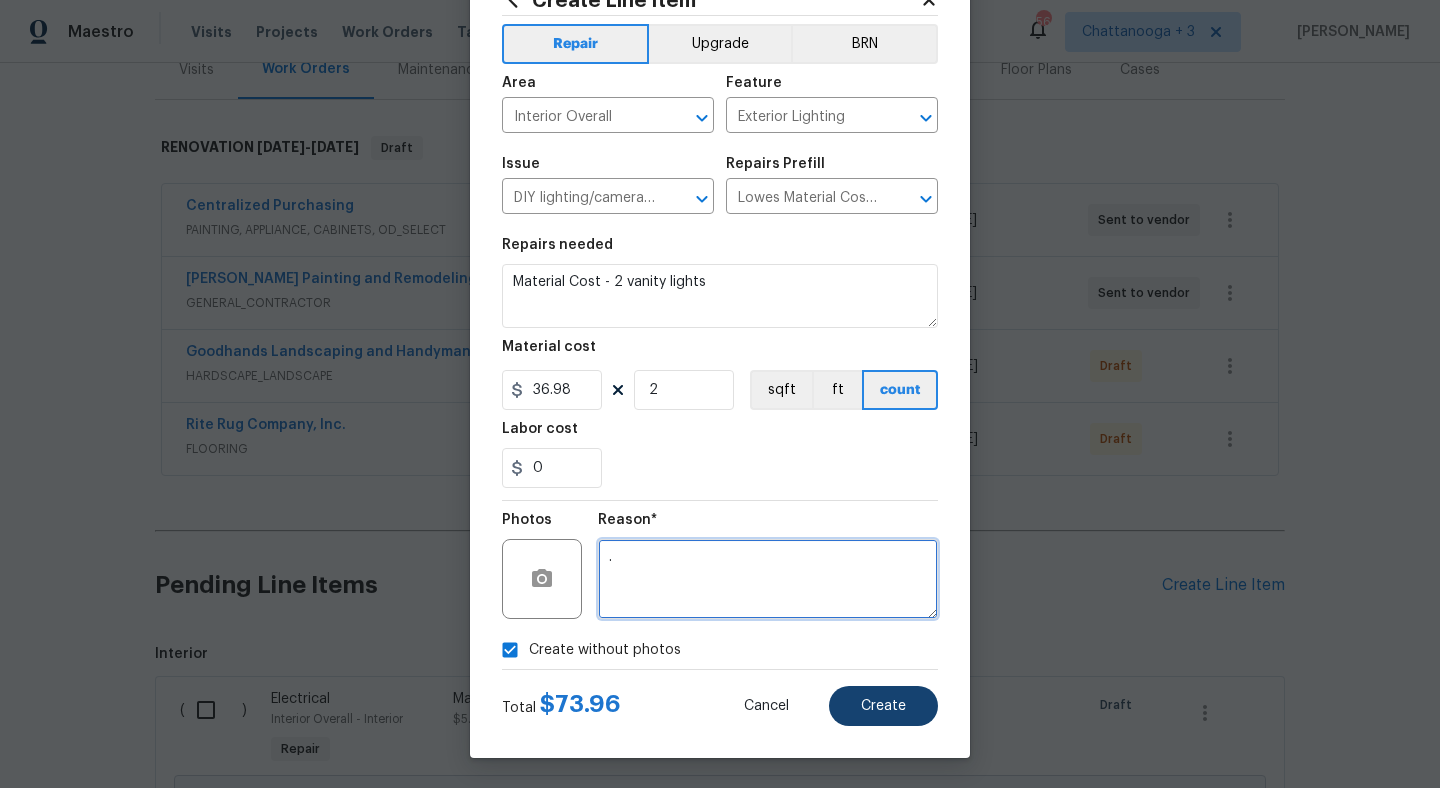 type on "." 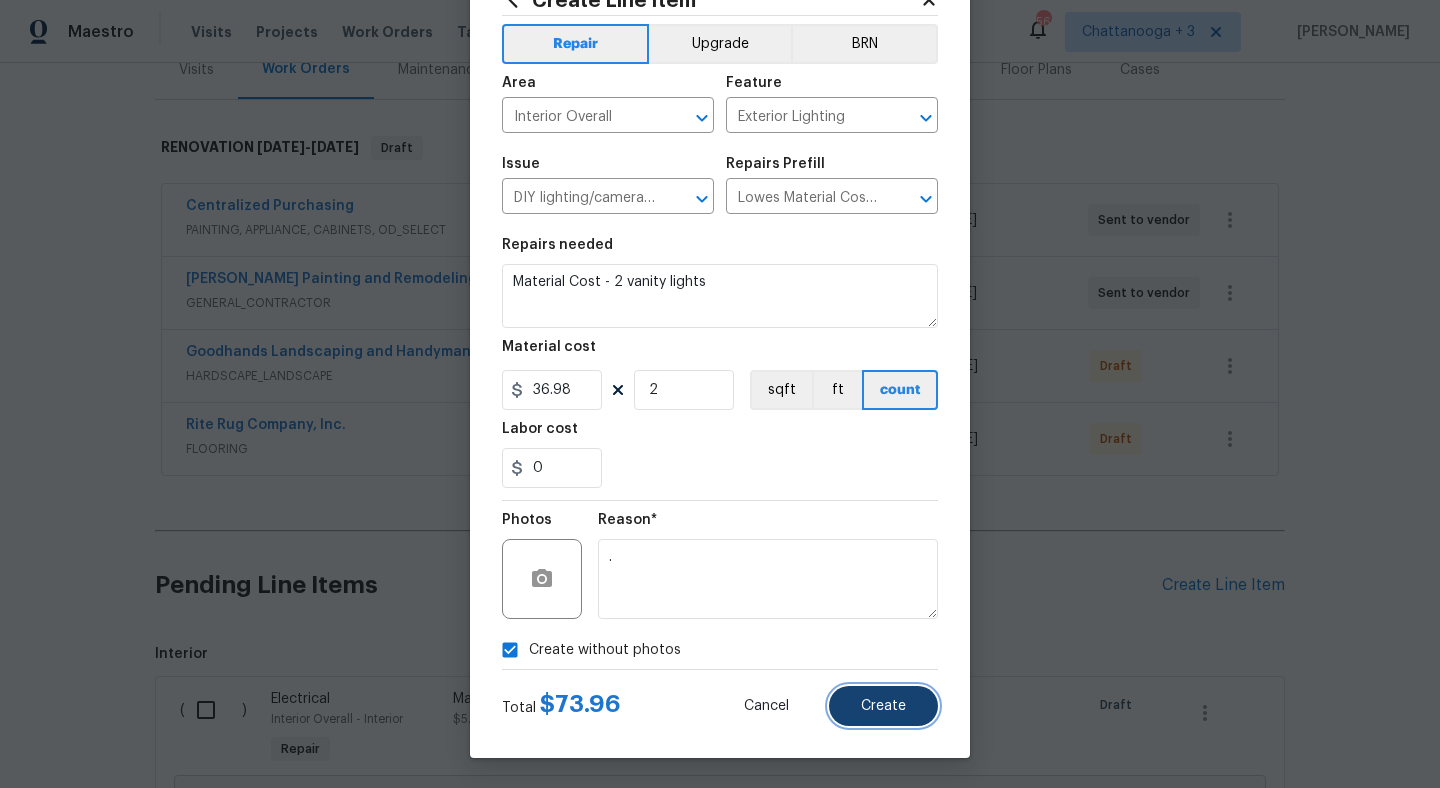 click on "Create" at bounding box center (883, 706) 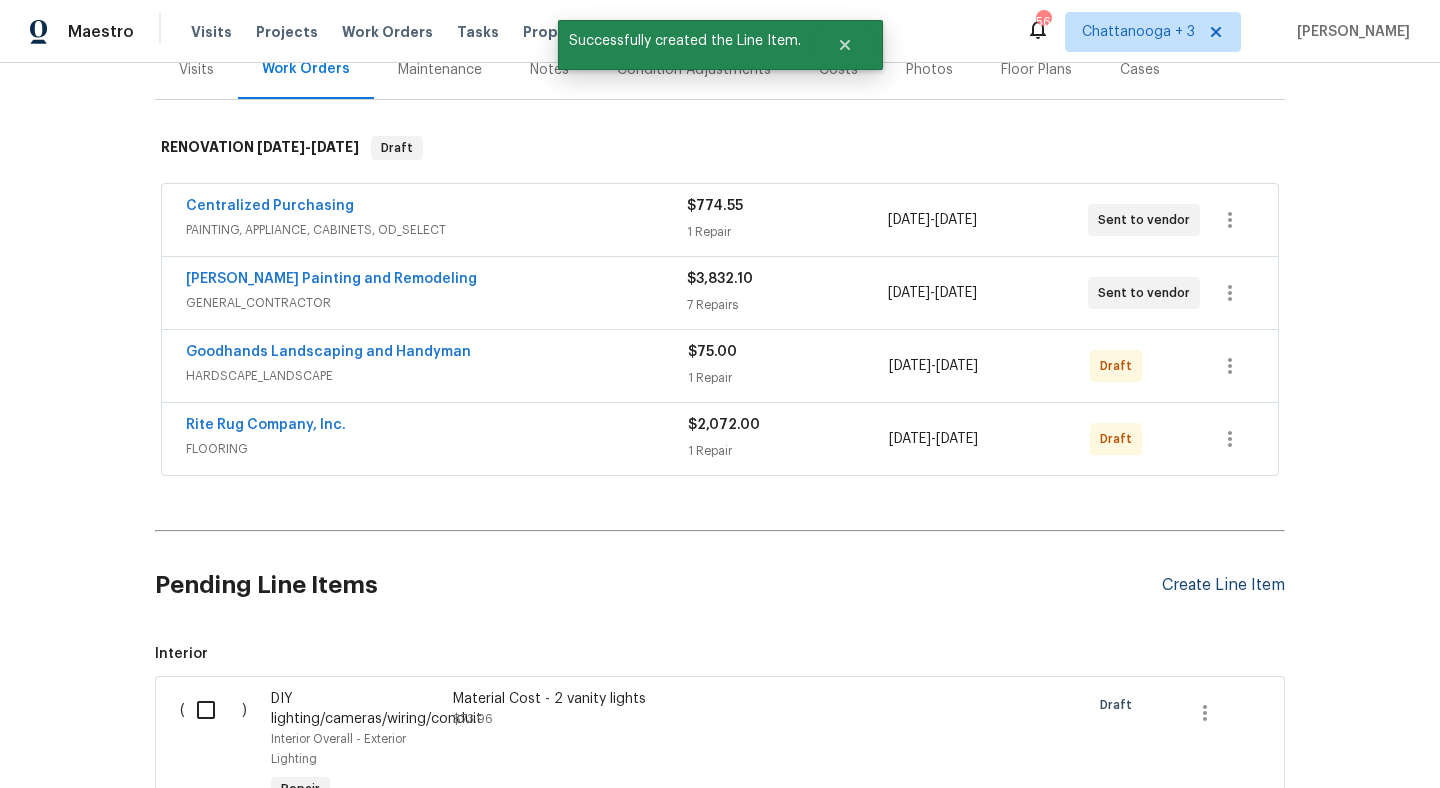 click on "Create Line Item" at bounding box center [1223, 585] 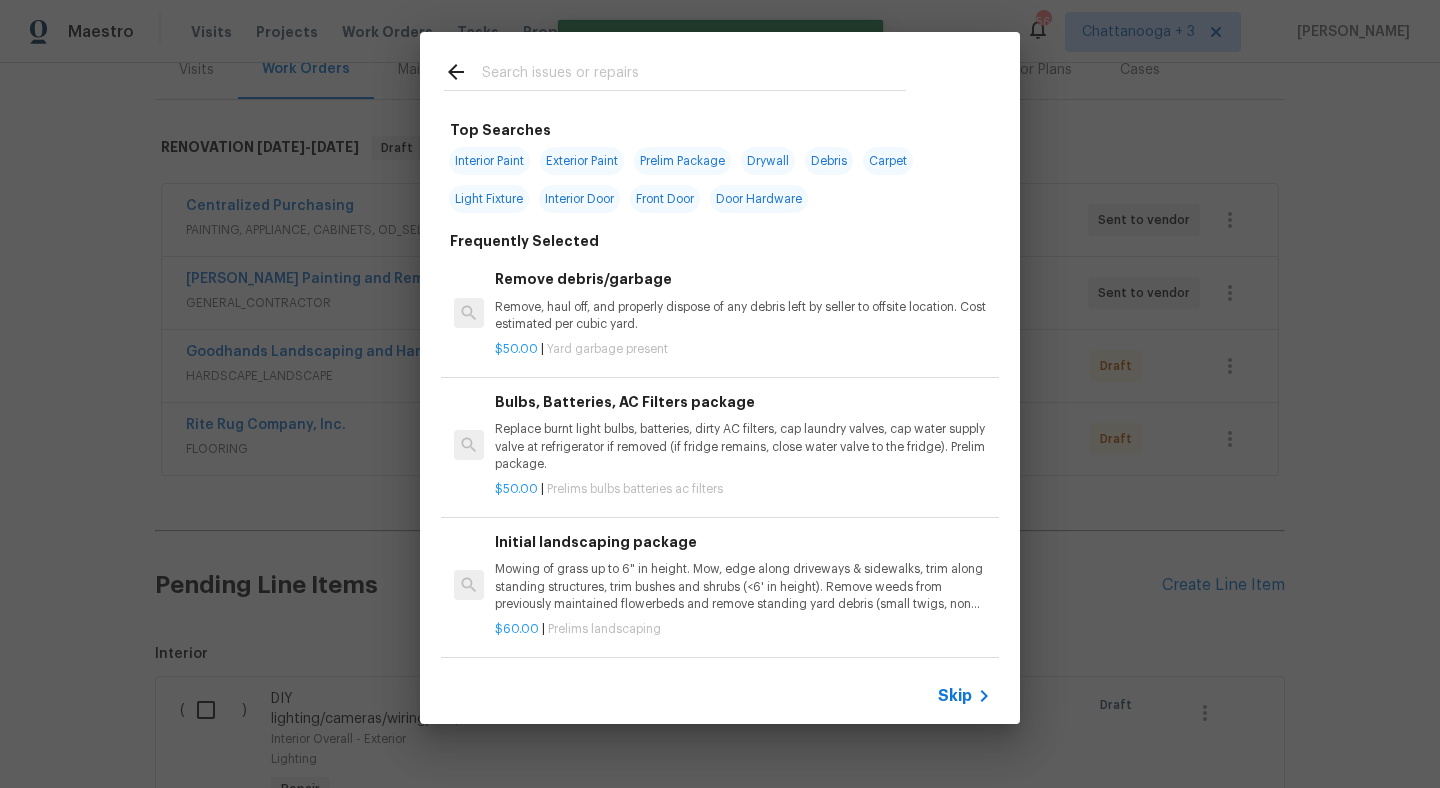 click at bounding box center [694, 75] 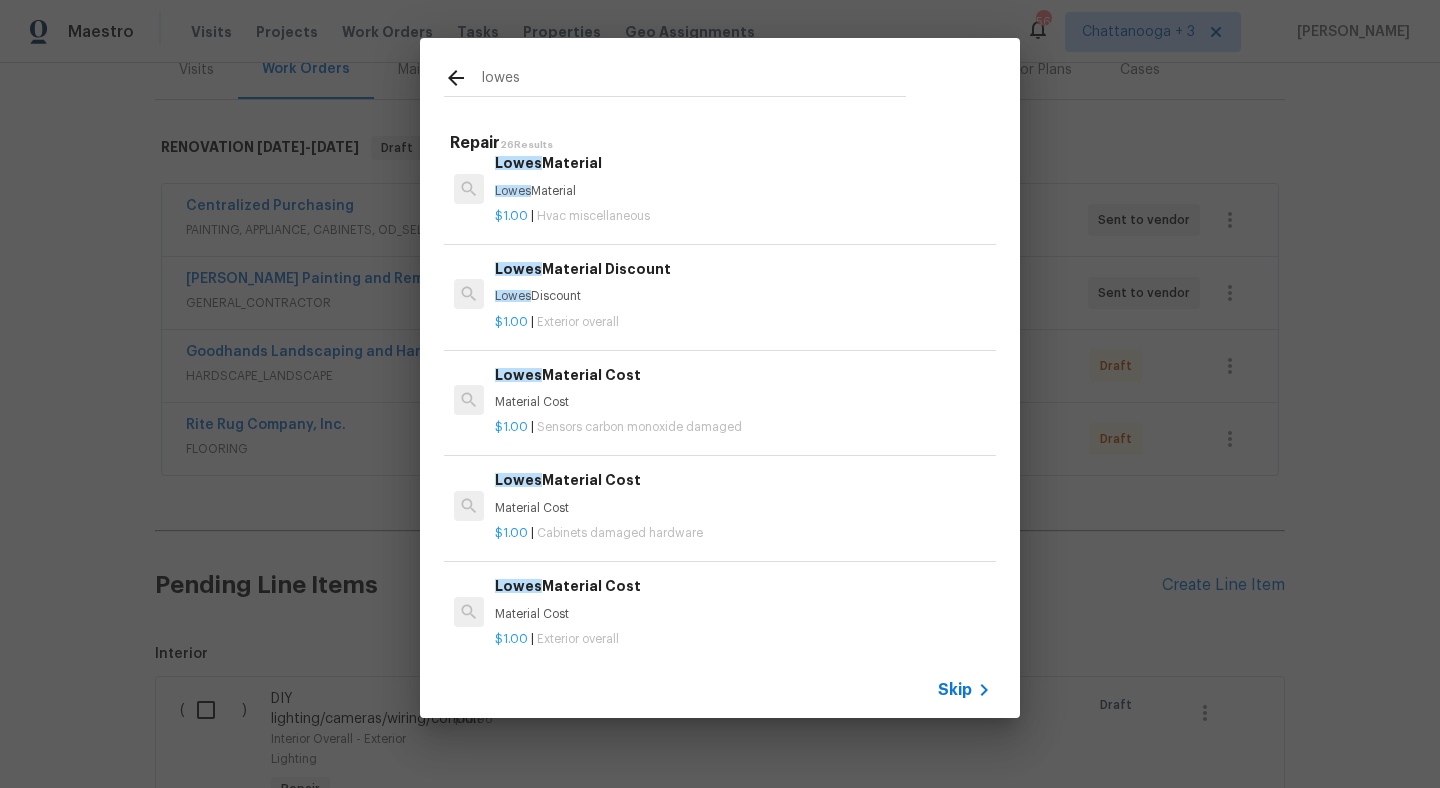 scroll, scrollTop: 0, scrollLeft: 0, axis: both 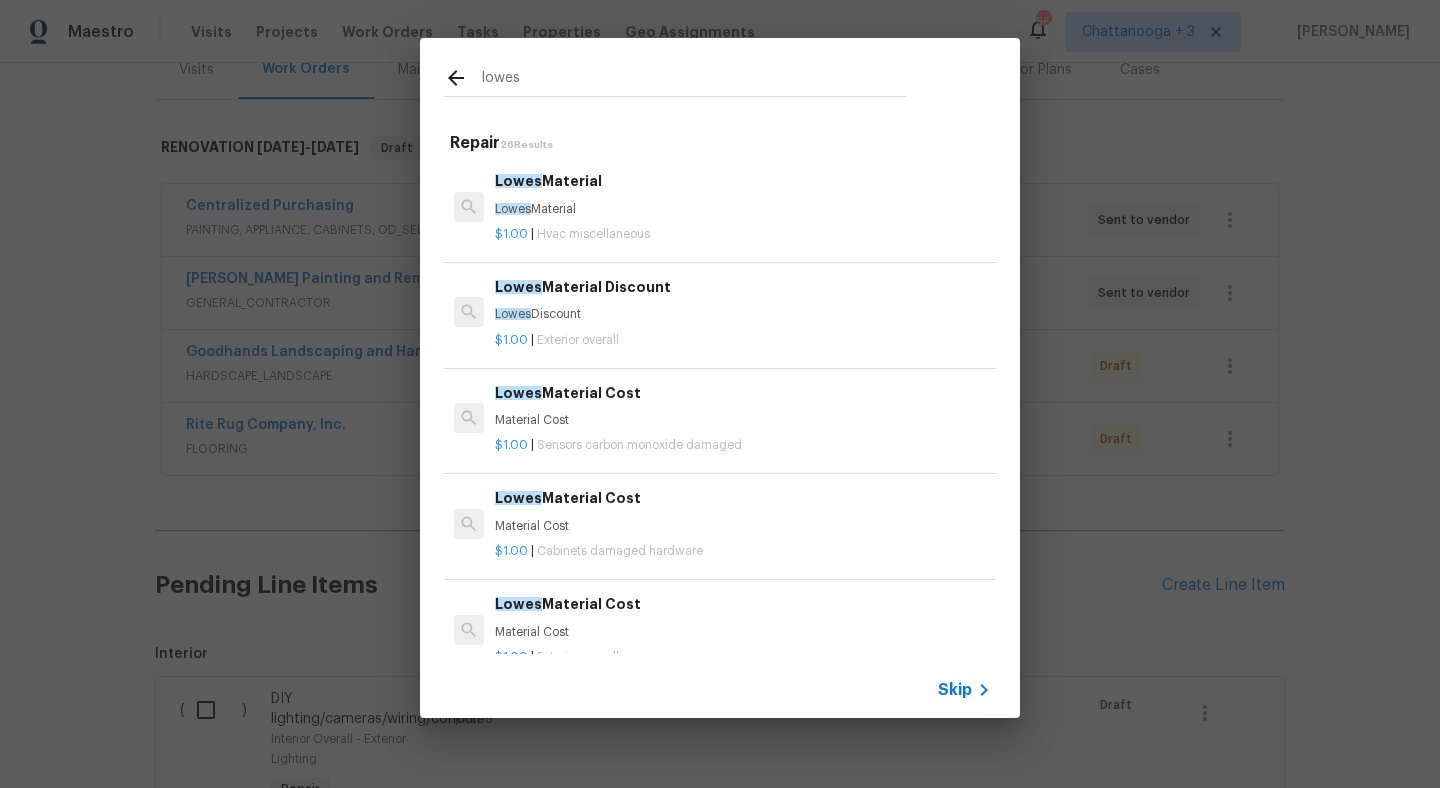 type on "lowes" 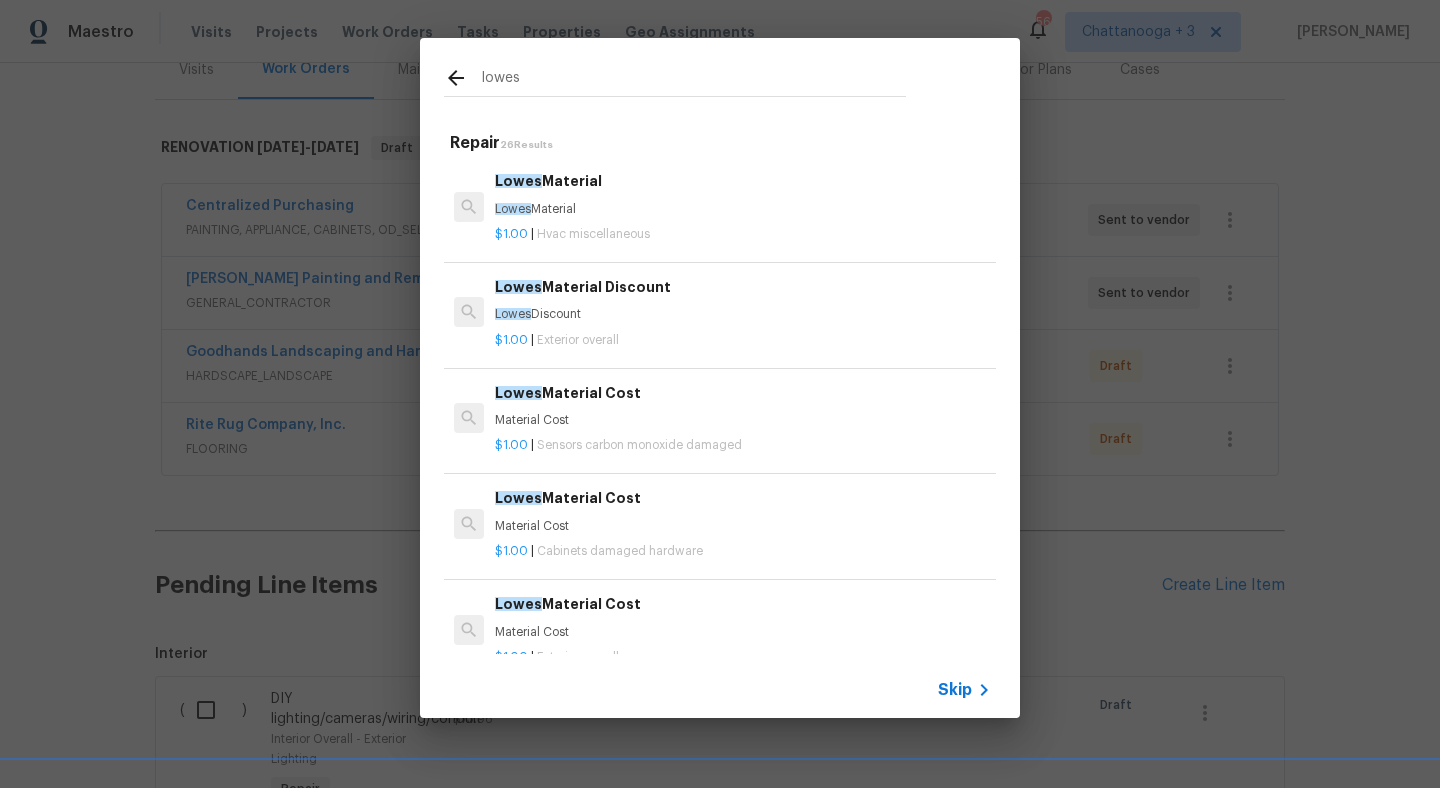 click on "Lowes  Discount" at bounding box center (743, 314) 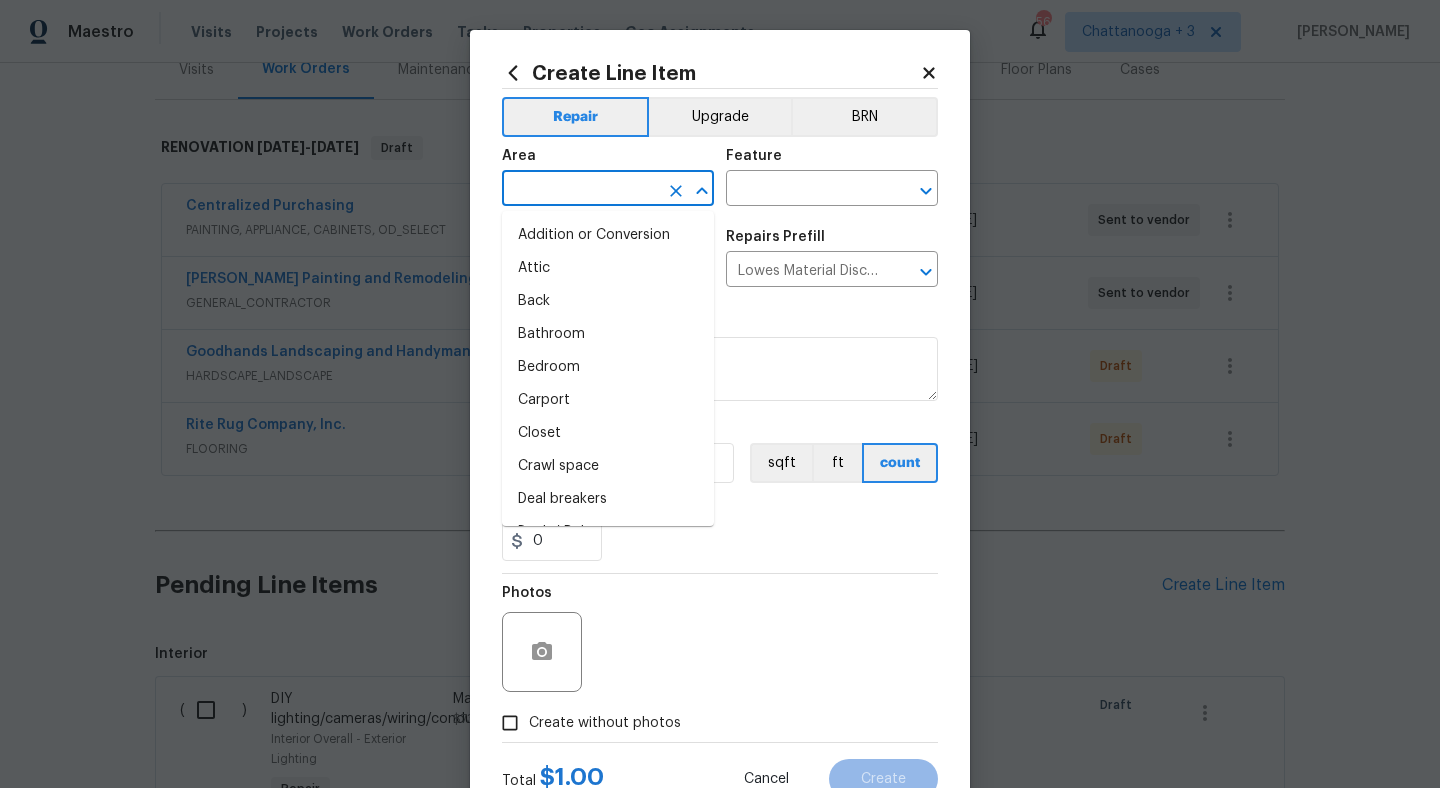 click at bounding box center (580, 190) 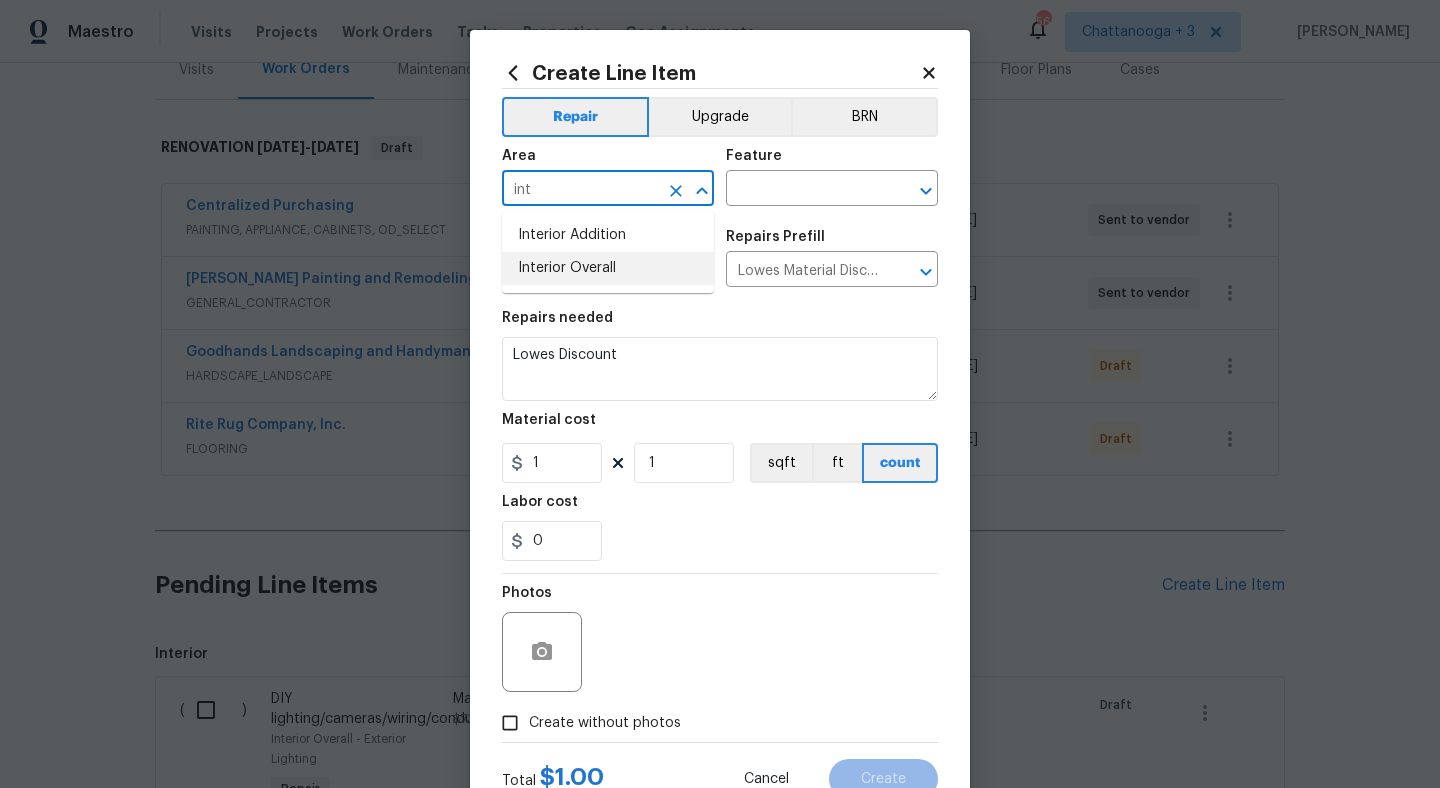 click on "Interior Overall" at bounding box center (608, 268) 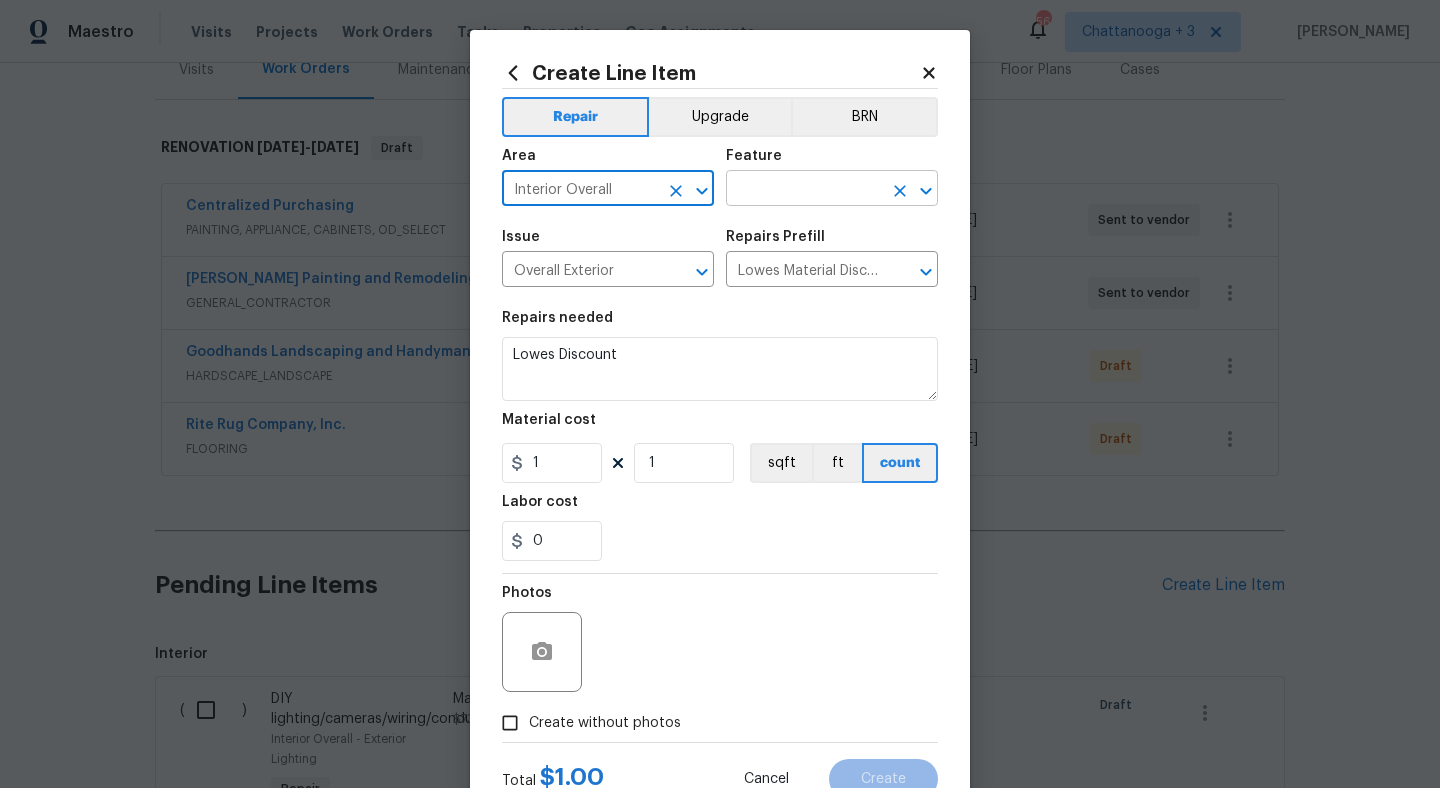 type on "Interior Overall" 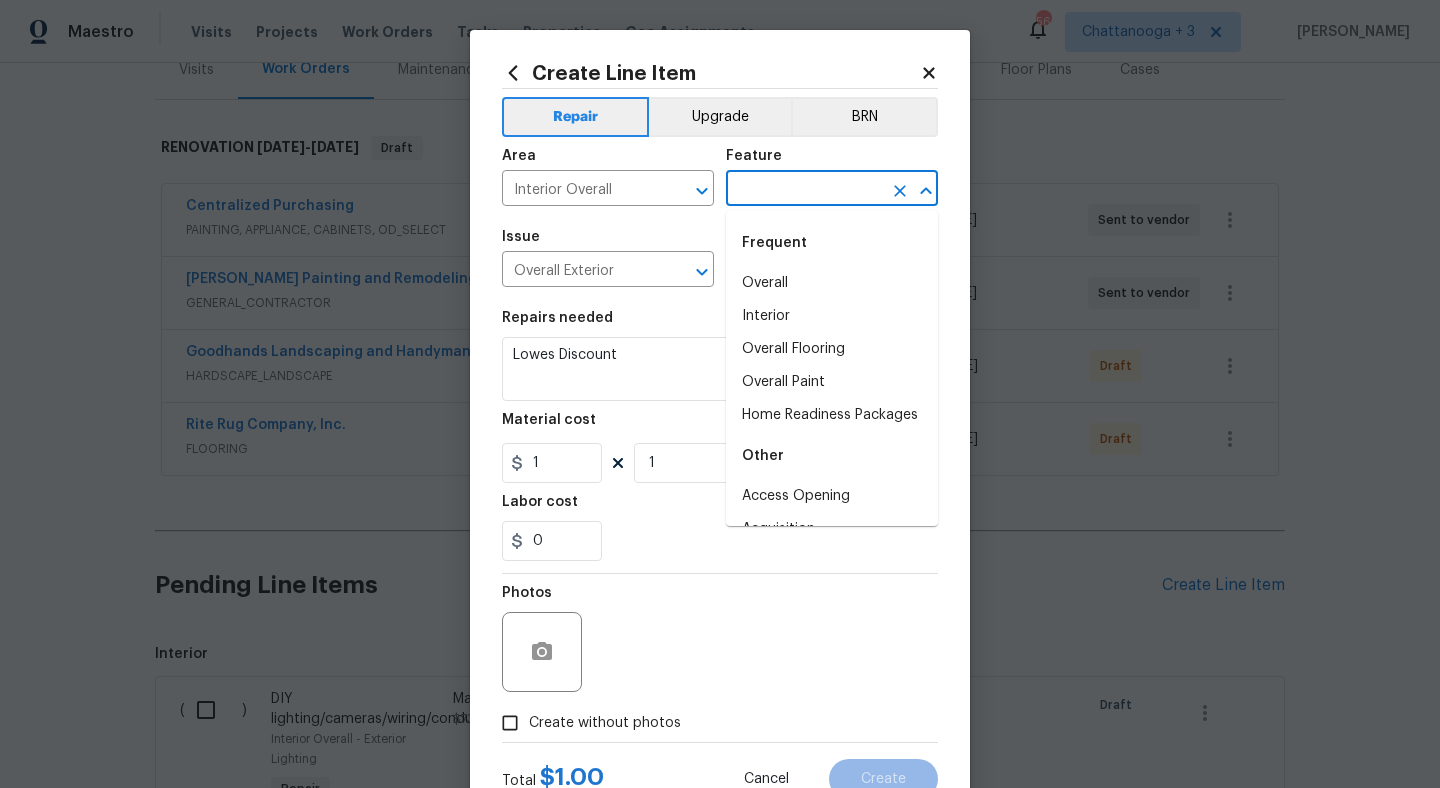 click at bounding box center [804, 190] 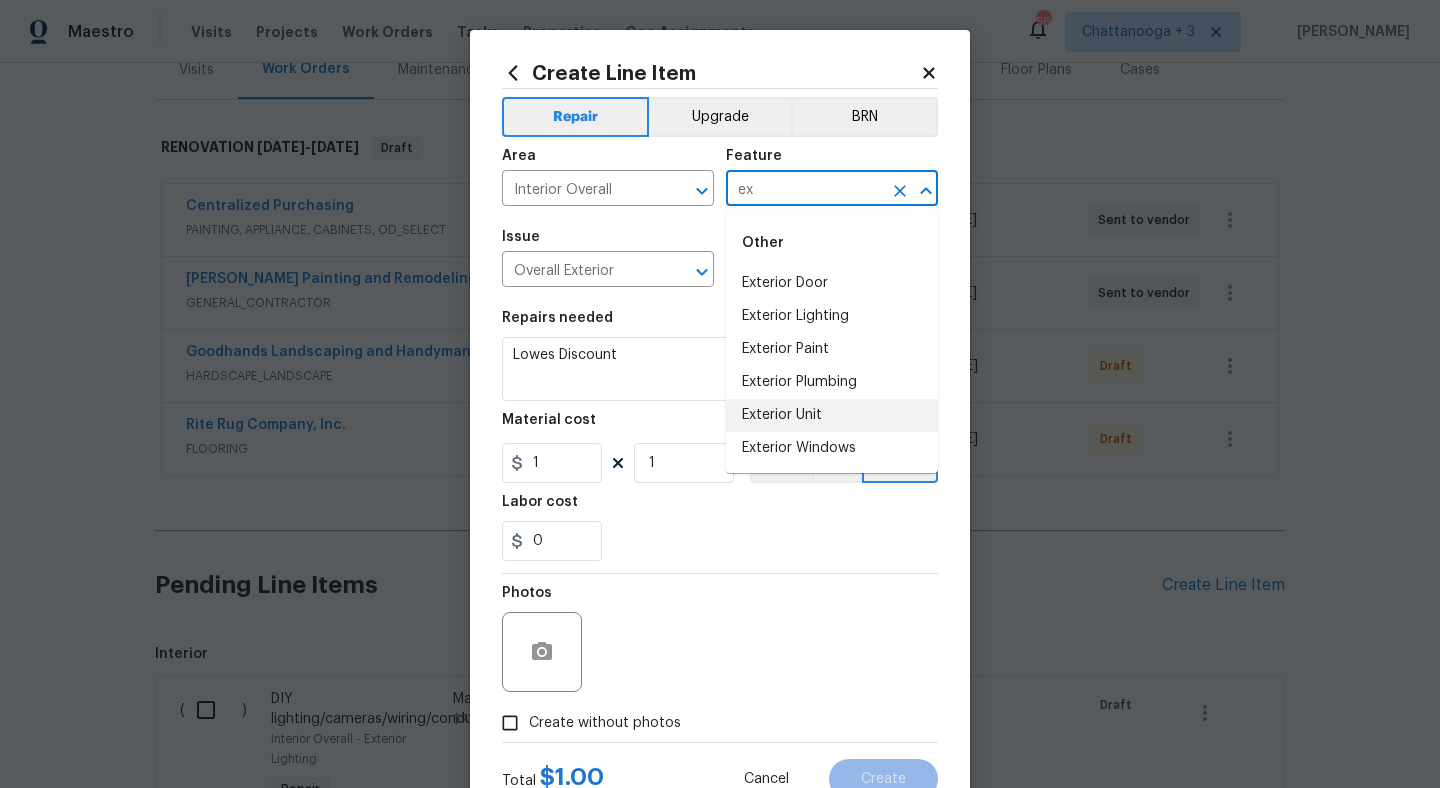 drag, startPoint x: 804, startPoint y: 397, endPoint x: 806, endPoint y: 425, distance: 28.071337 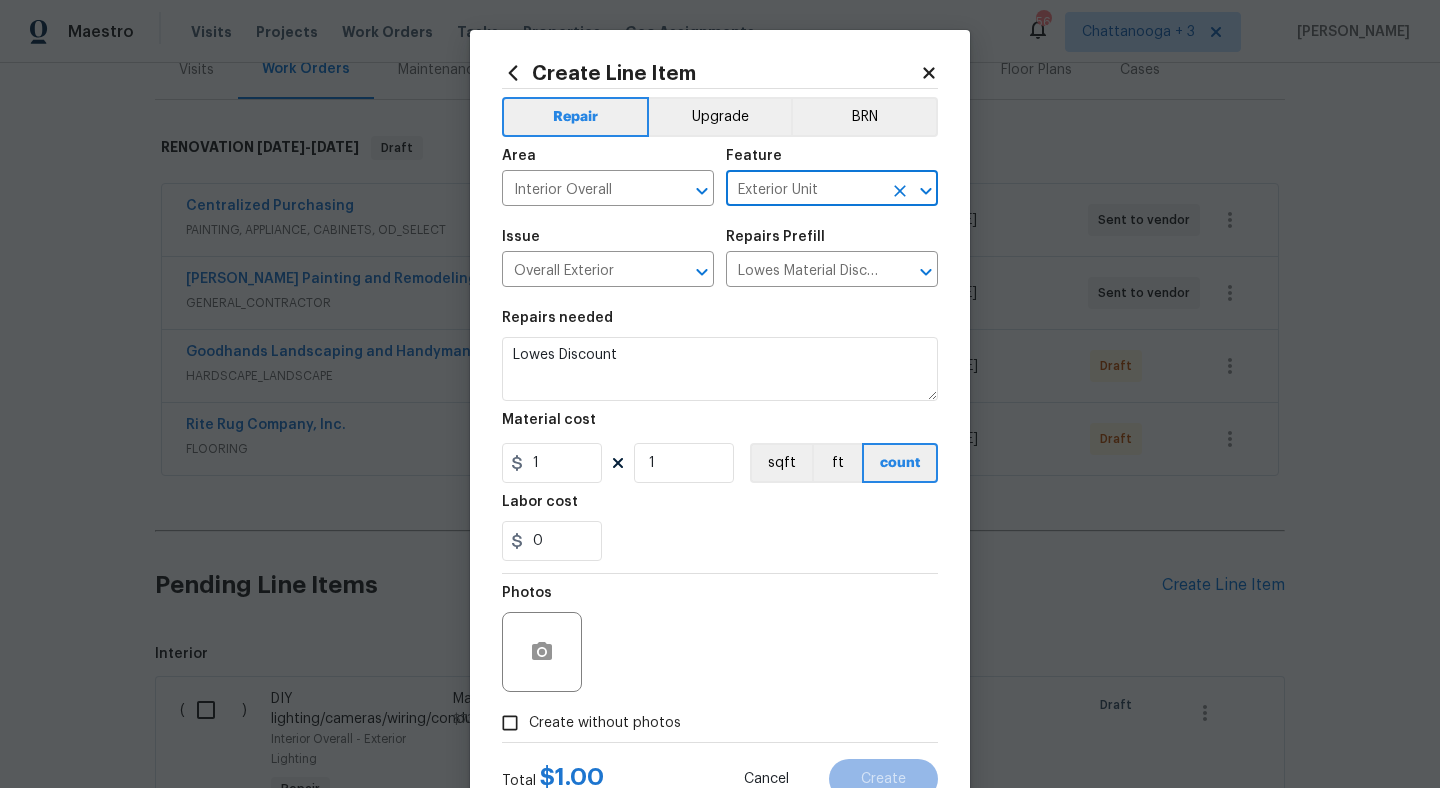 type on "Exterior Unit" 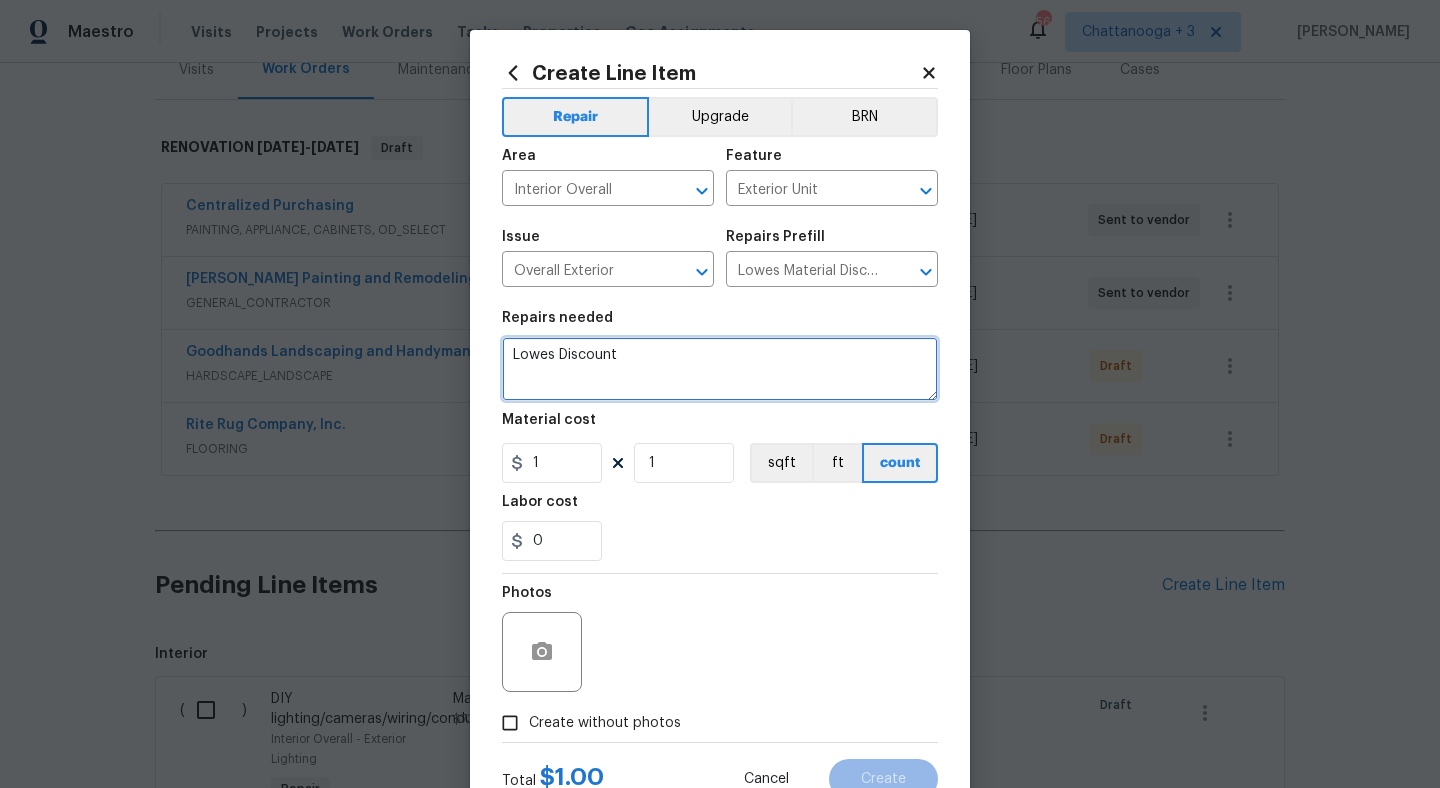 click on "Lowes Discount" at bounding box center [720, 369] 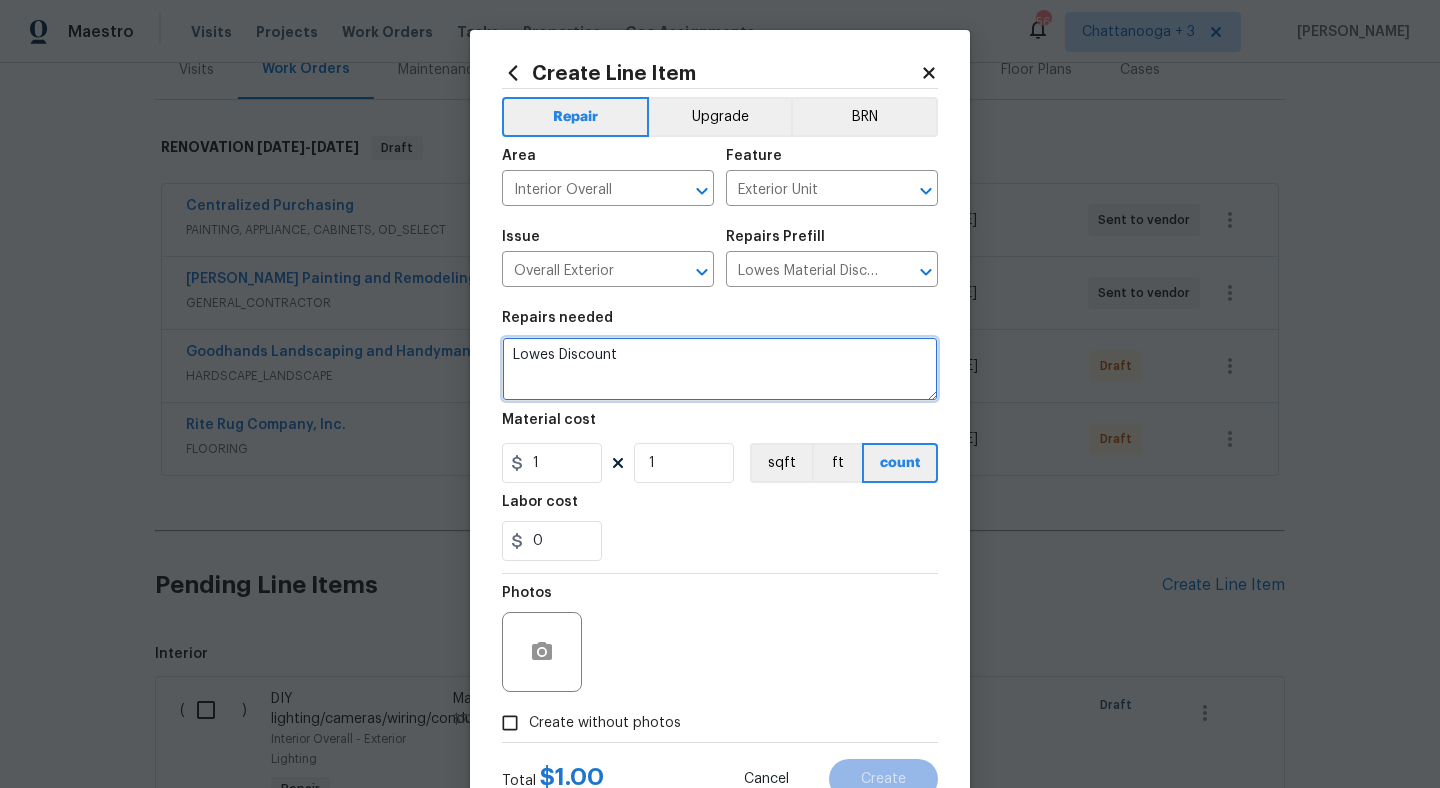 type on "Lowes Discount" 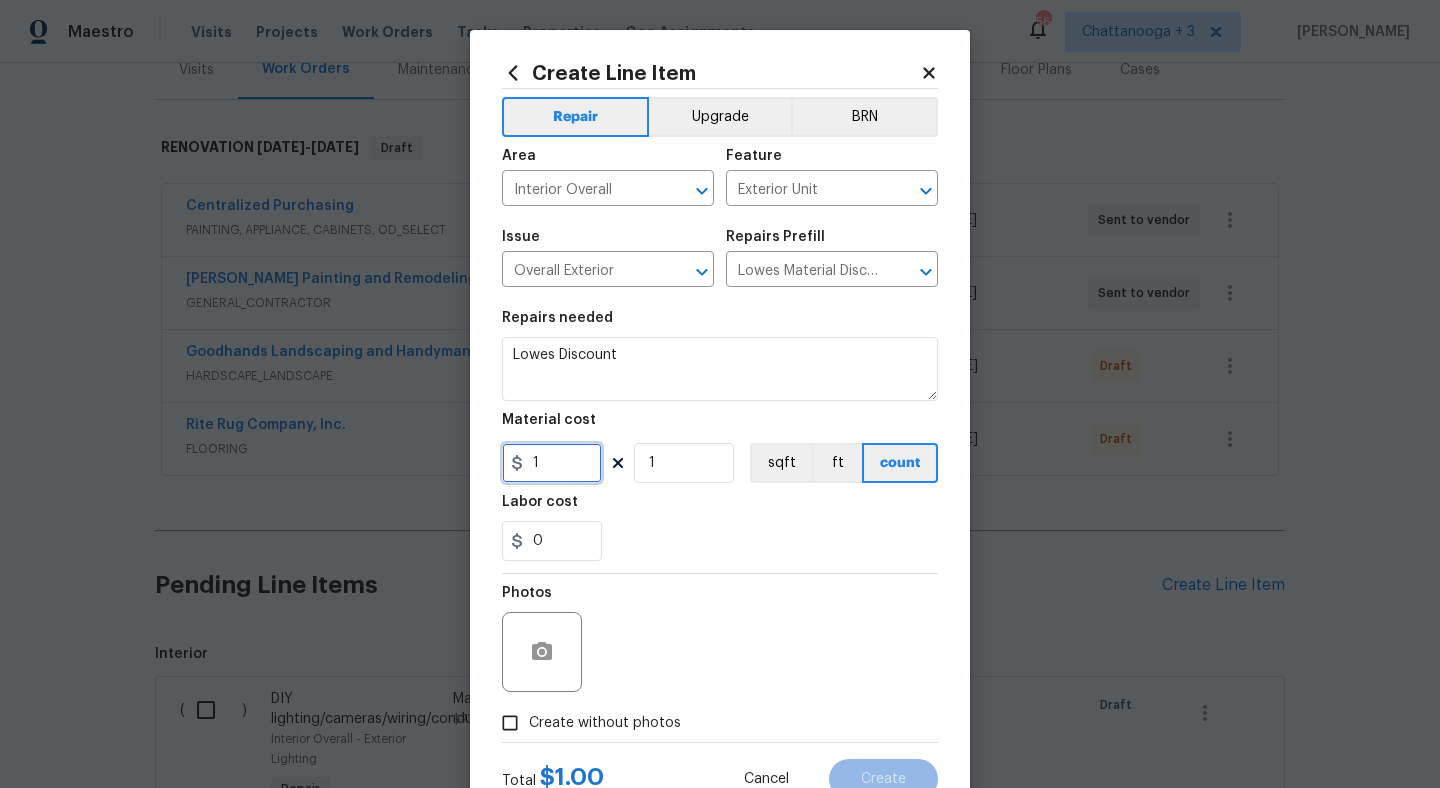 click on "1" at bounding box center [552, 463] 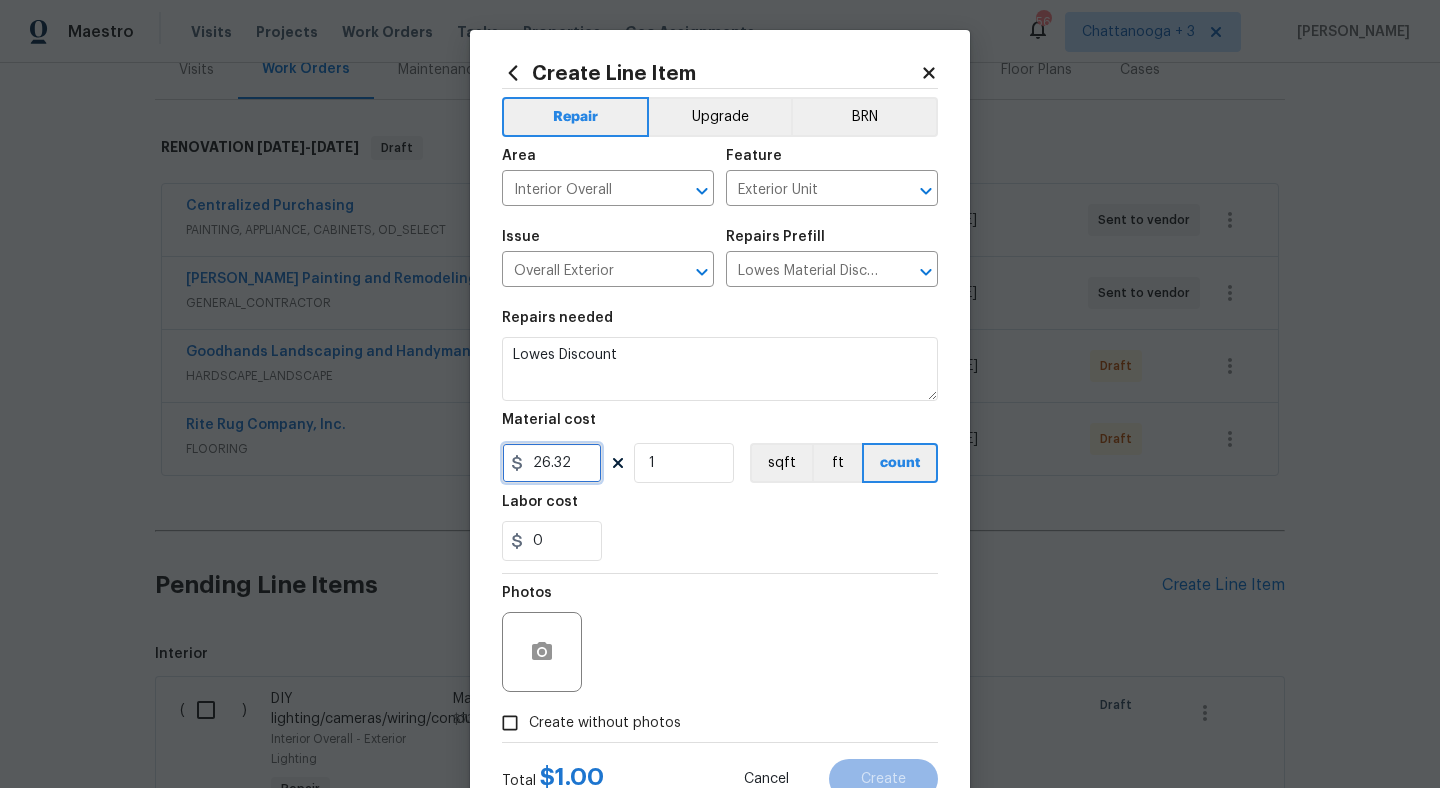 click on "26.32" at bounding box center (552, 463) 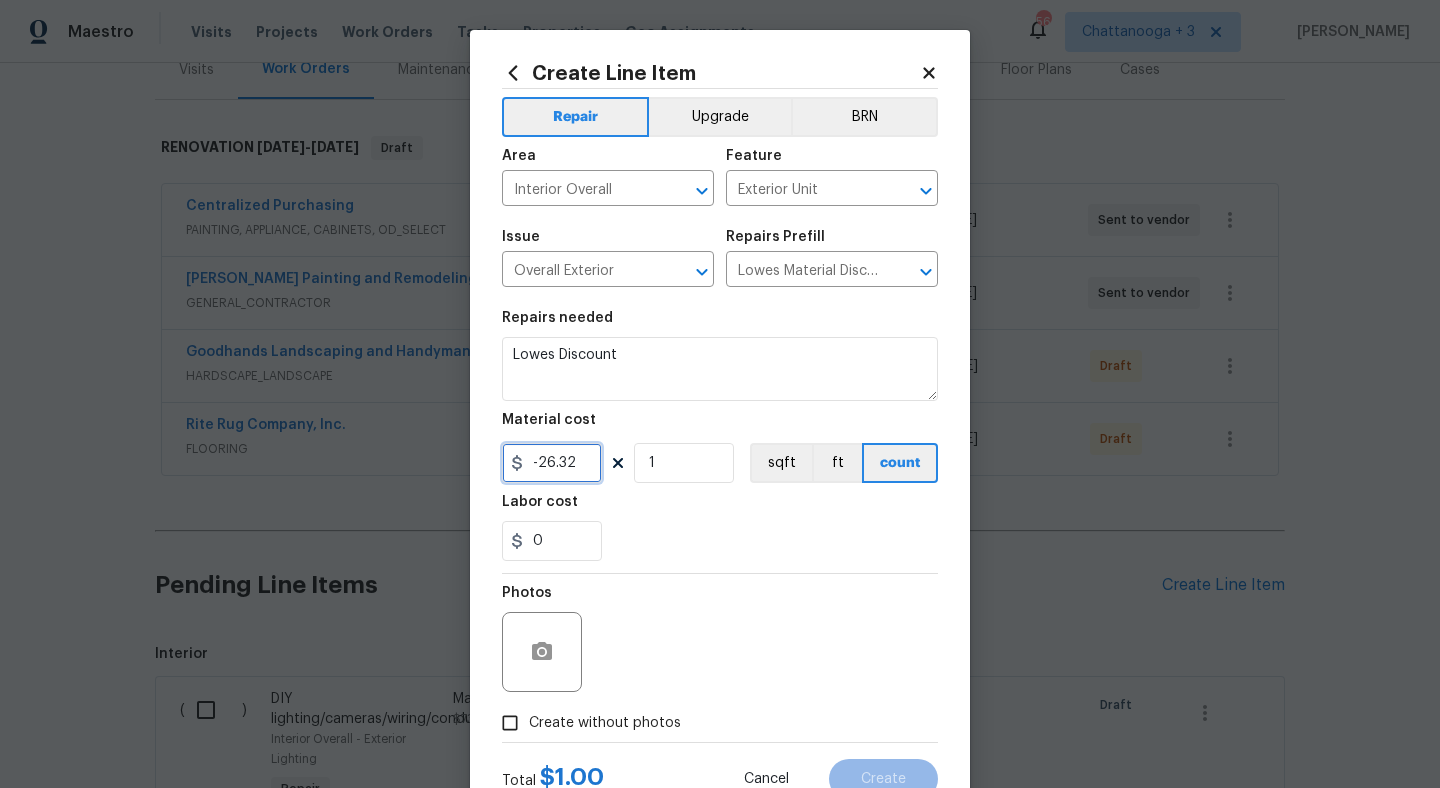 type on "-26.32" 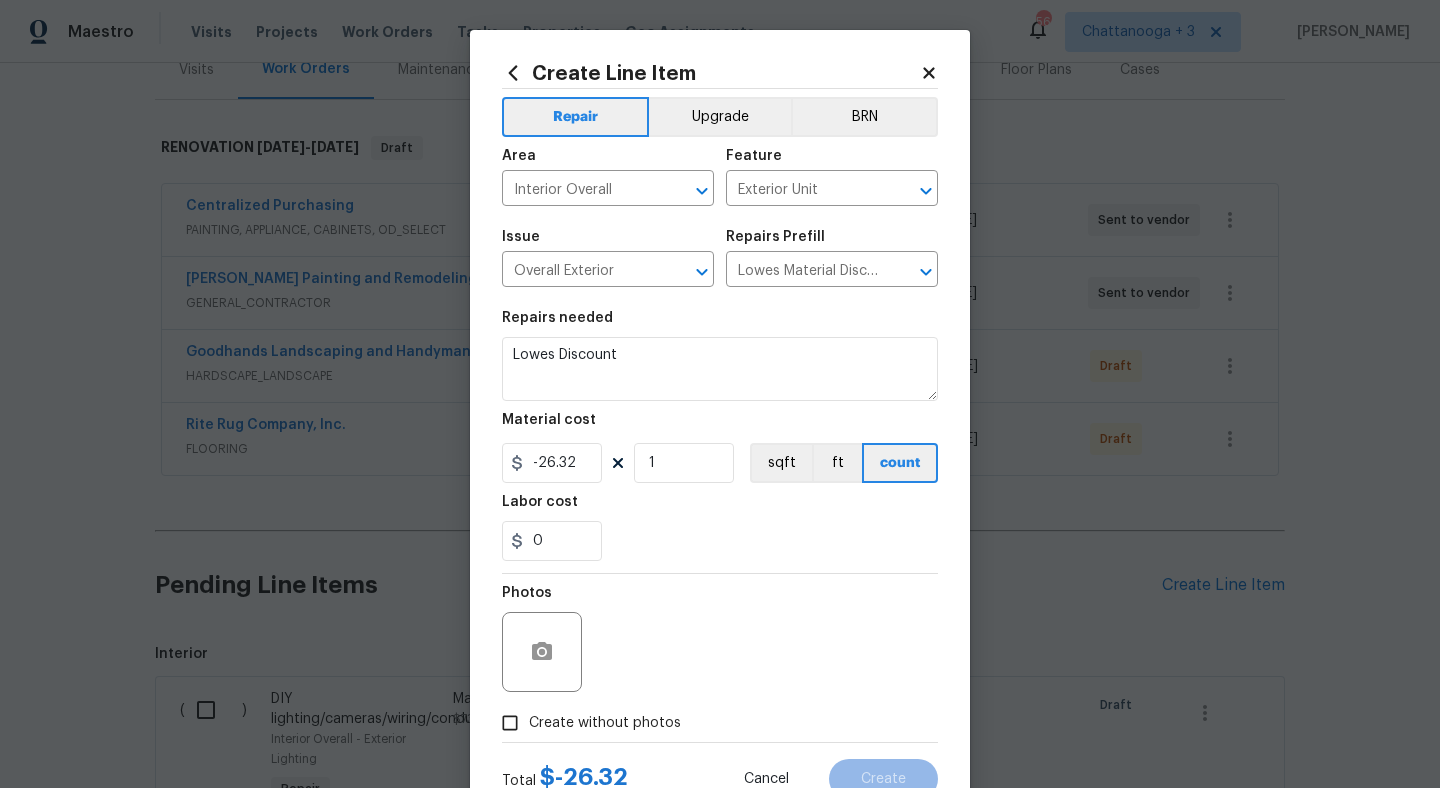 click on "Photos" at bounding box center [720, 639] 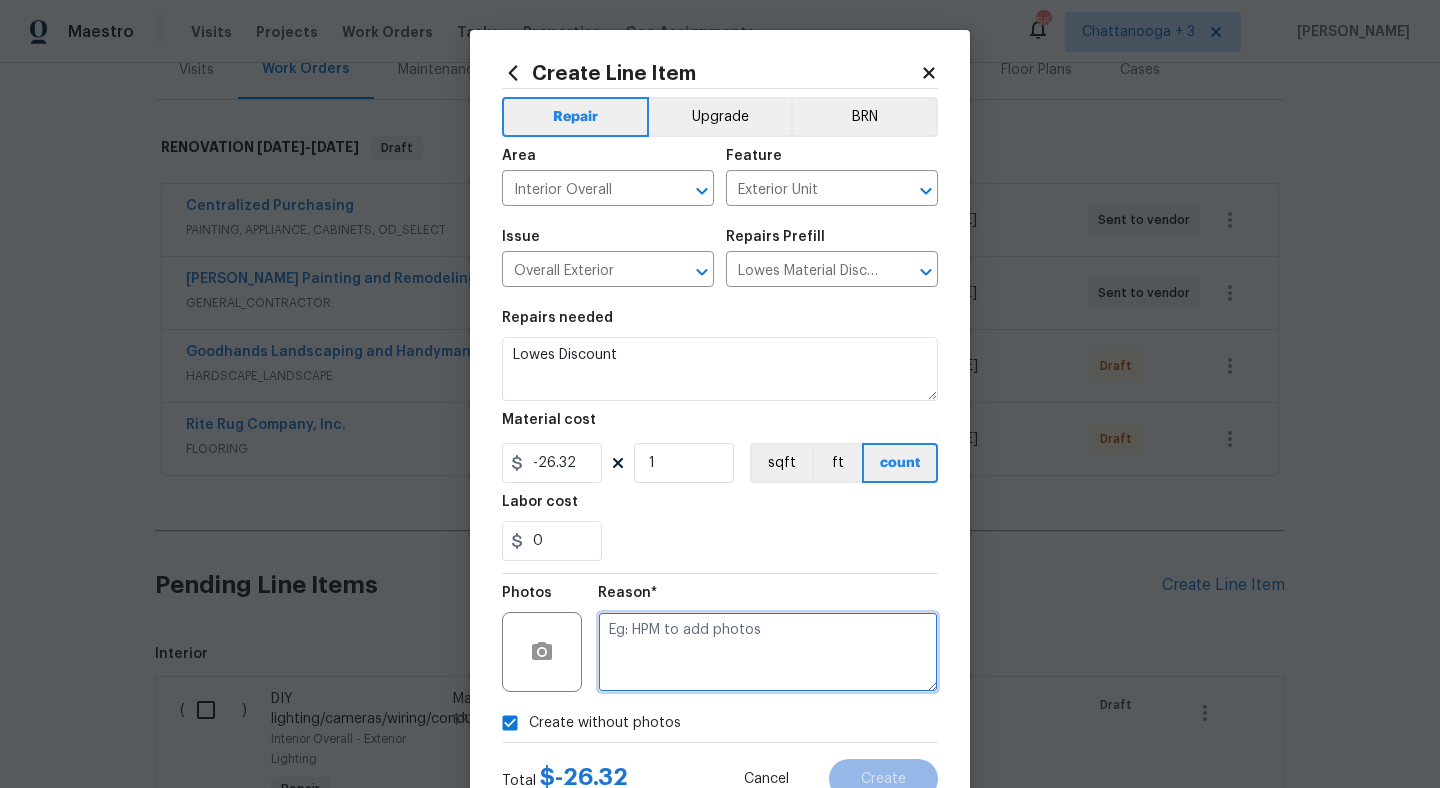 click at bounding box center (768, 652) 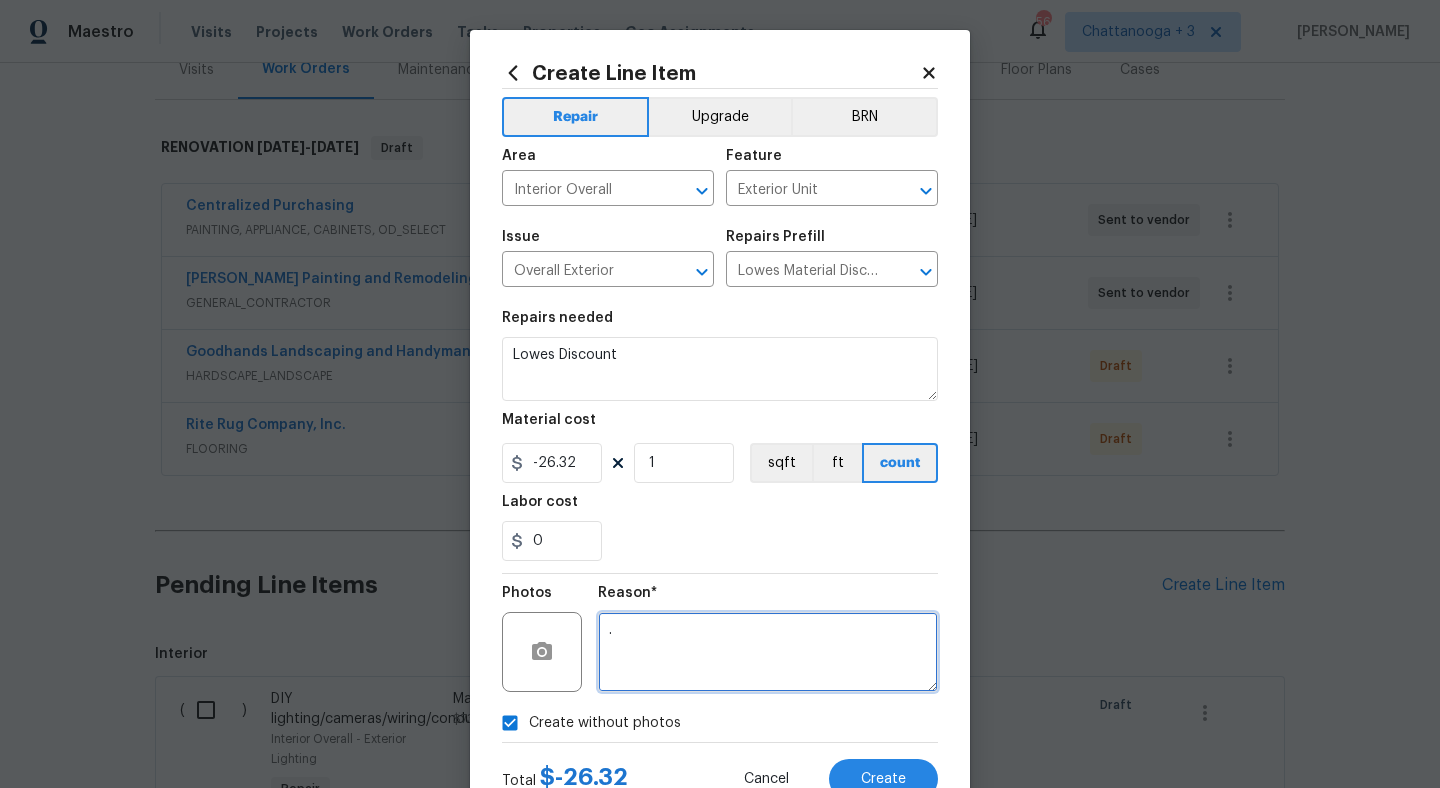 type on "." 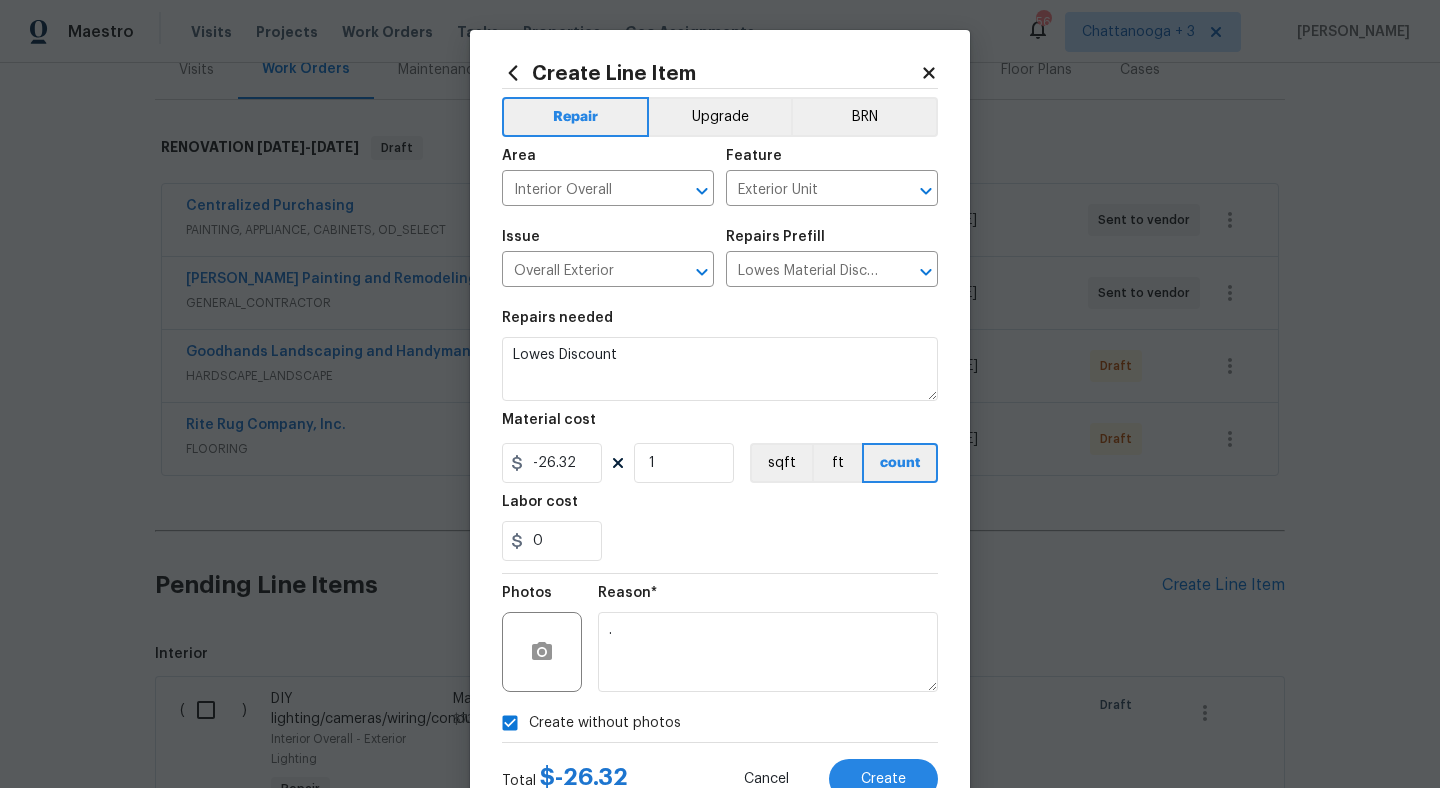 click on "0" at bounding box center [720, 541] 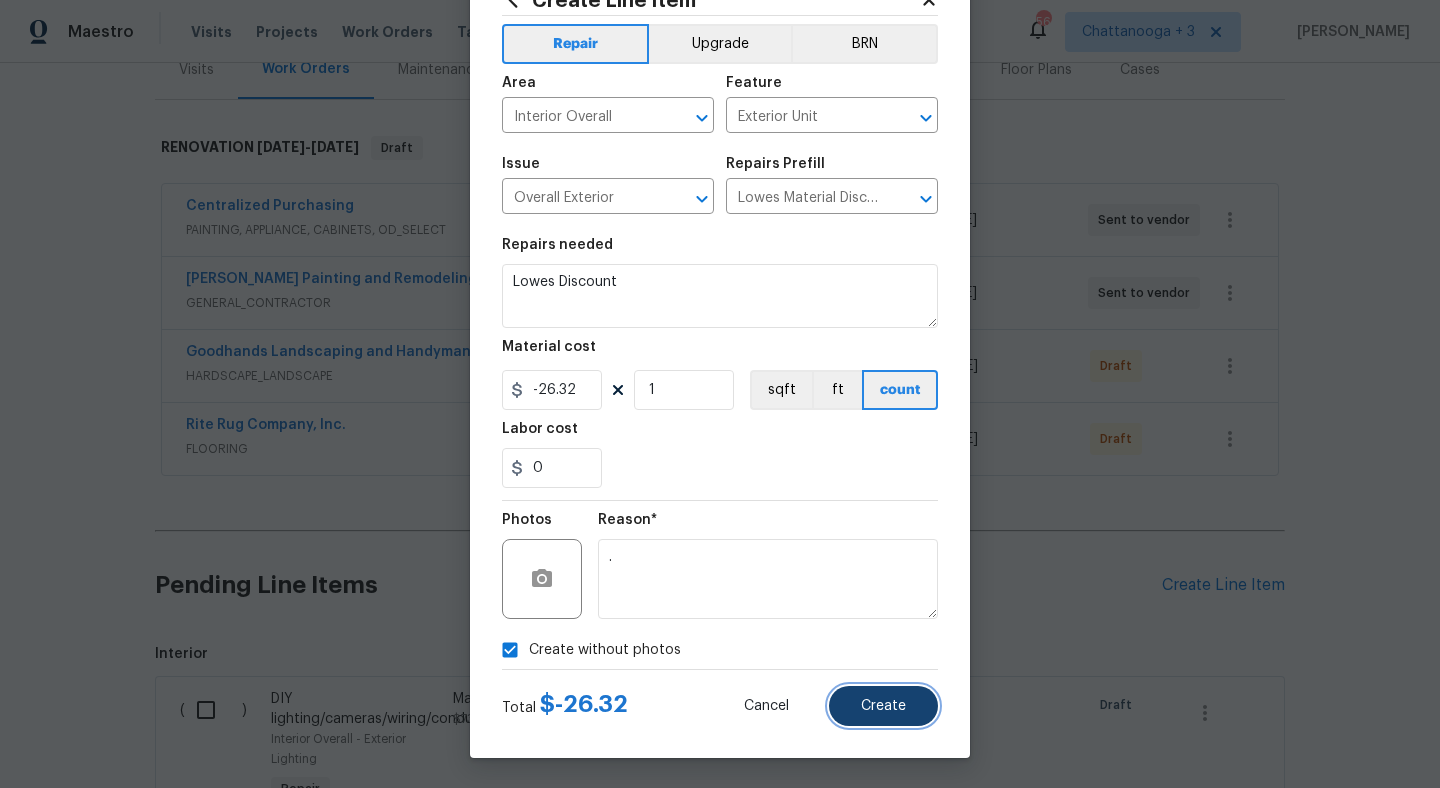 click on "Create" at bounding box center (883, 706) 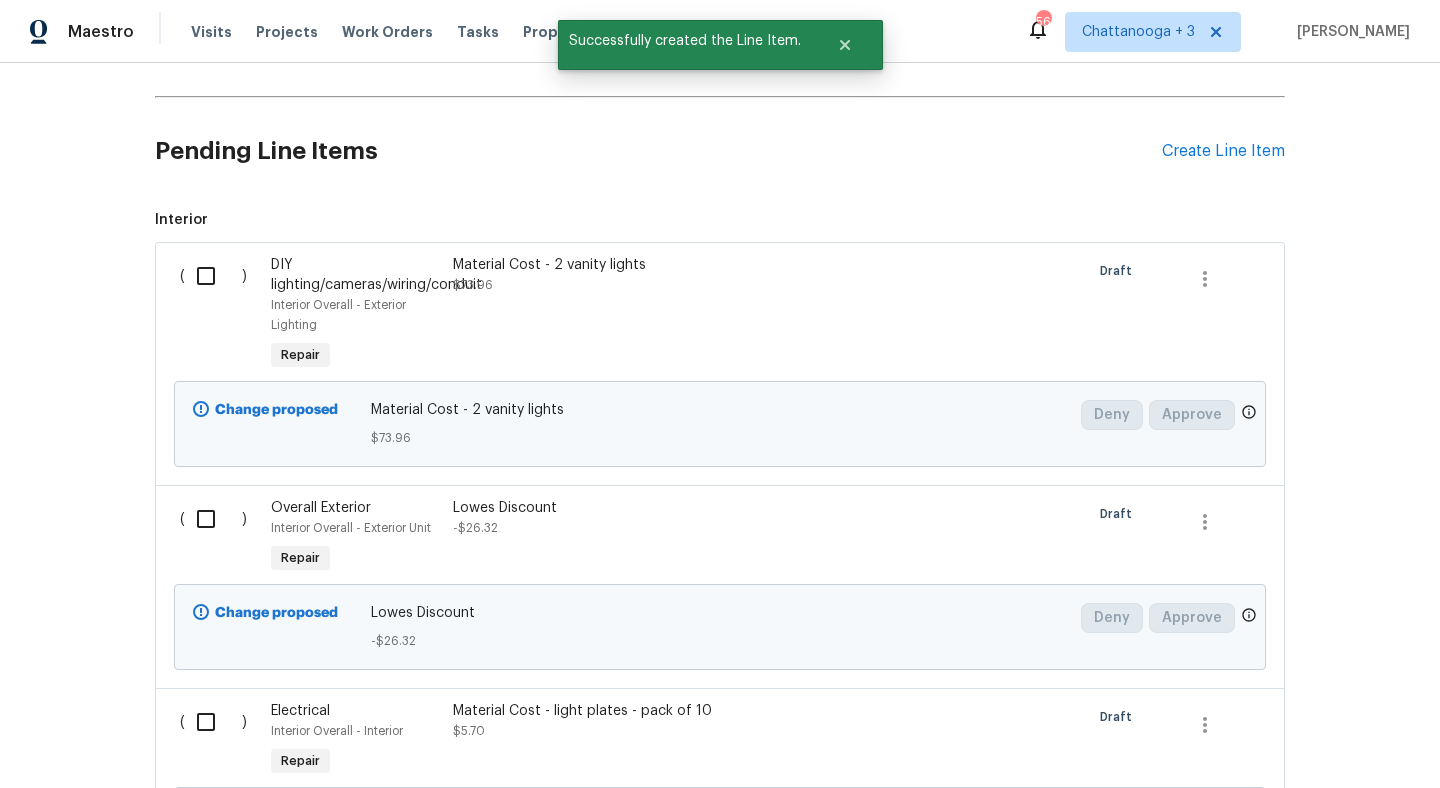 scroll, scrollTop: 729, scrollLeft: 0, axis: vertical 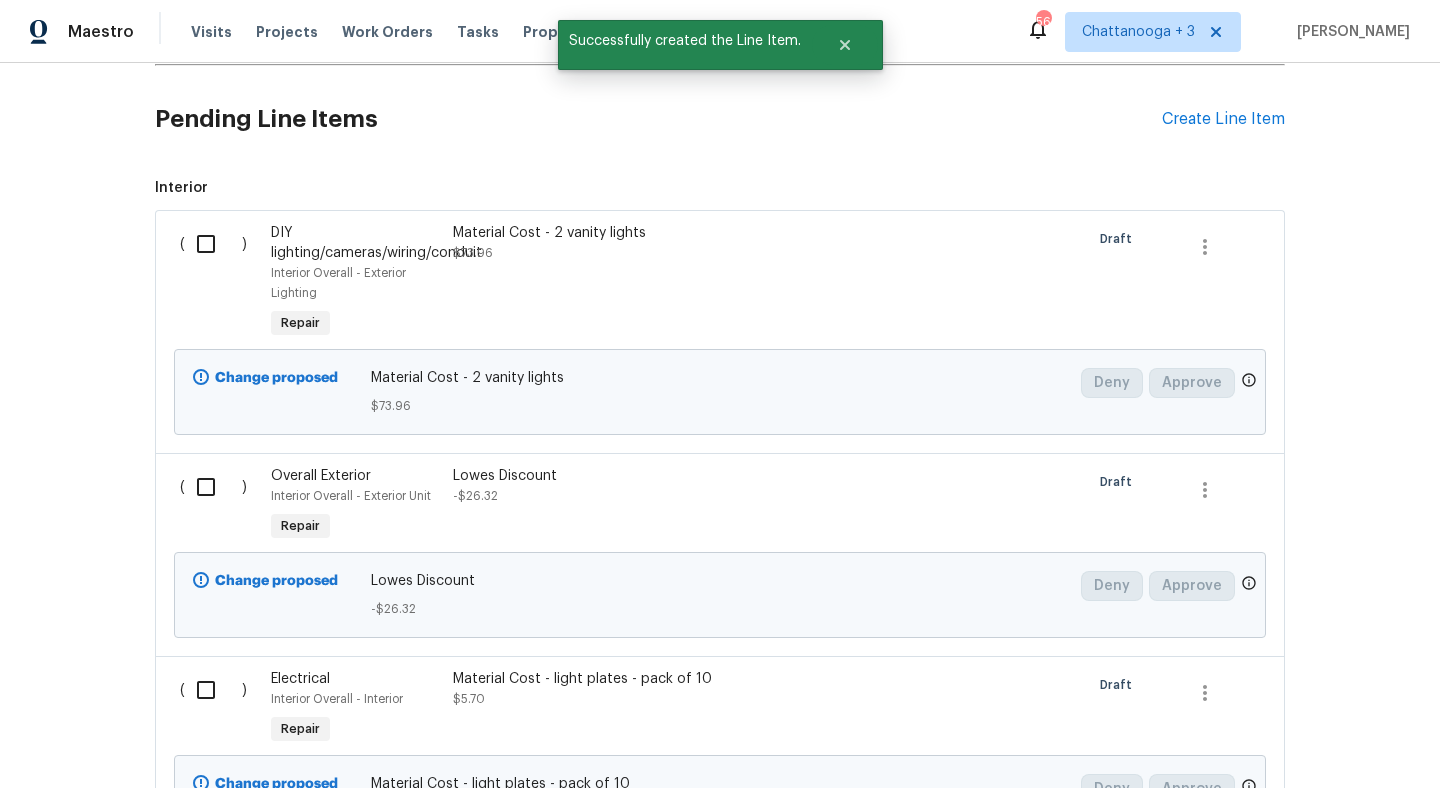 click at bounding box center [213, 244] 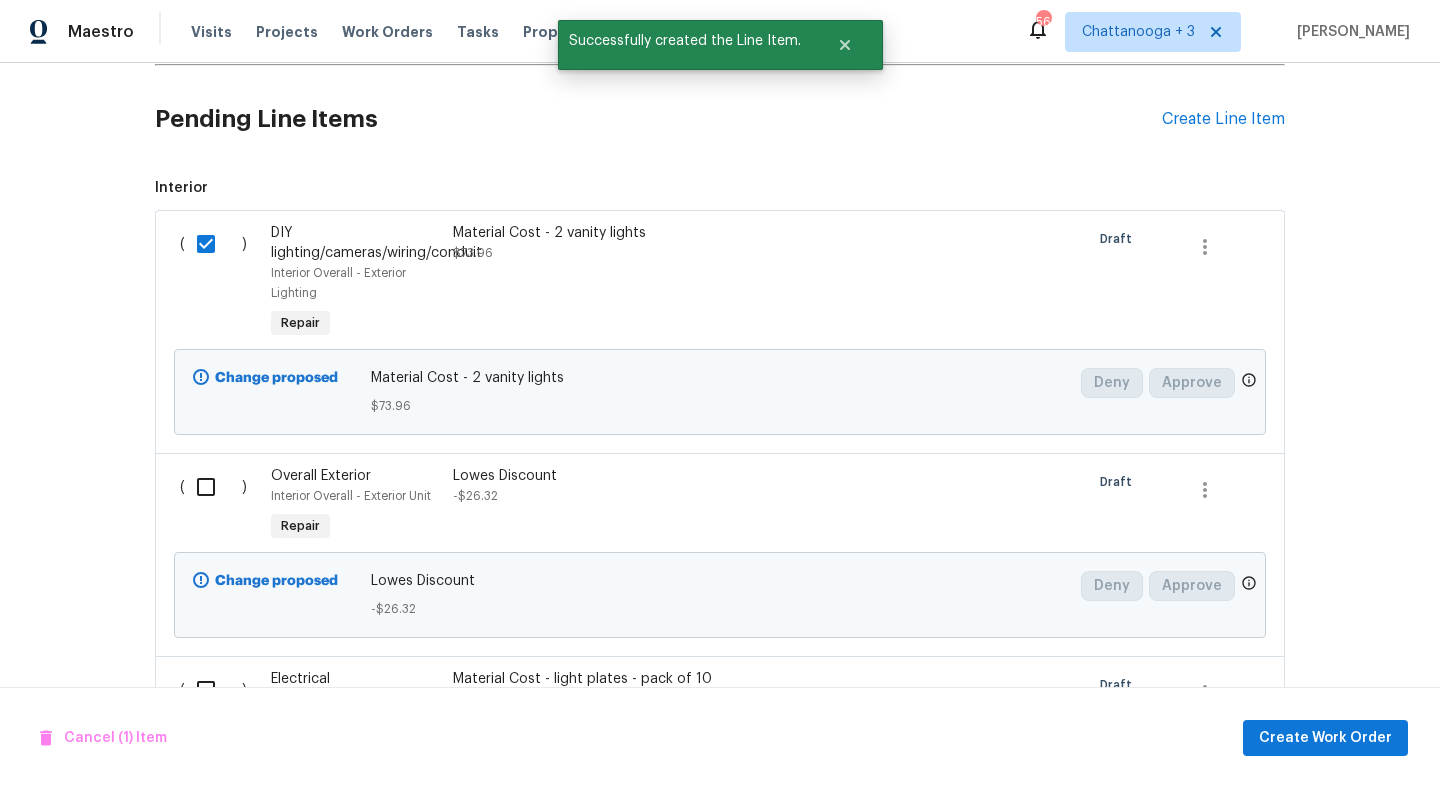 click at bounding box center [213, 487] 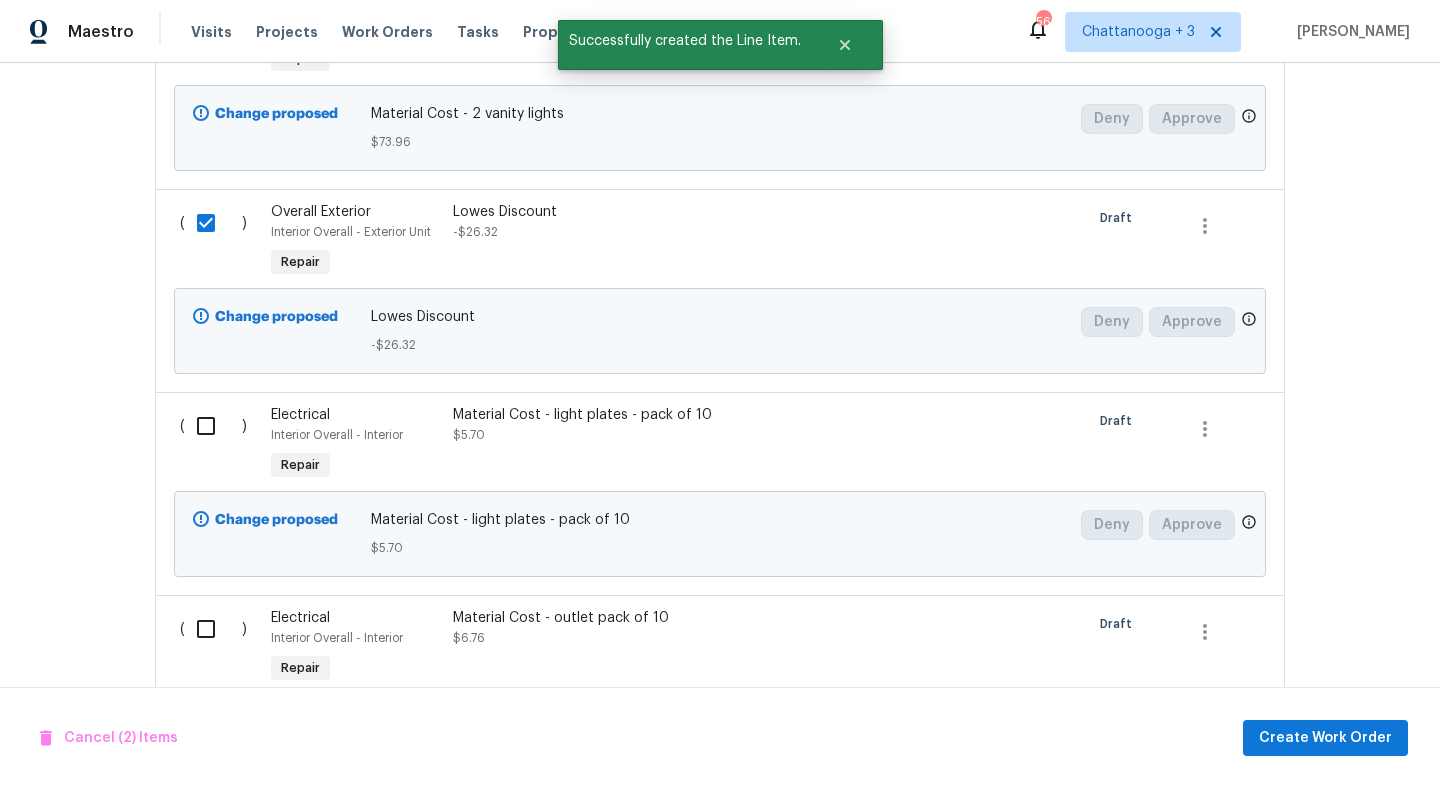 scroll, scrollTop: 1154, scrollLeft: 0, axis: vertical 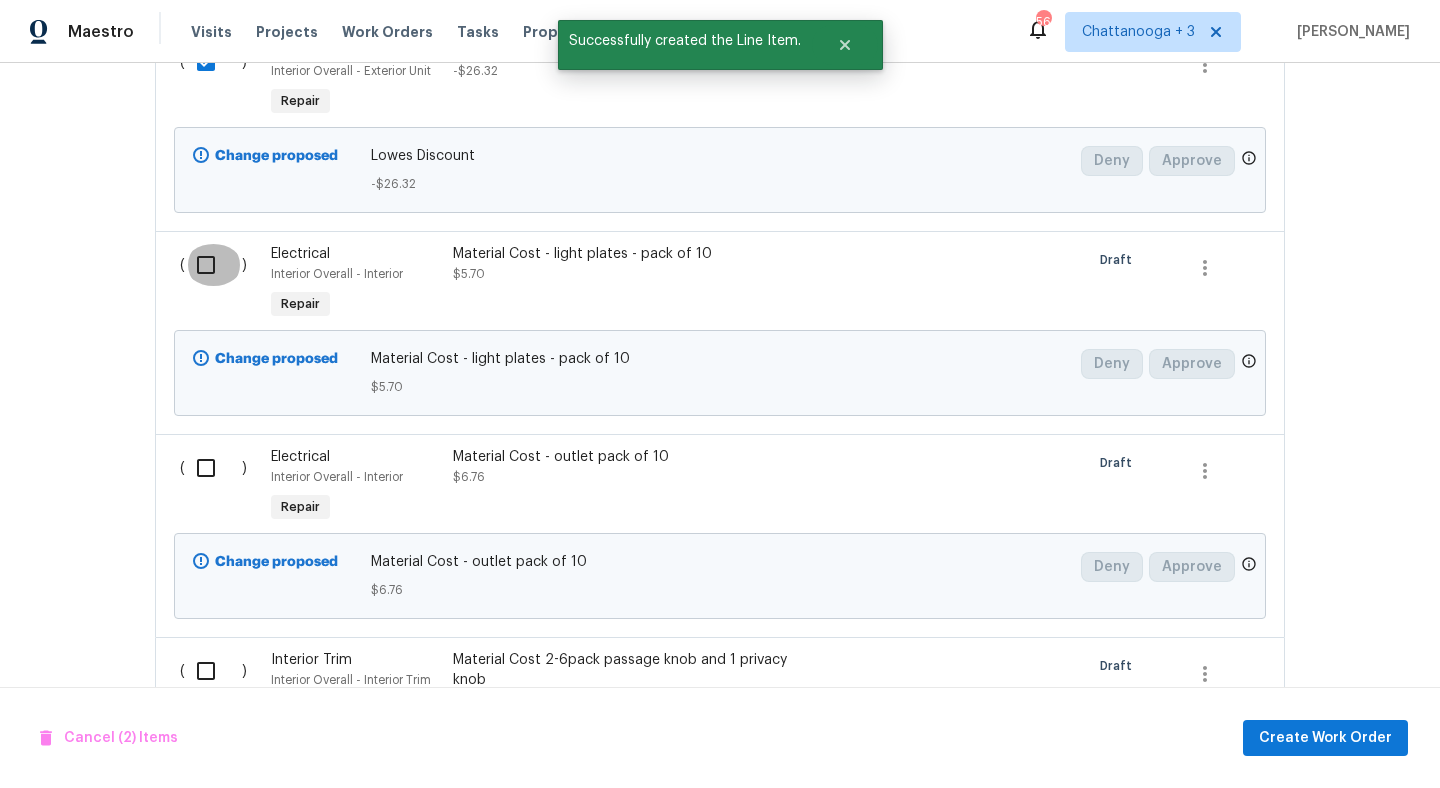 click at bounding box center [213, 265] 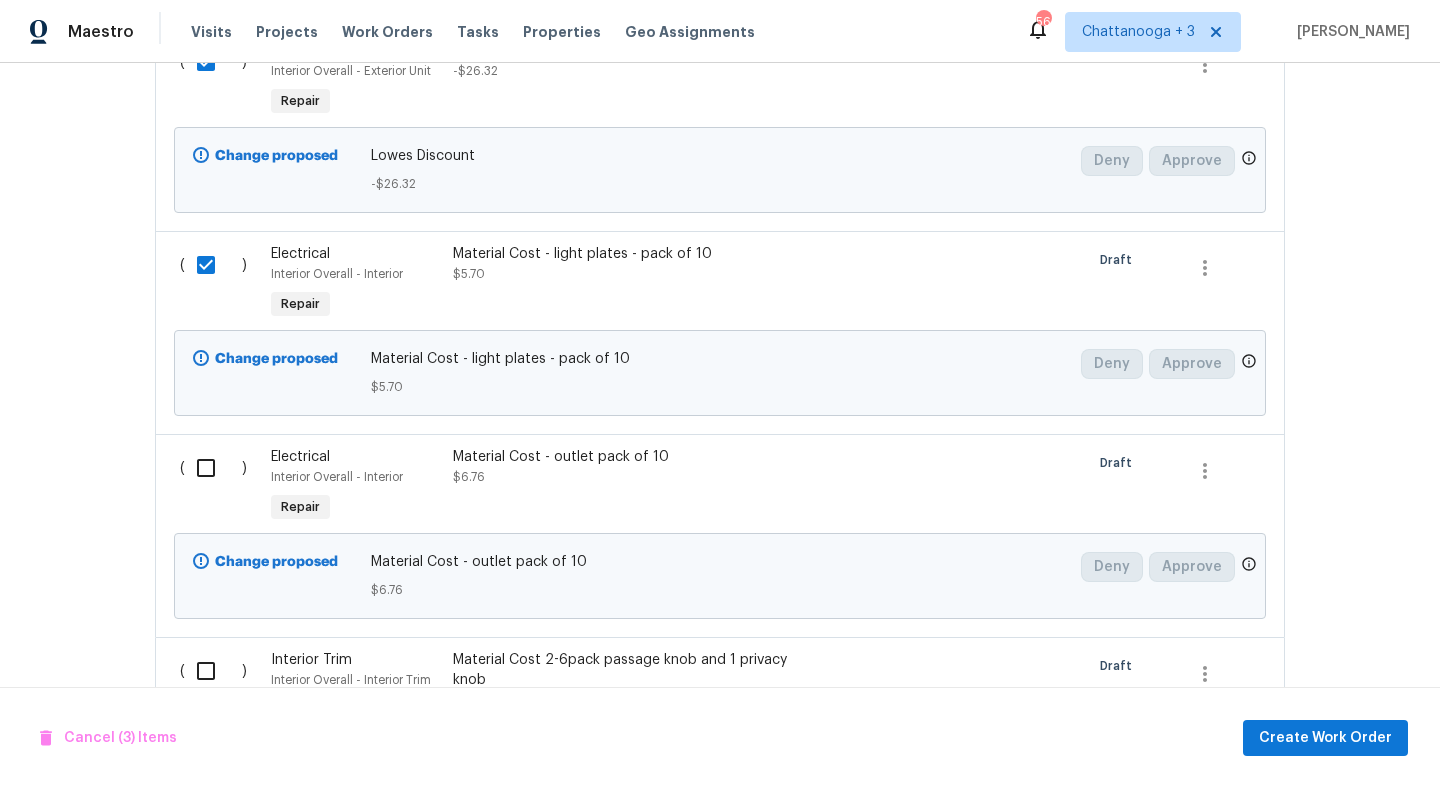 click at bounding box center (213, 468) 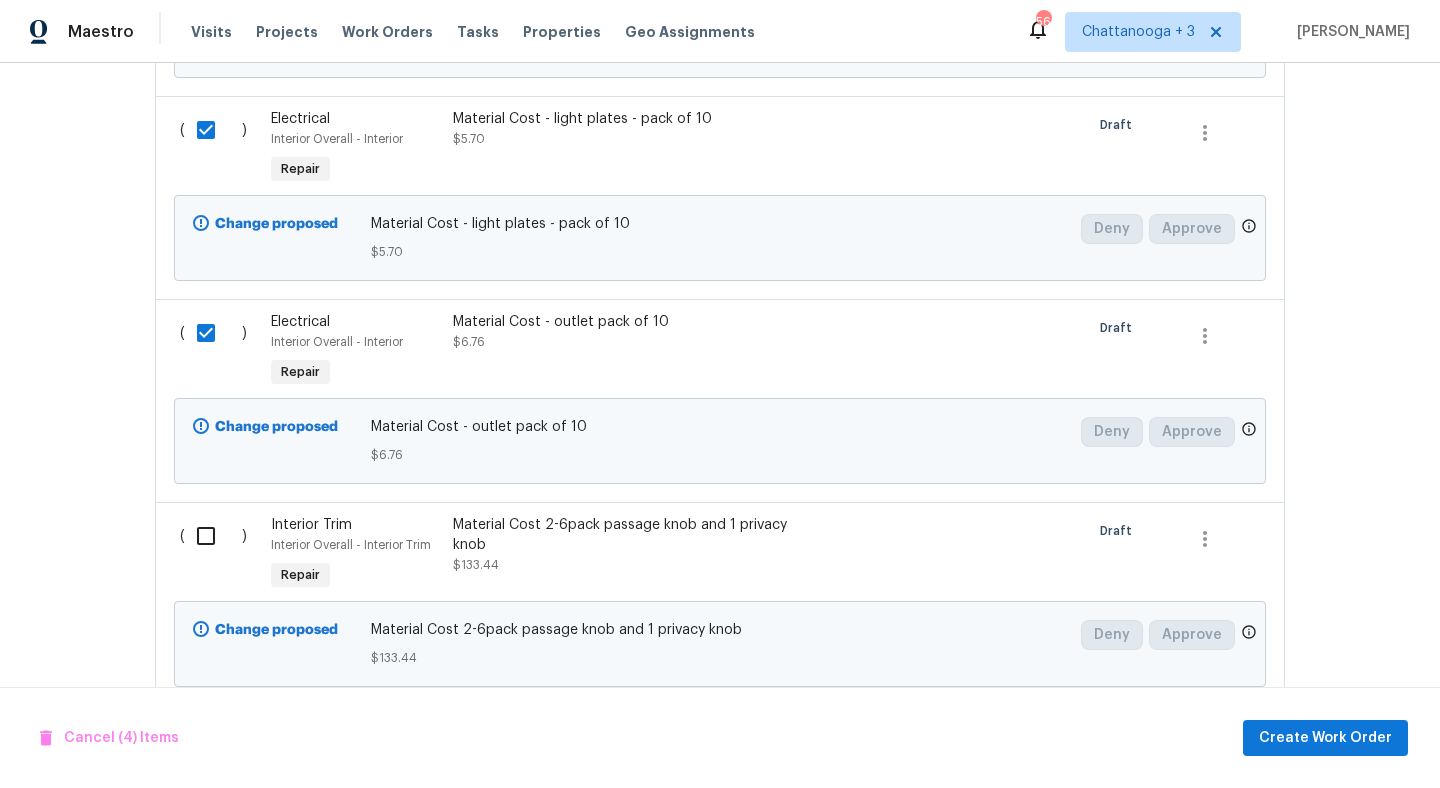 scroll, scrollTop: 1346, scrollLeft: 0, axis: vertical 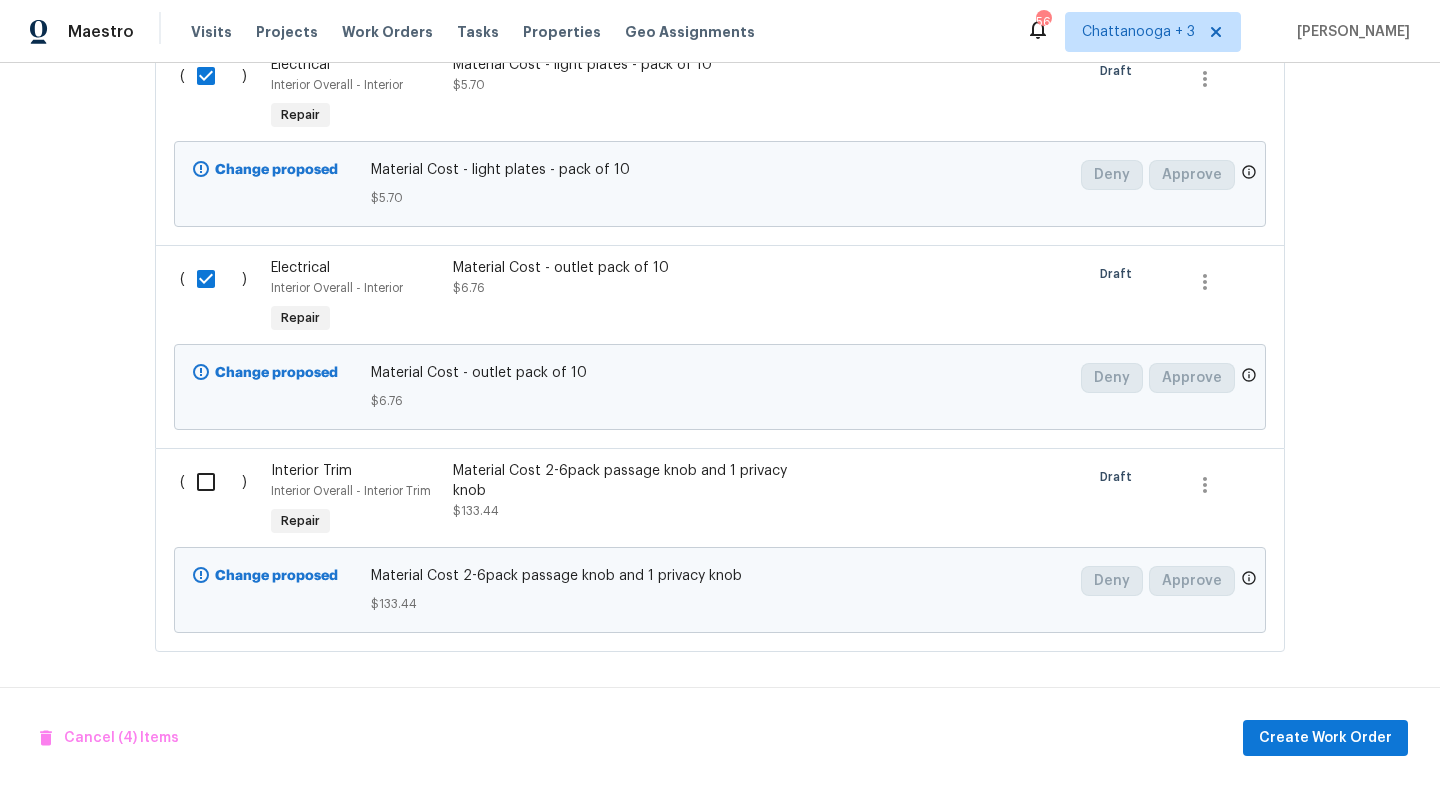 click at bounding box center [213, 482] 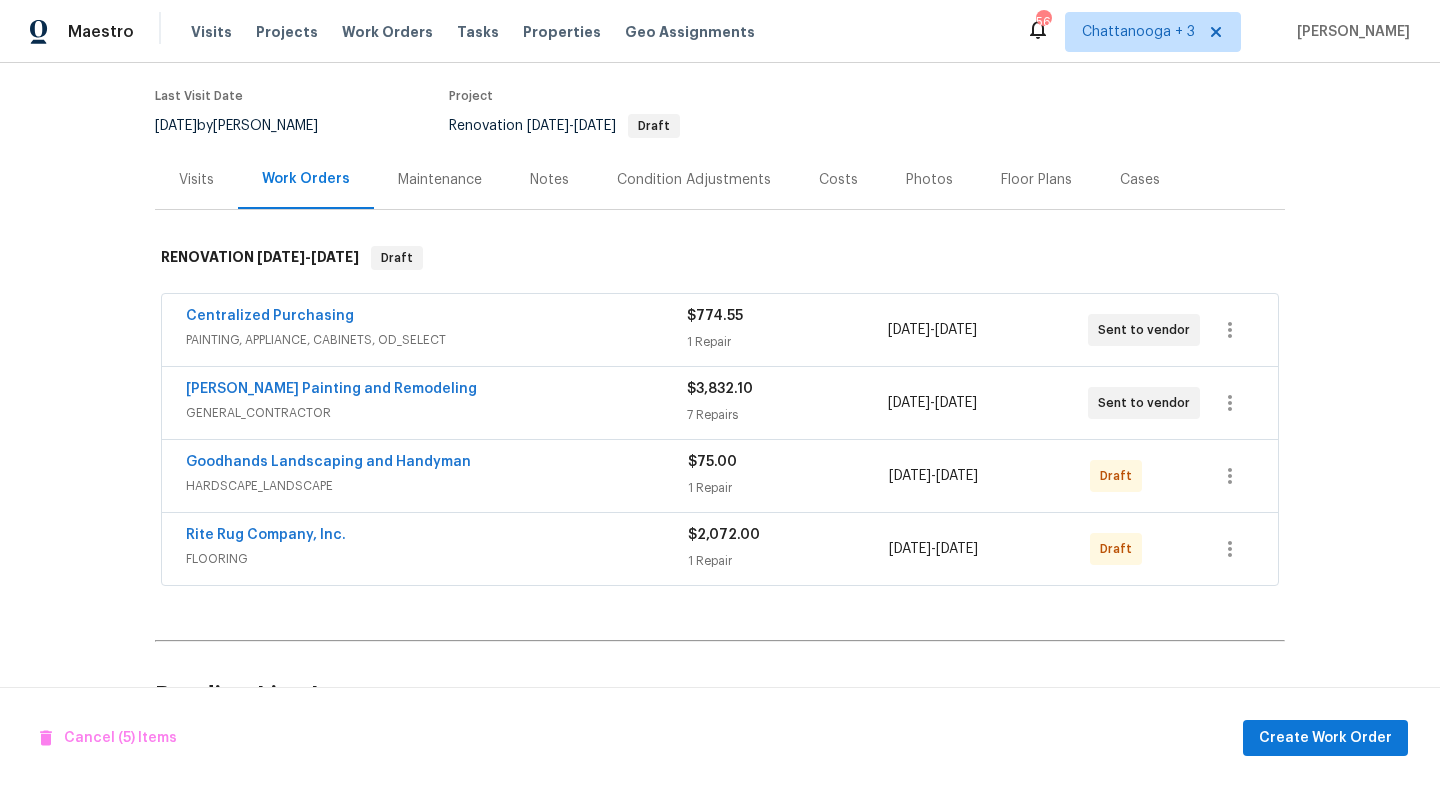 scroll, scrollTop: 103, scrollLeft: 0, axis: vertical 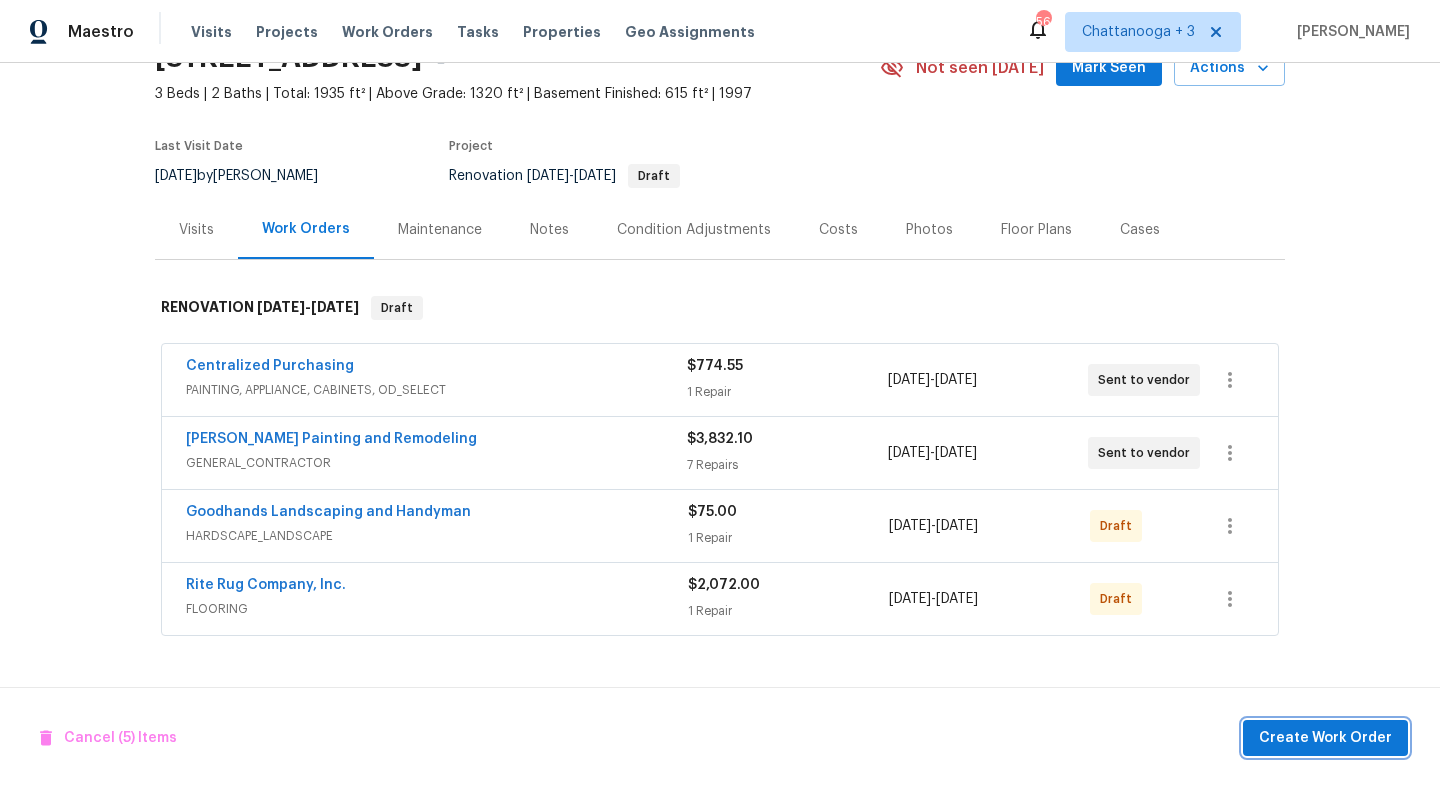 click on "Create Work Order" at bounding box center (1325, 738) 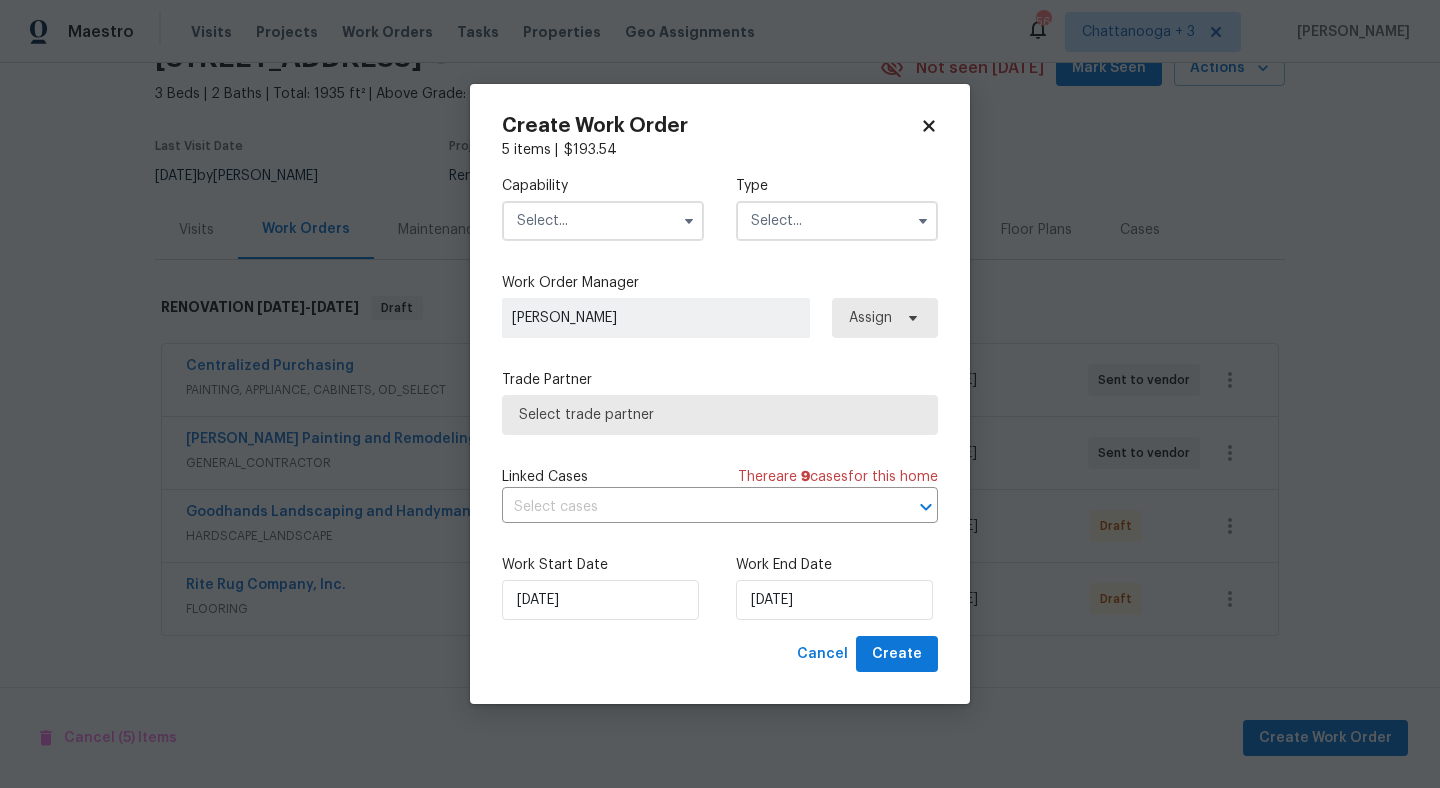 click at bounding box center [603, 221] 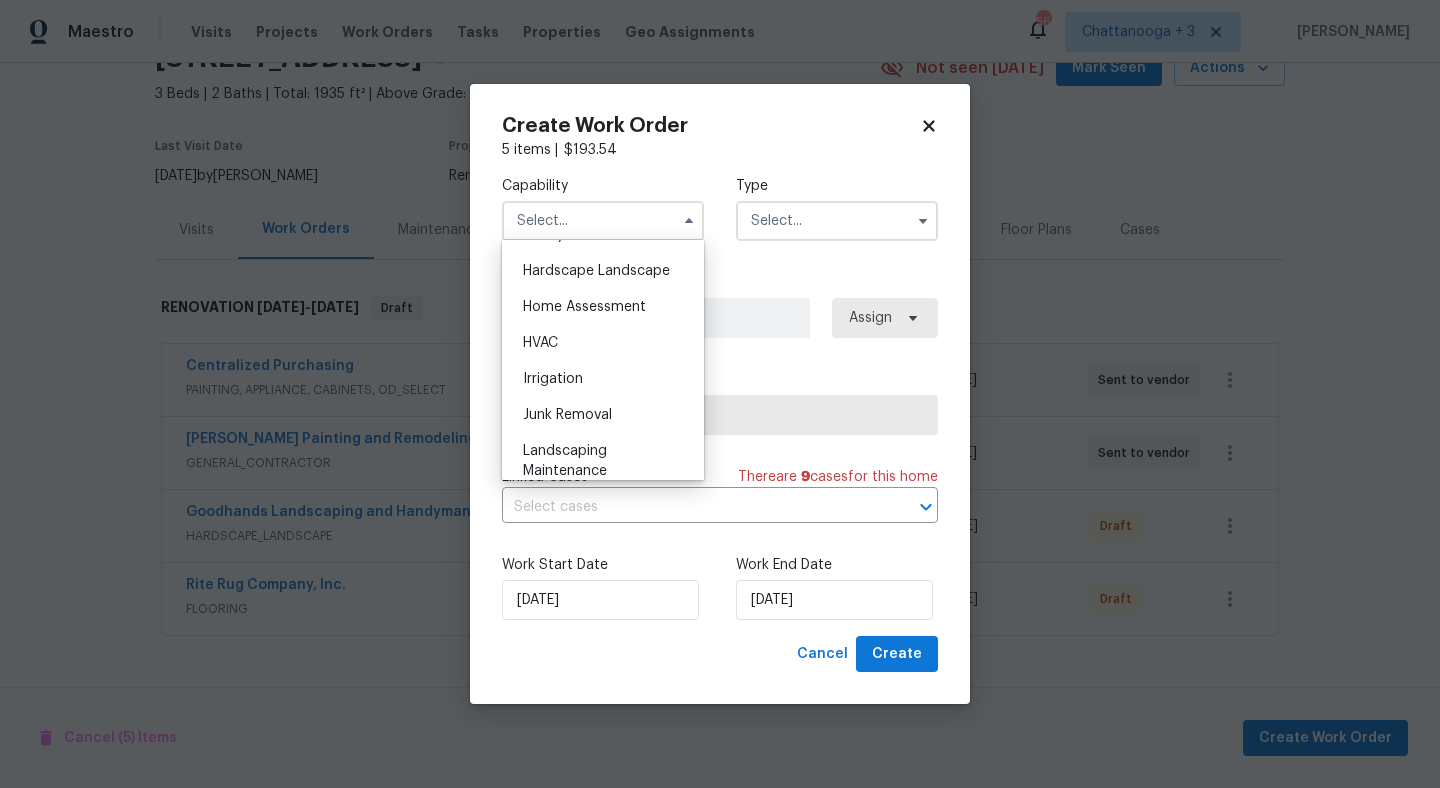 scroll, scrollTop: 1087, scrollLeft: 0, axis: vertical 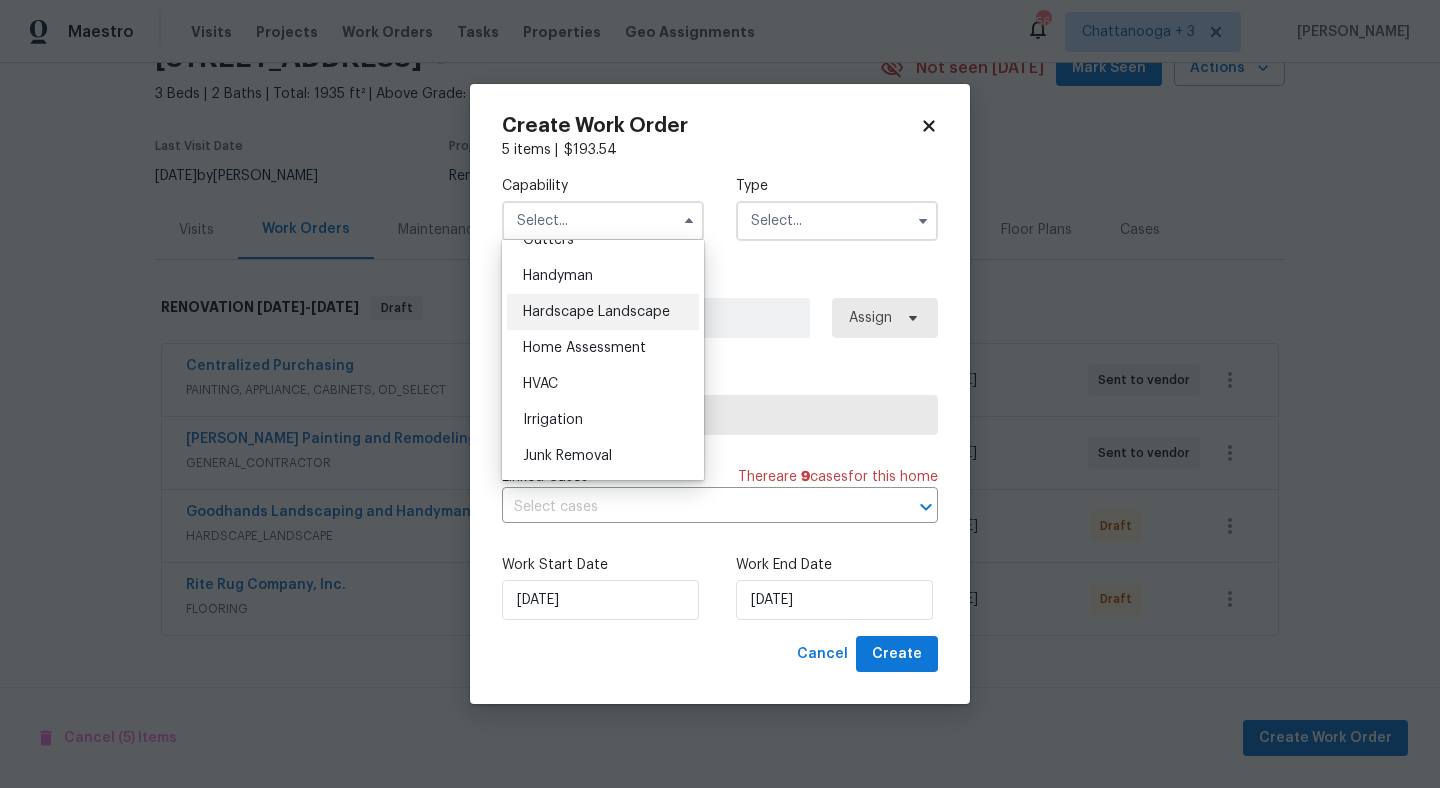 click on "Hardscape Landscape" at bounding box center (603, 312) 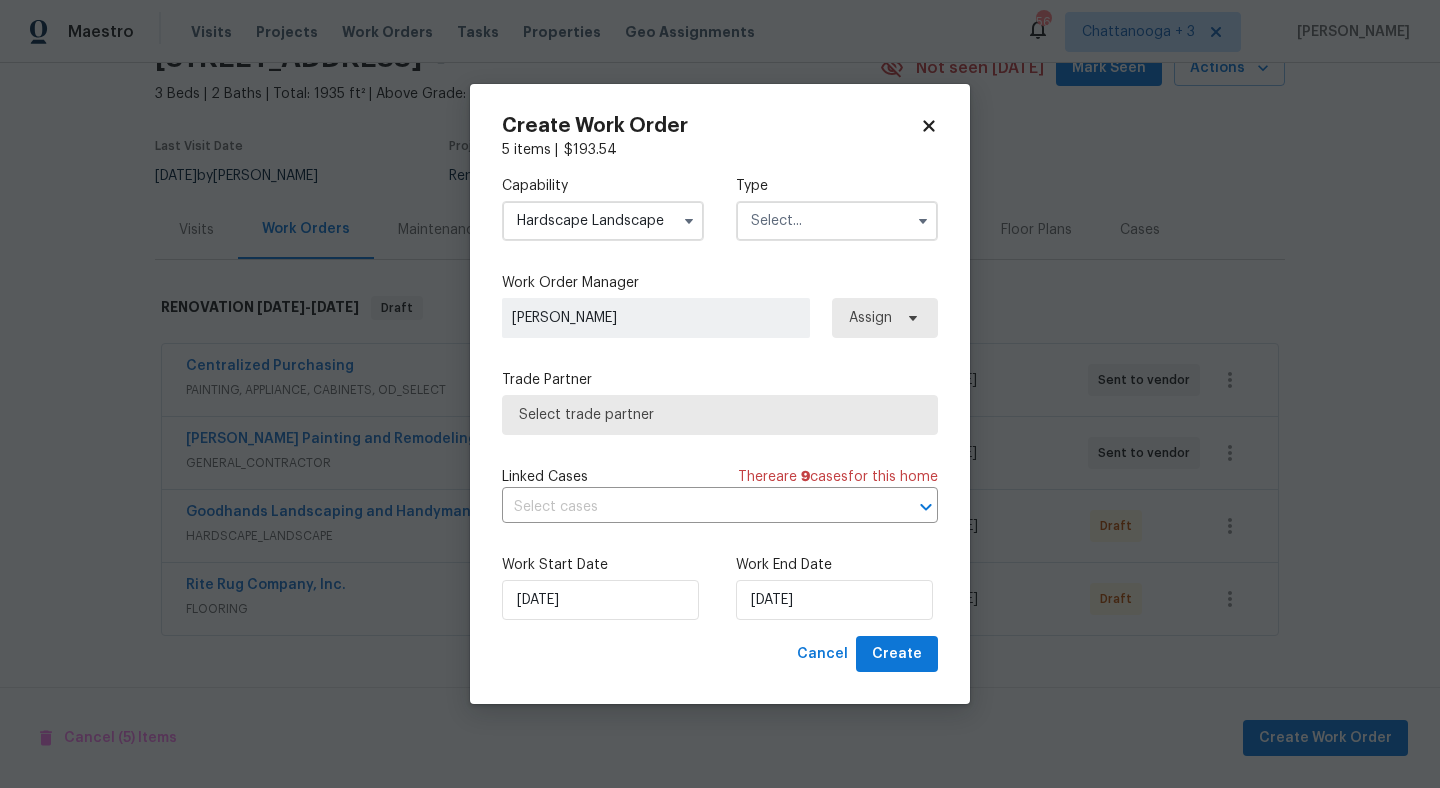 click on "Hardscape Landscape" at bounding box center (603, 221) 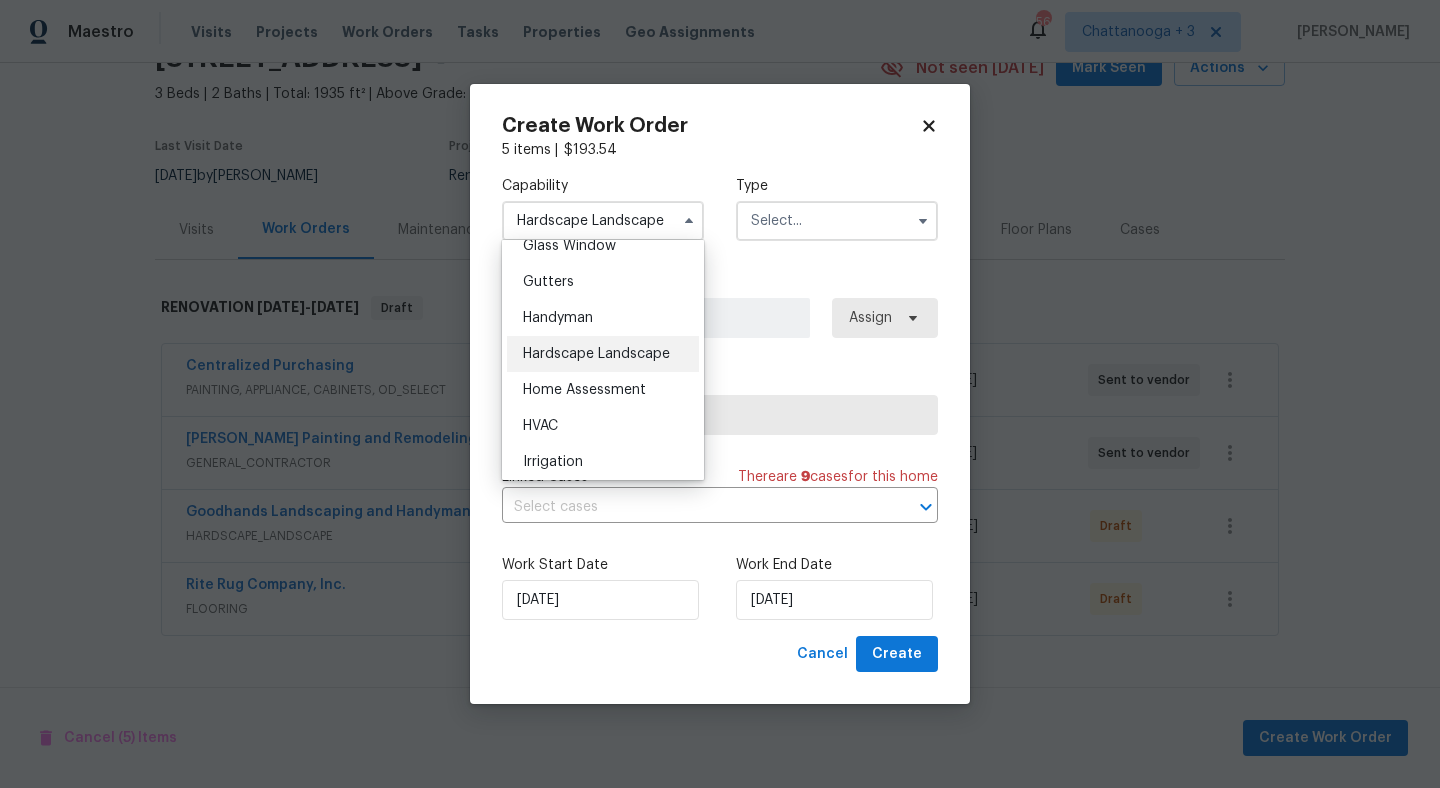 scroll, scrollTop: 1063, scrollLeft: 0, axis: vertical 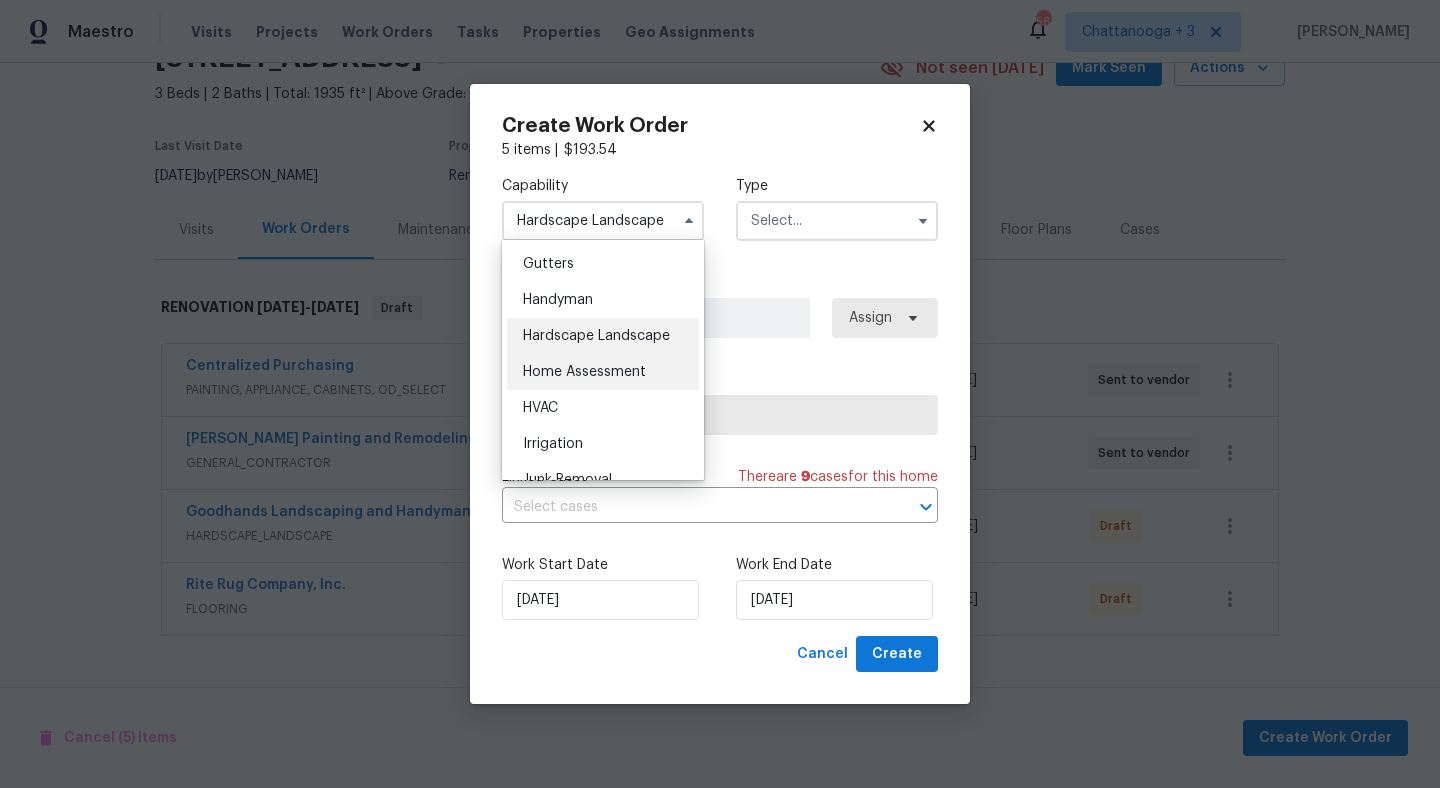 click on "Home Assessment" at bounding box center [584, 372] 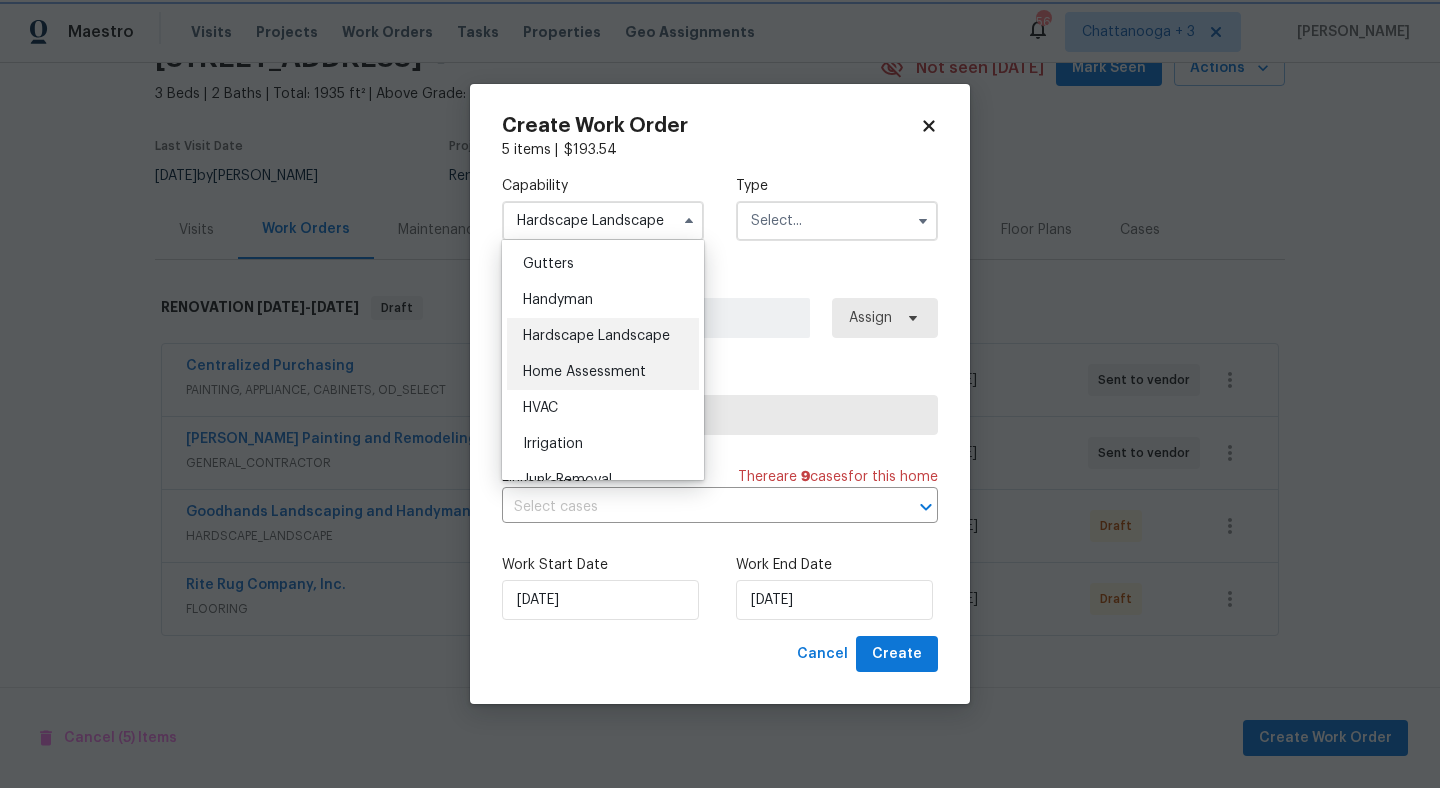 type on "Home Assessment" 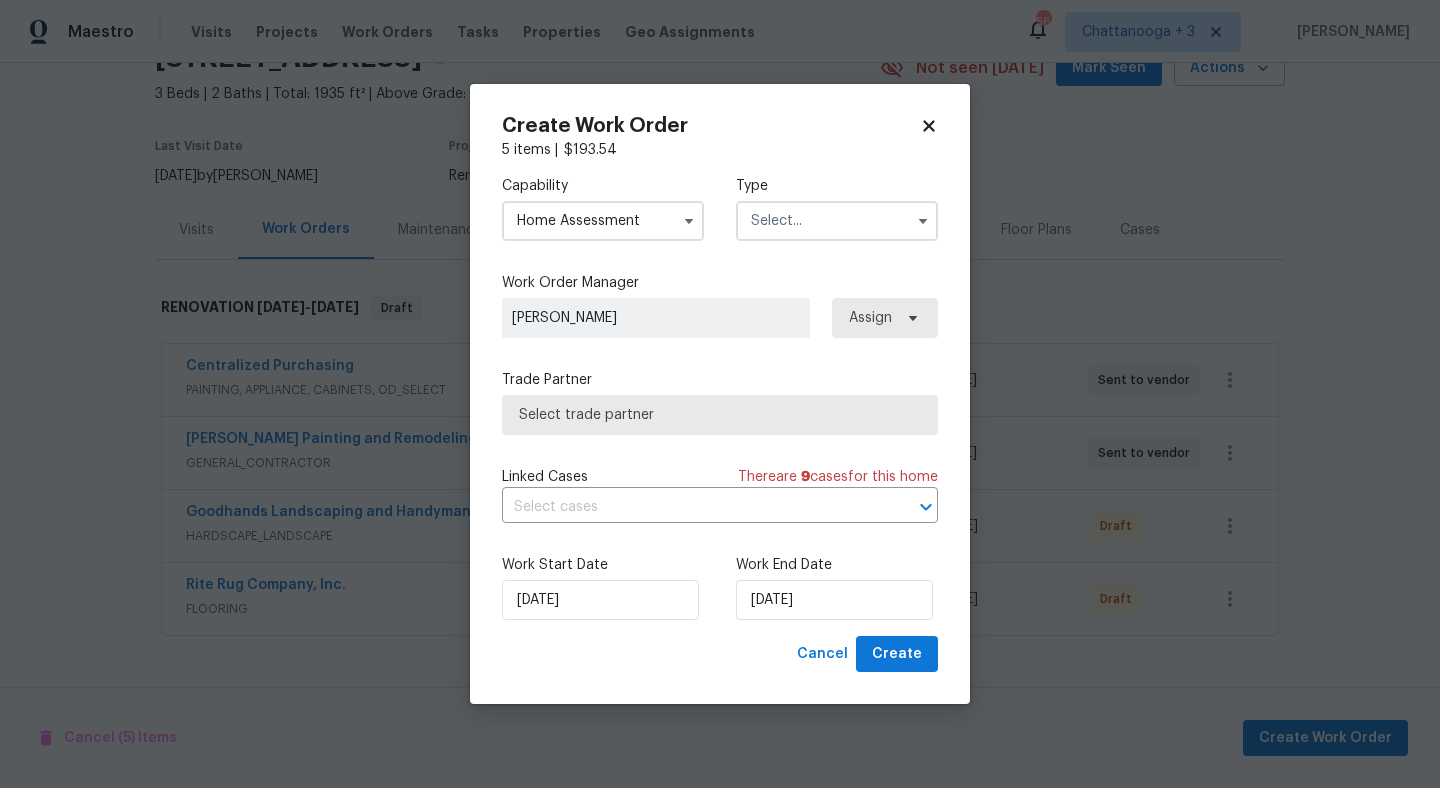 click at bounding box center [837, 221] 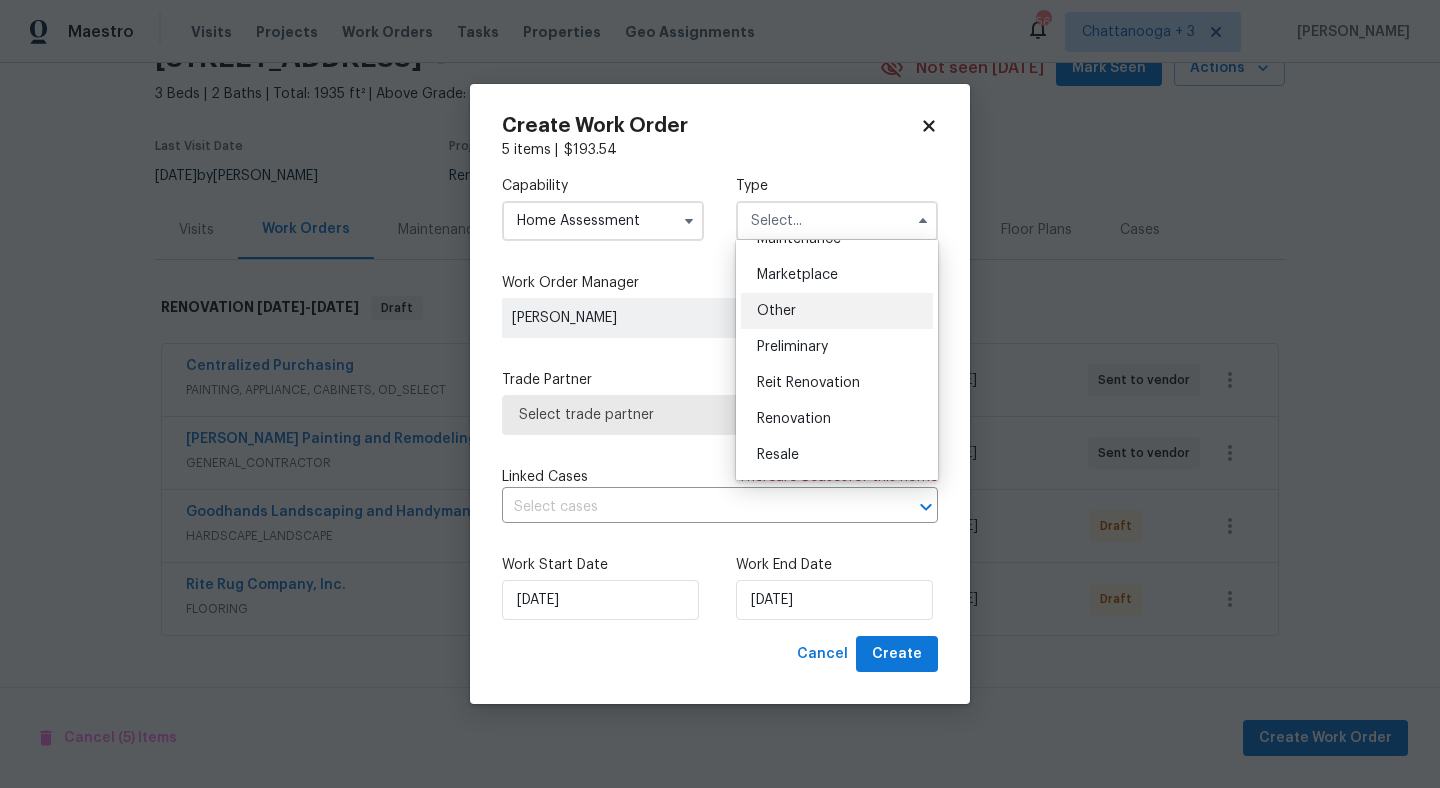 scroll, scrollTop: 349, scrollLeft: 0, axis: vertical 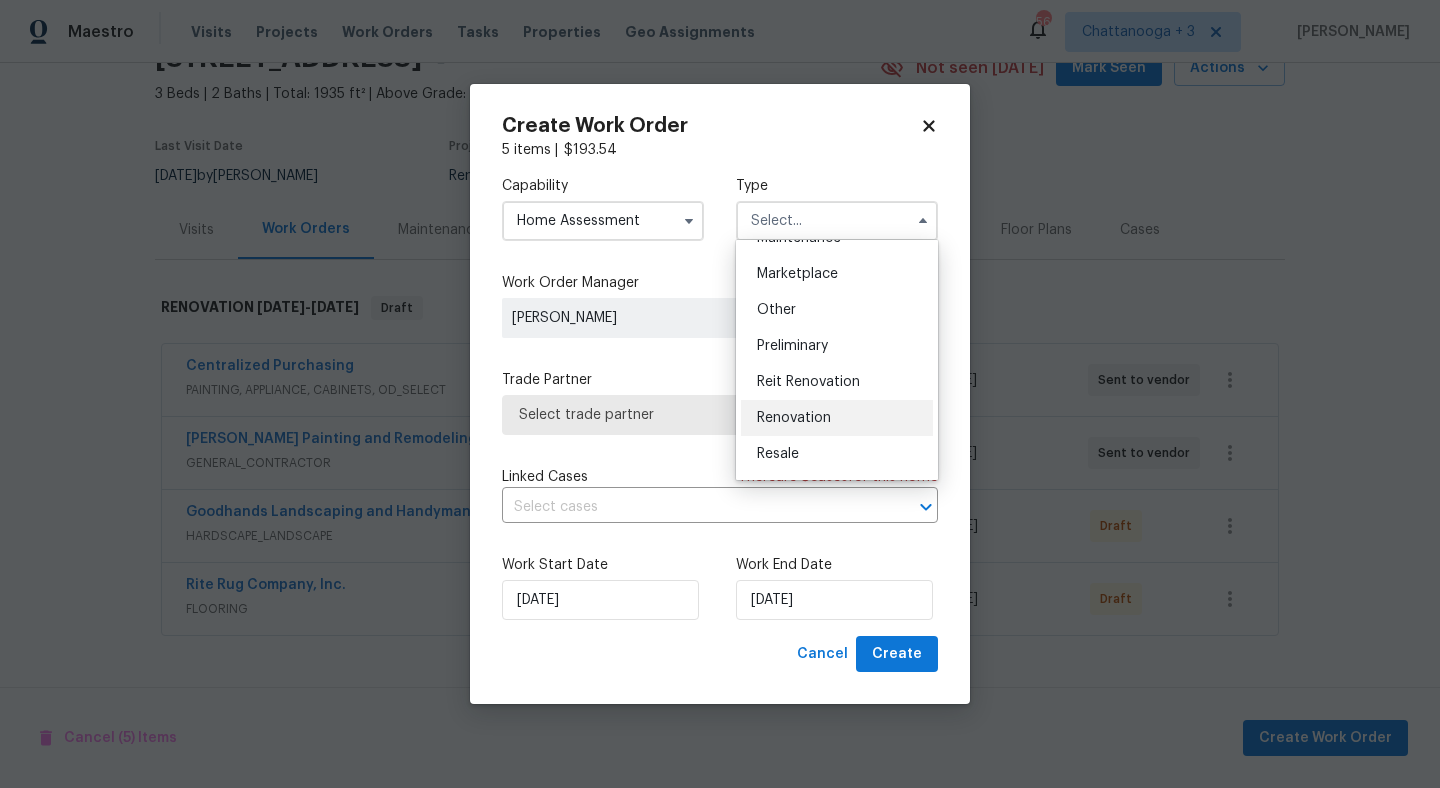 click on "Renovation" at bounding box center [837, 418] 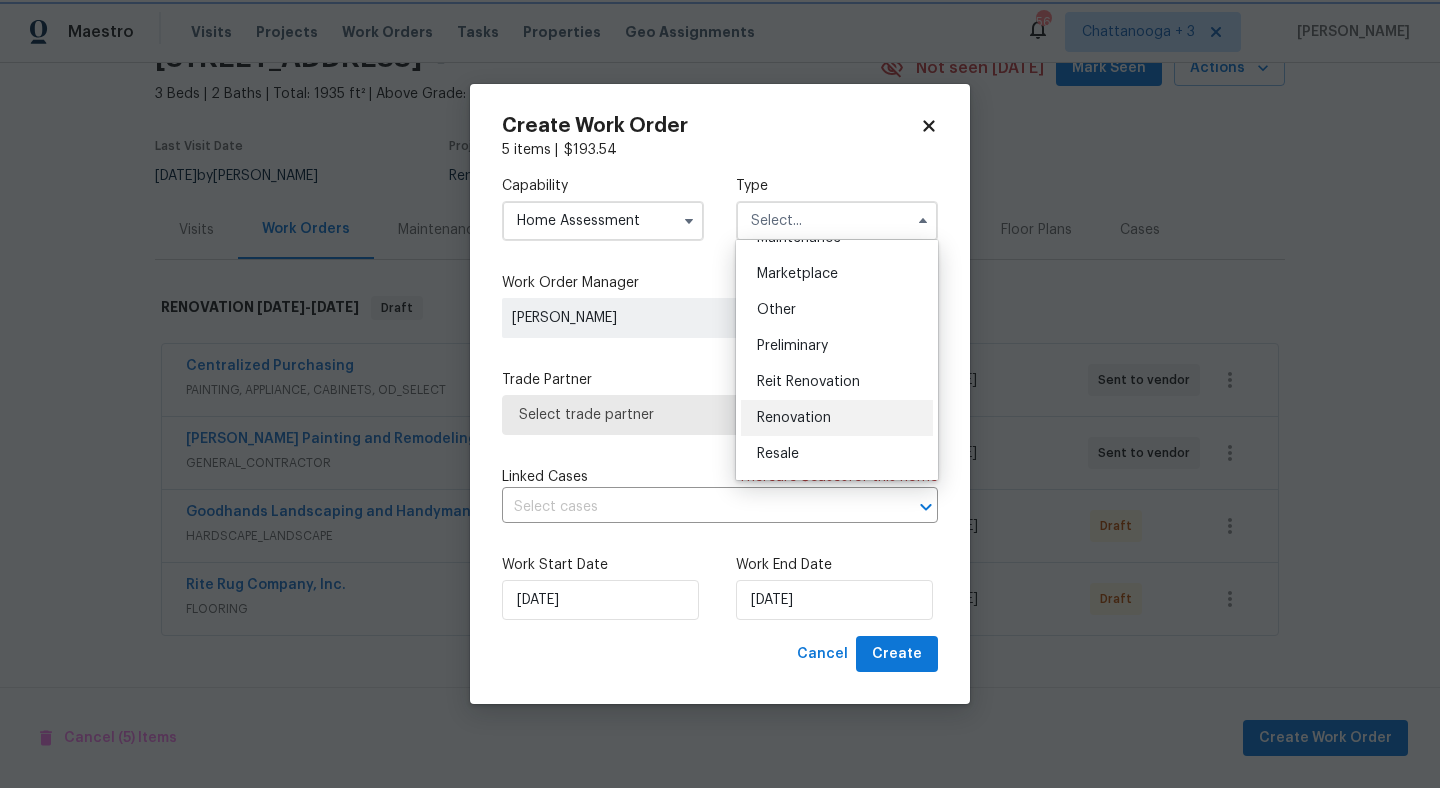 type on "Renovation" 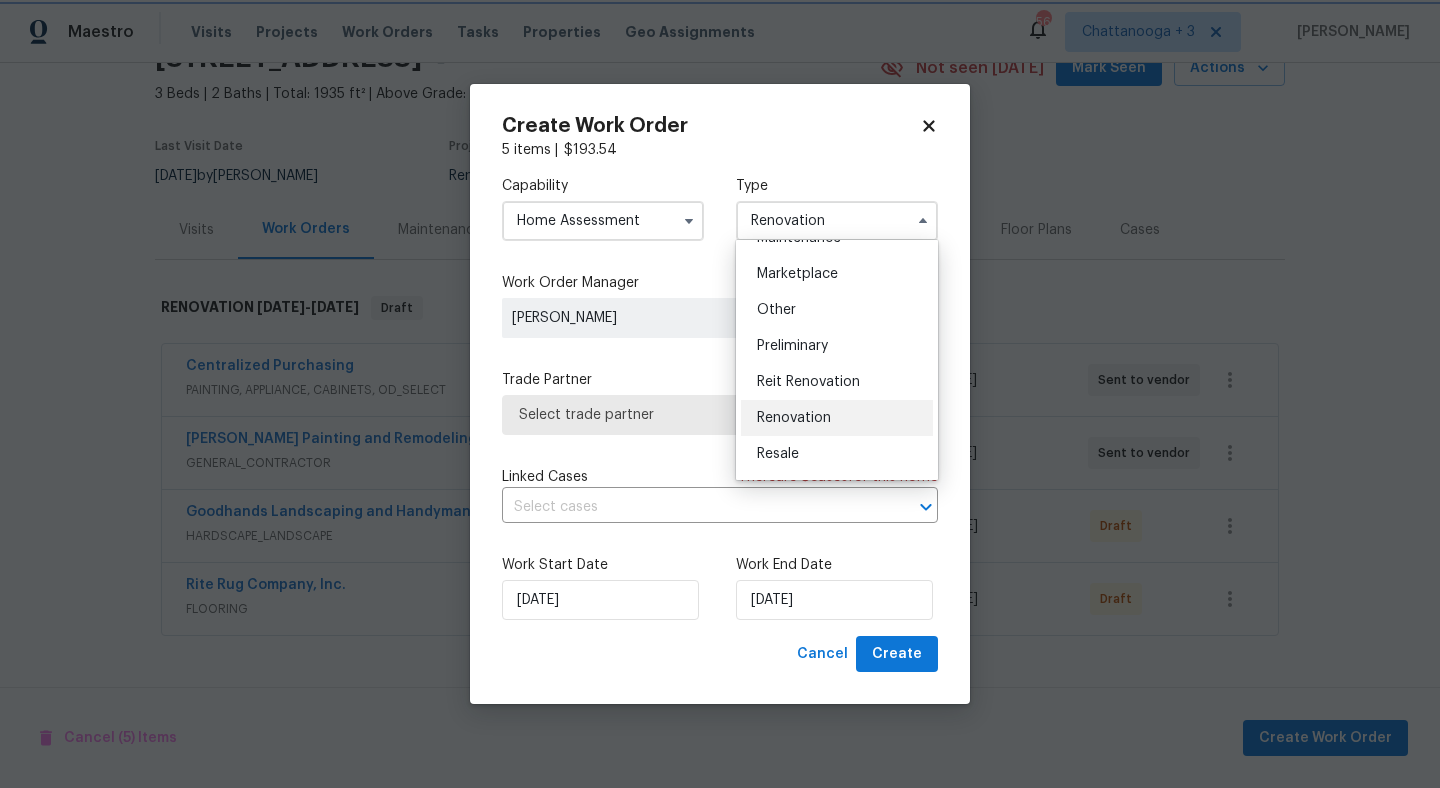scroll, scrollTop: 0, scrollLeft: 0, axis: both 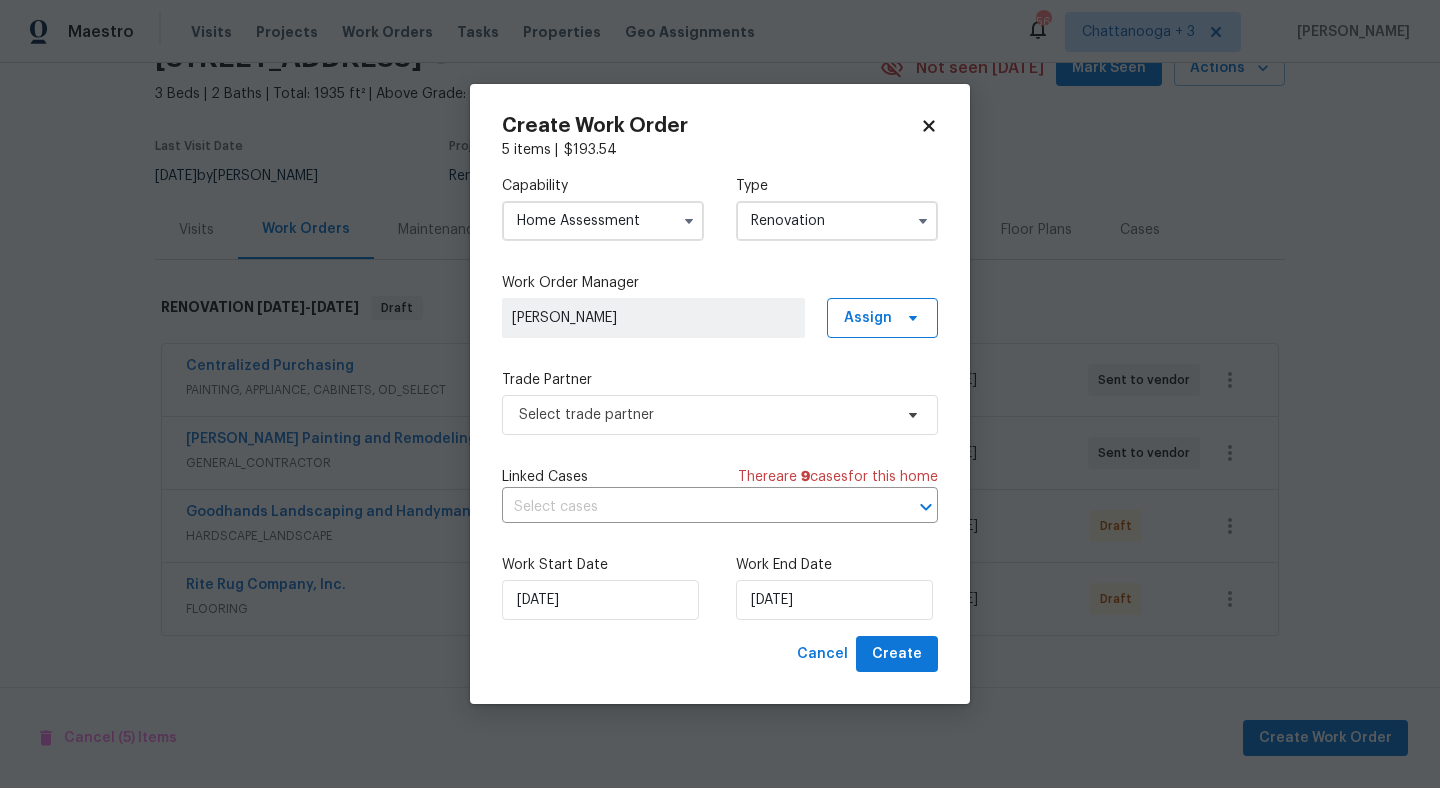 click on "Capability   Home Assessment Type   Renovation Work Order Manager   [PERSON_NAME] Assign Trade Partner   Select trade partner Linked Cases There  are   9  case s  for this home   ​ Work Start Date   [DATE] Work End Date   [DATE]" at bounding box center [720, 398] 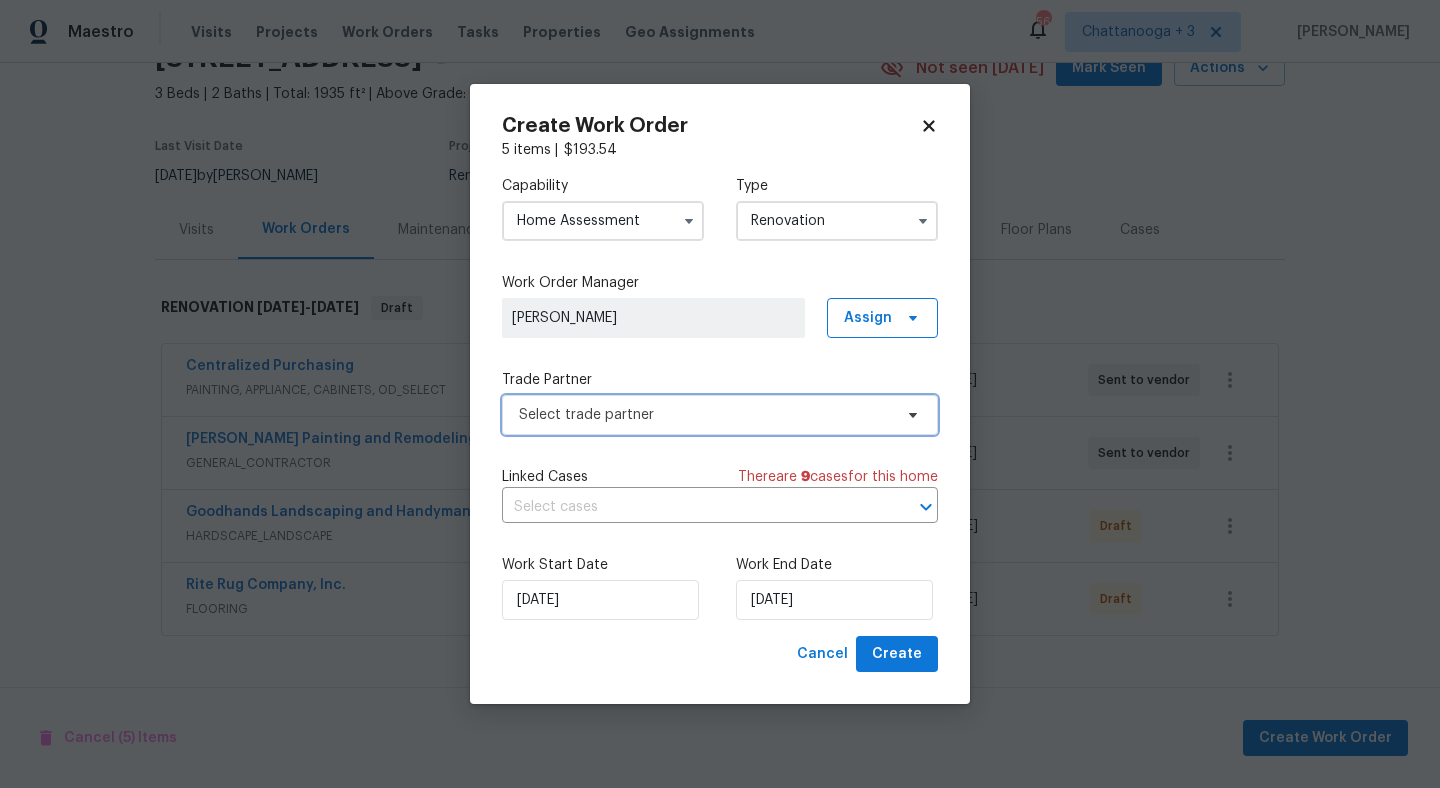 click on "Select trade partner" at bounding box center (720, 415) 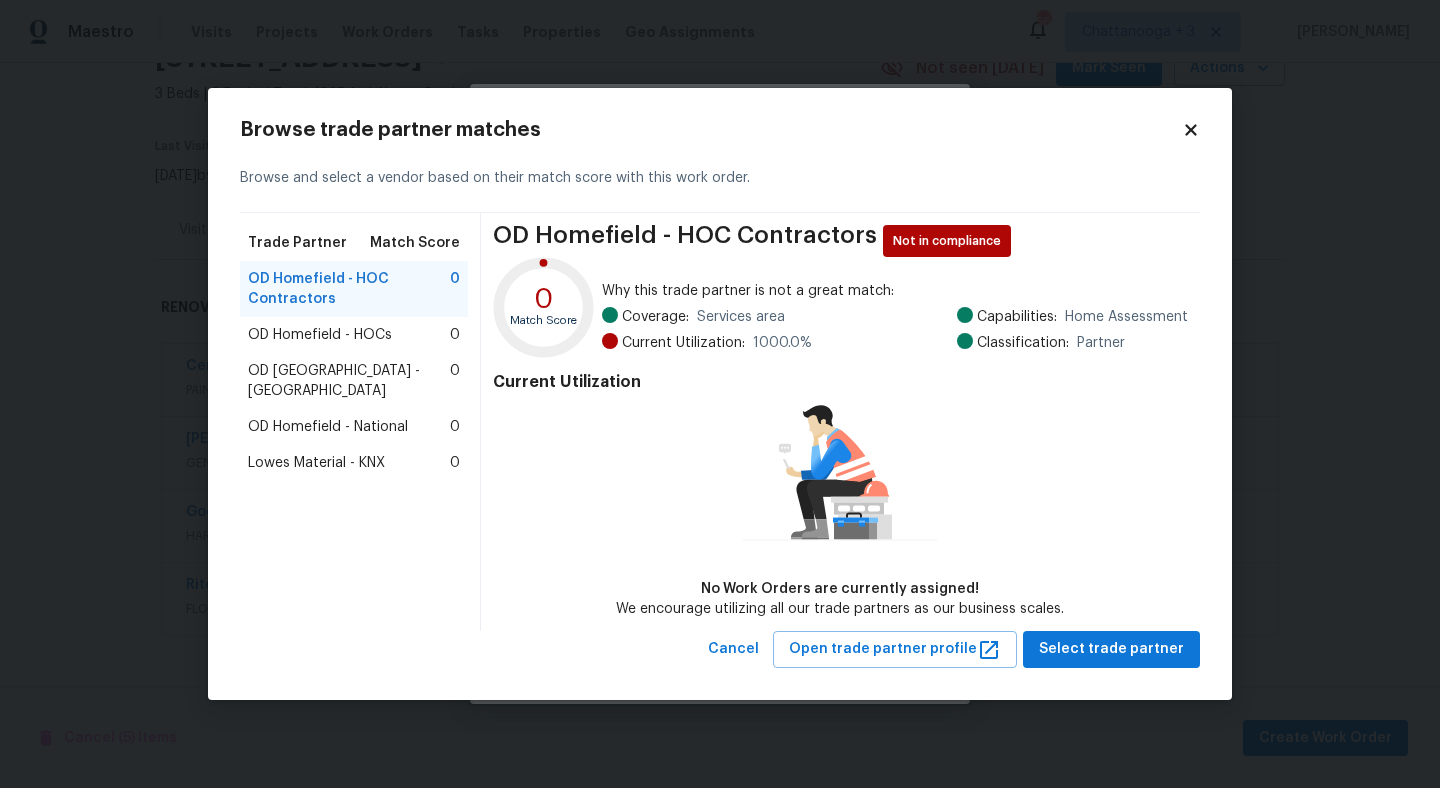 click on "Lowes Material - KNX" at bounding box center [316, 463] 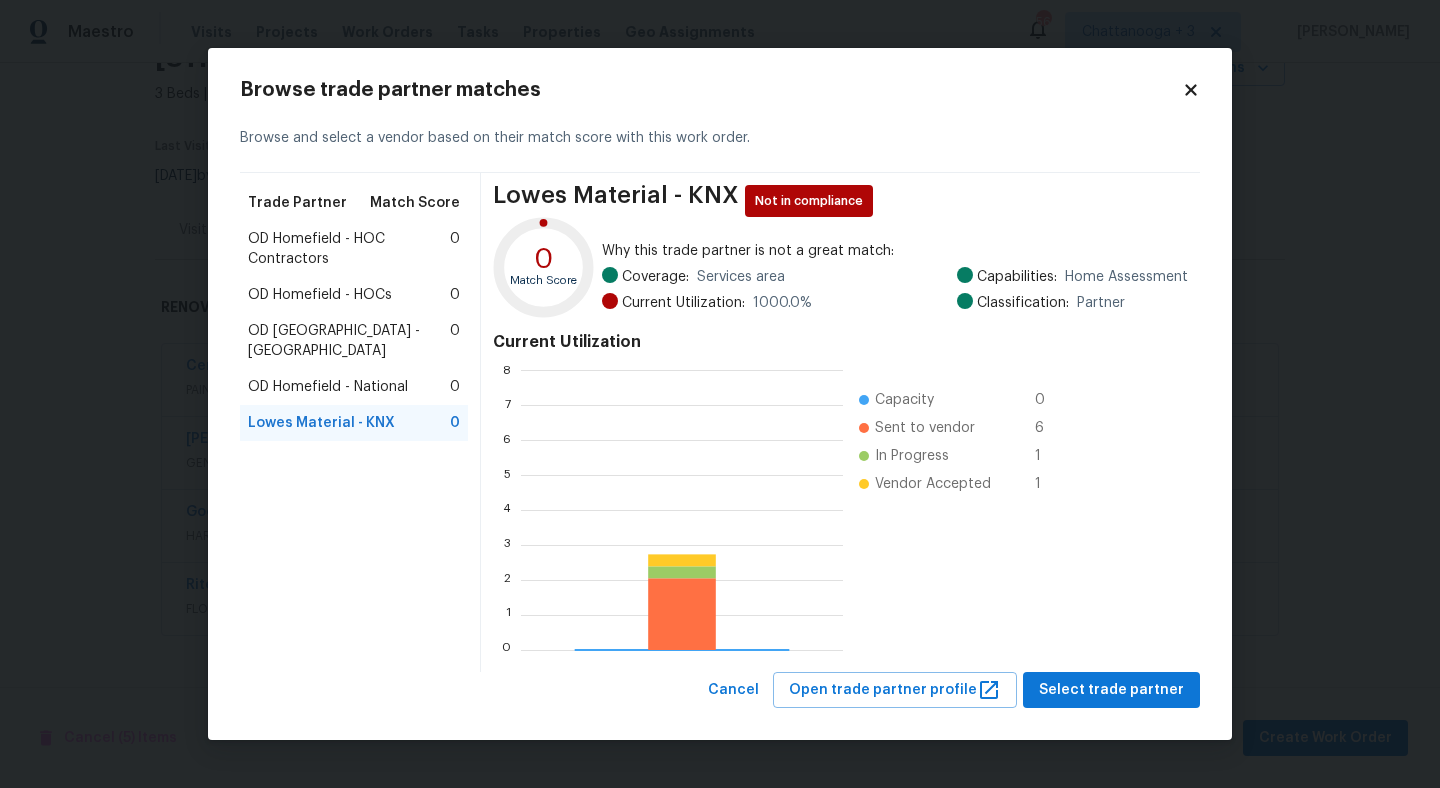 scroll, scrollTop: 2, scrollLeft: 2, axis: both 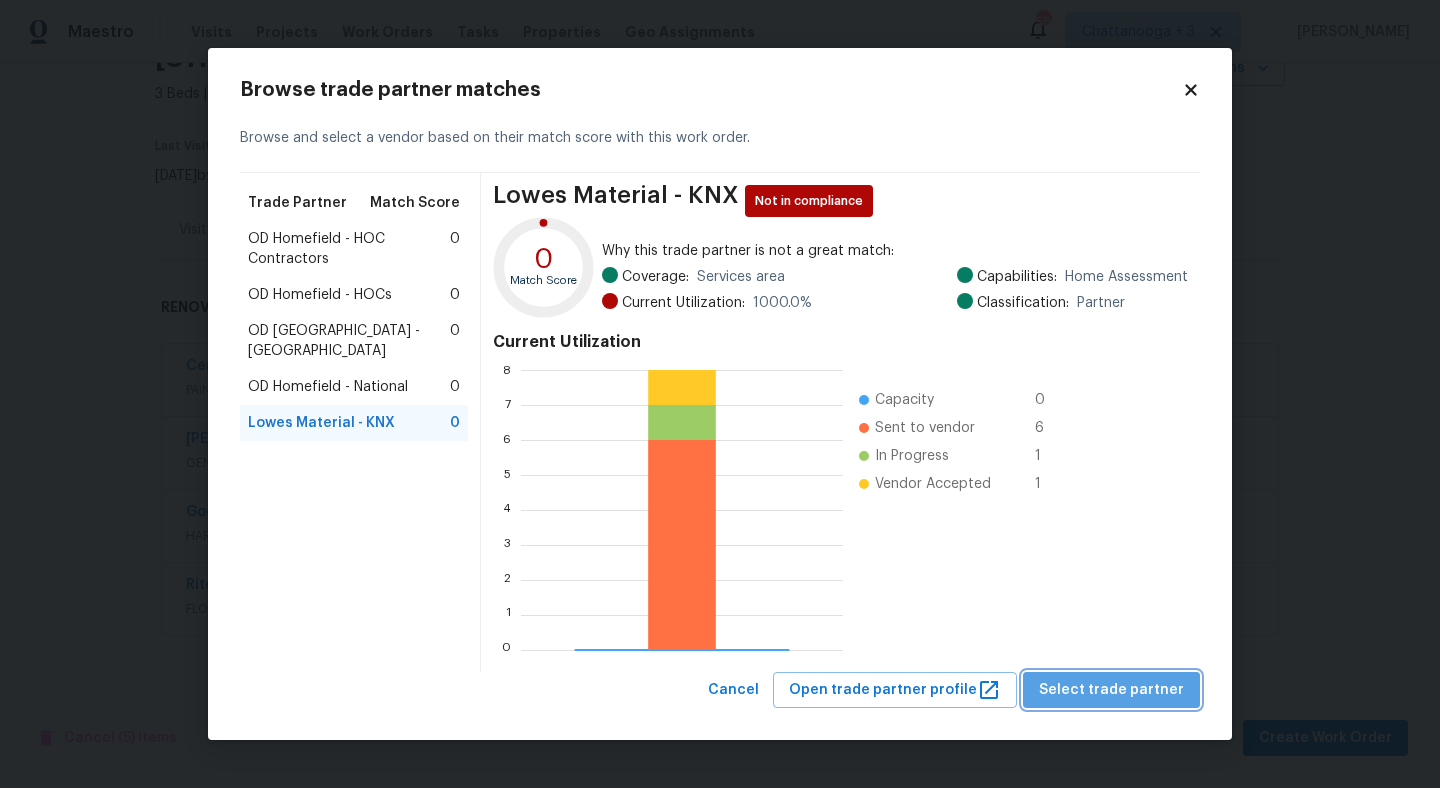 click on "Select trade partner" at bounding box center (1111, 690) 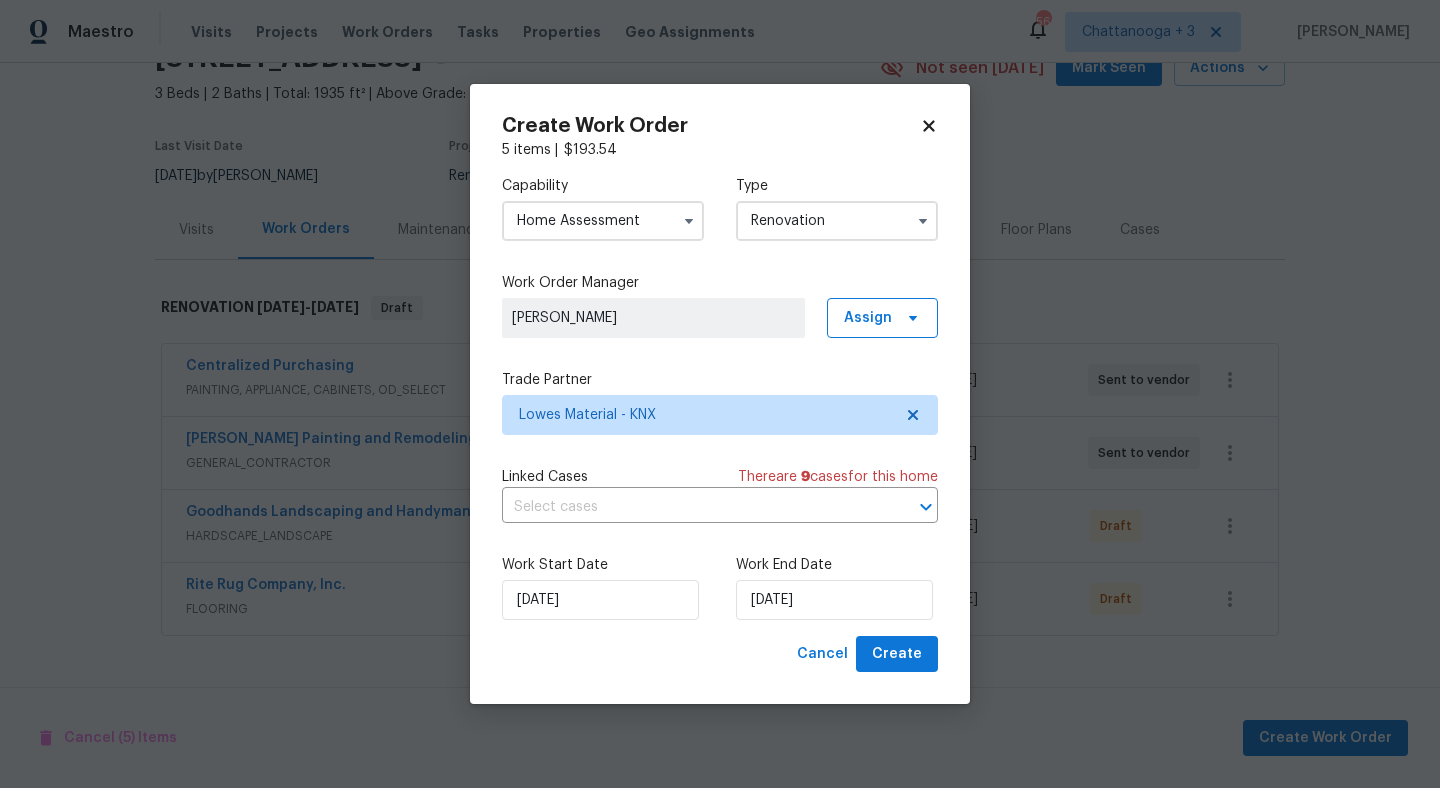 click on "Work Start Date   [DATE] Work End Date   [DATE]" at bounding box center [720, 587] 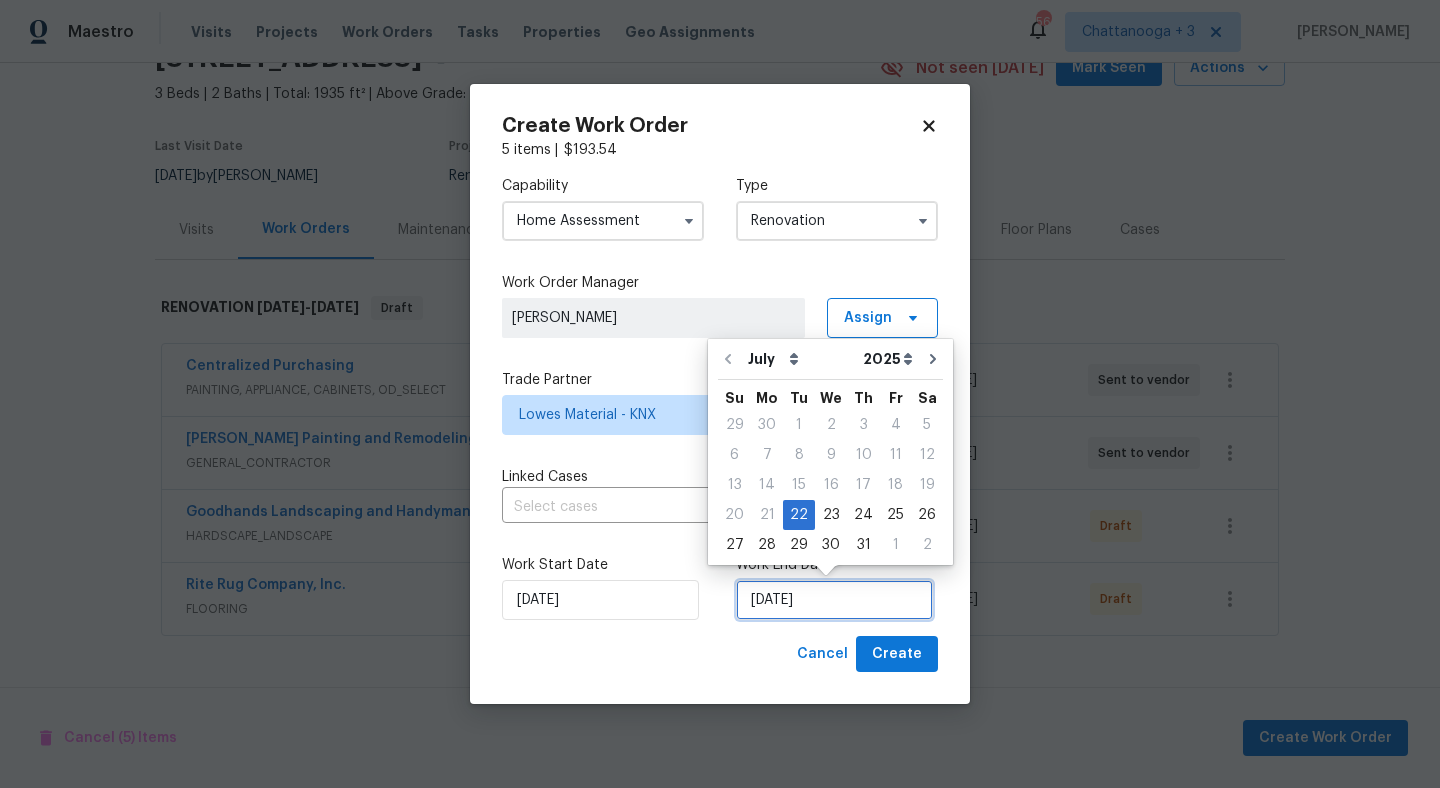 click on "[DATE]" at bounding box center (834, 600) 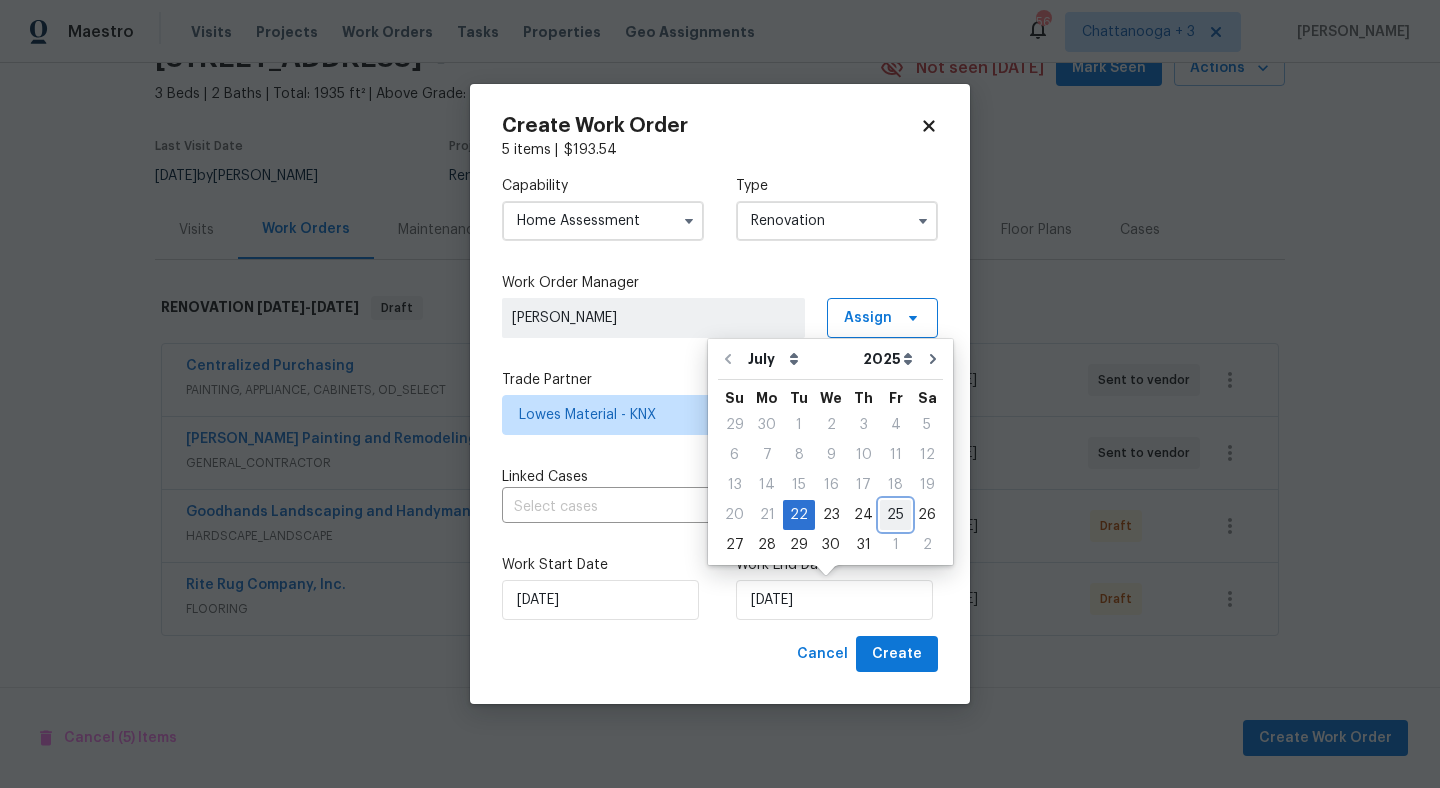 click on "25" at bounding box center (895, 515) 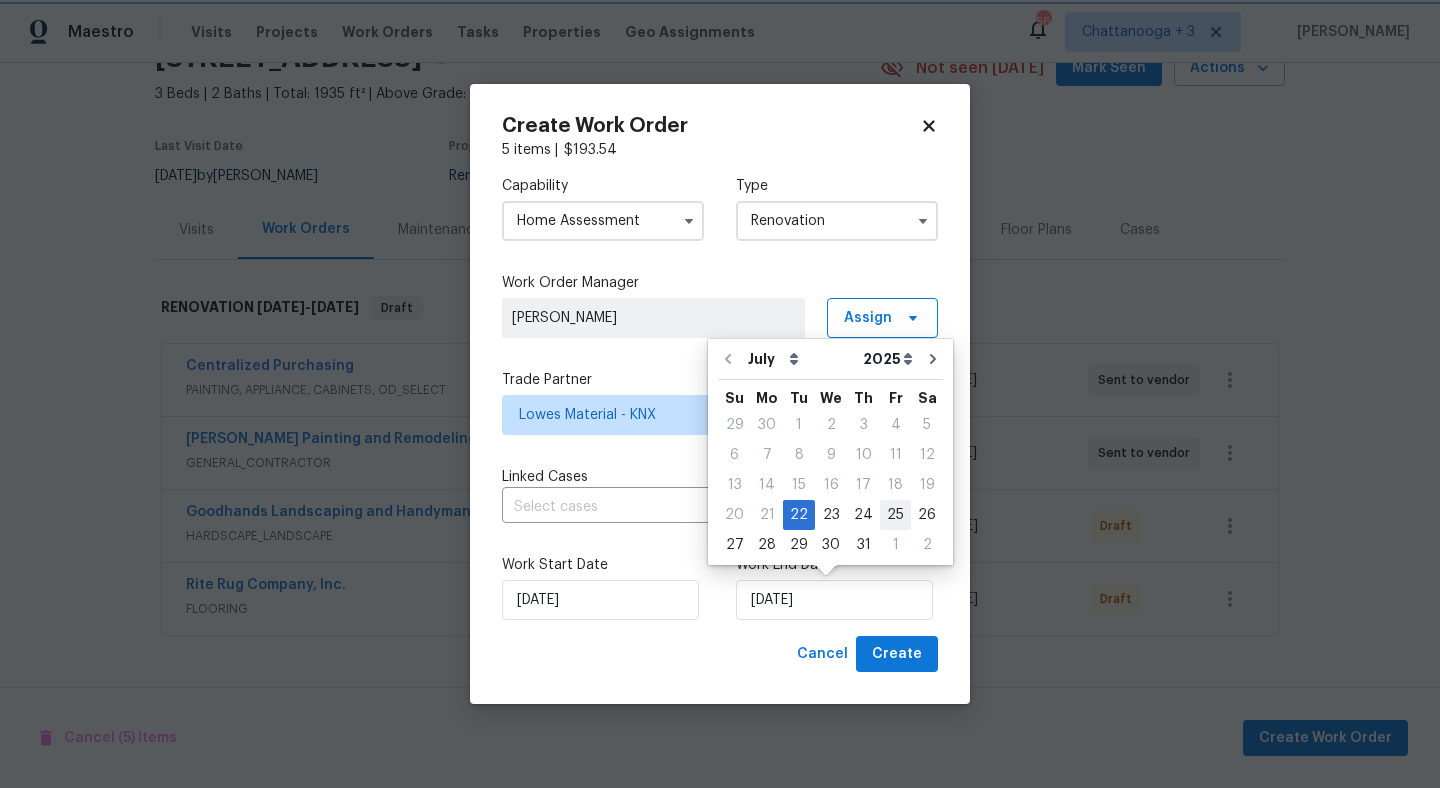 type on "[DATE]" 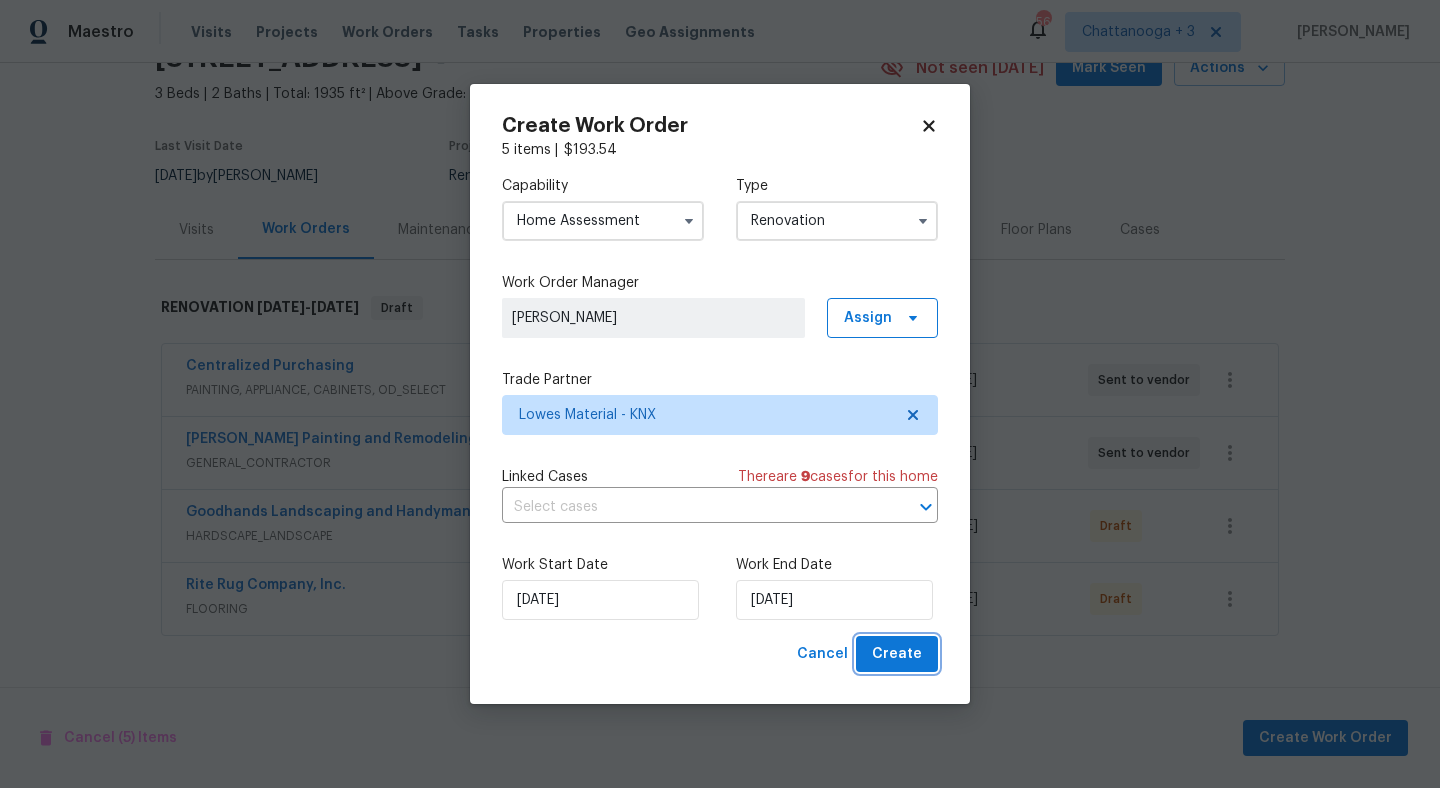 click on "Create" at bounding box center [897, 654] 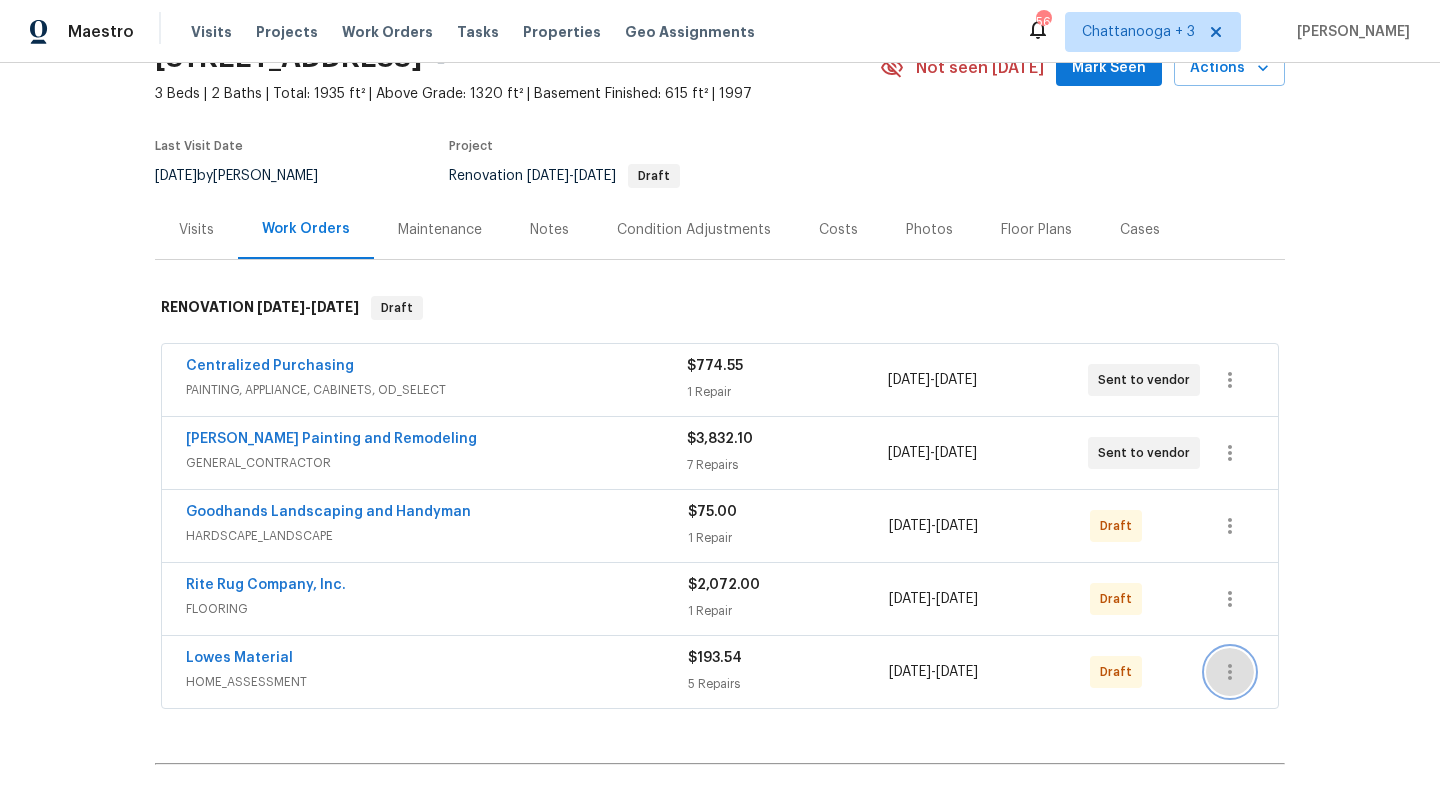 click 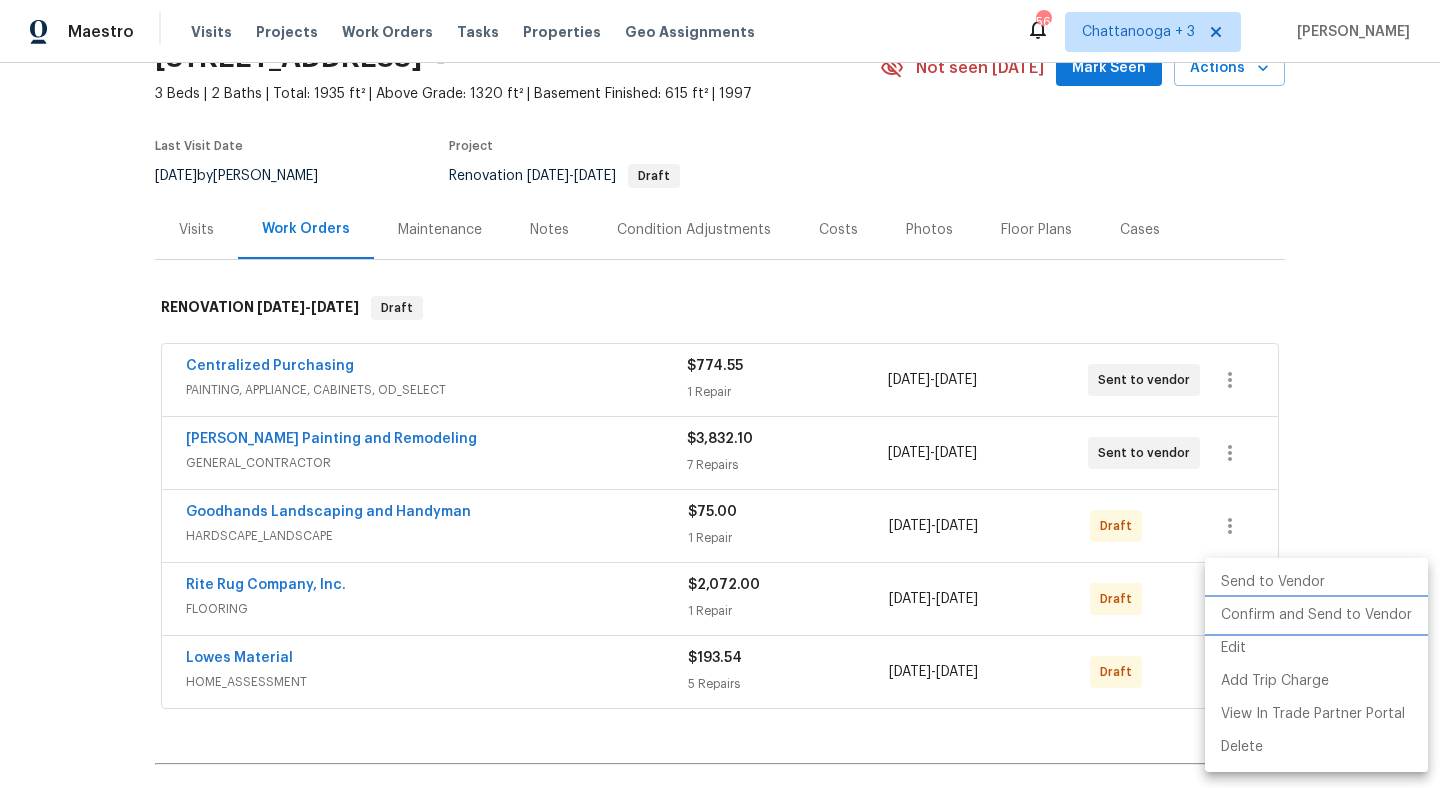 click on "Confirm and Send to Vendor" at bounding box center (1316, 615) 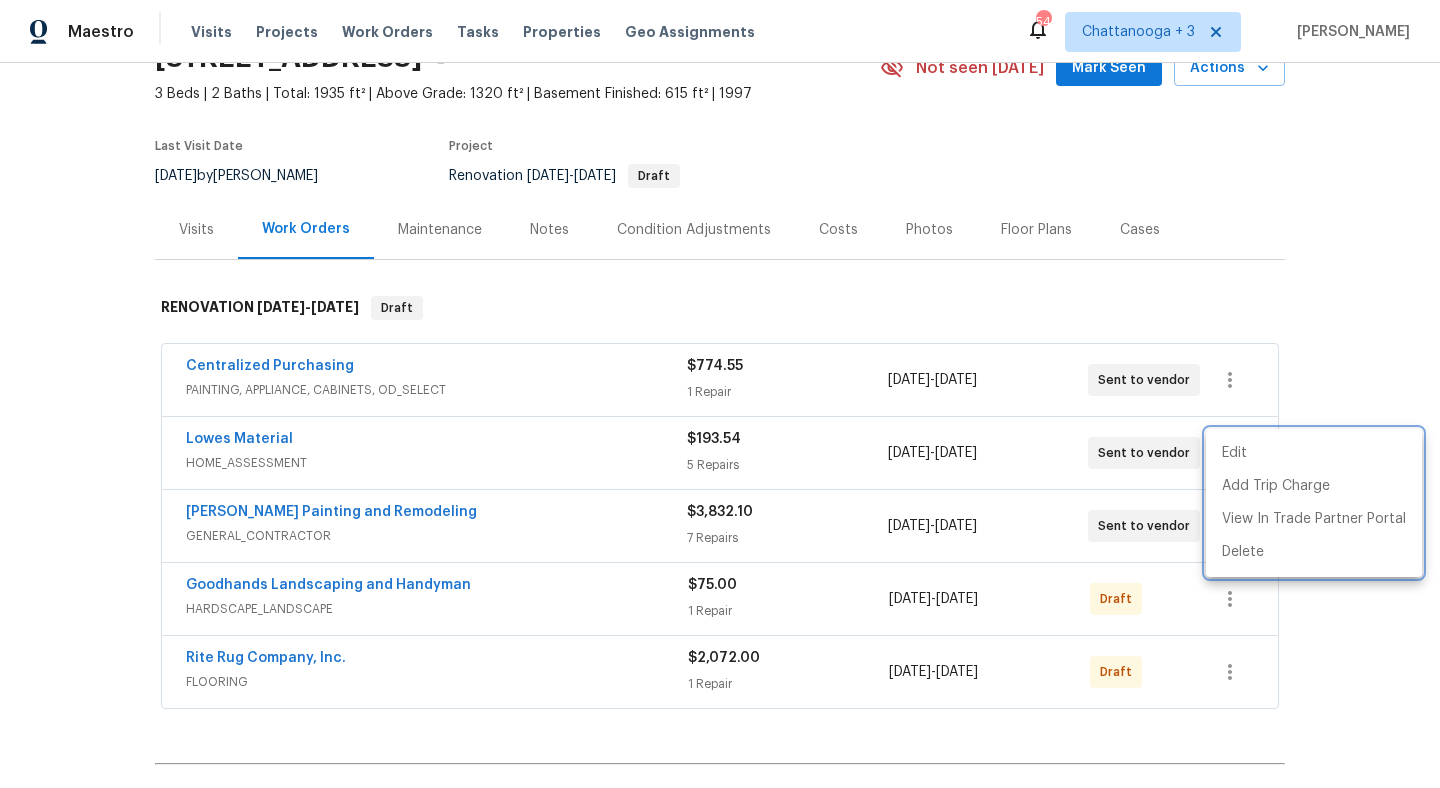 click at bounding box center (720, 394) 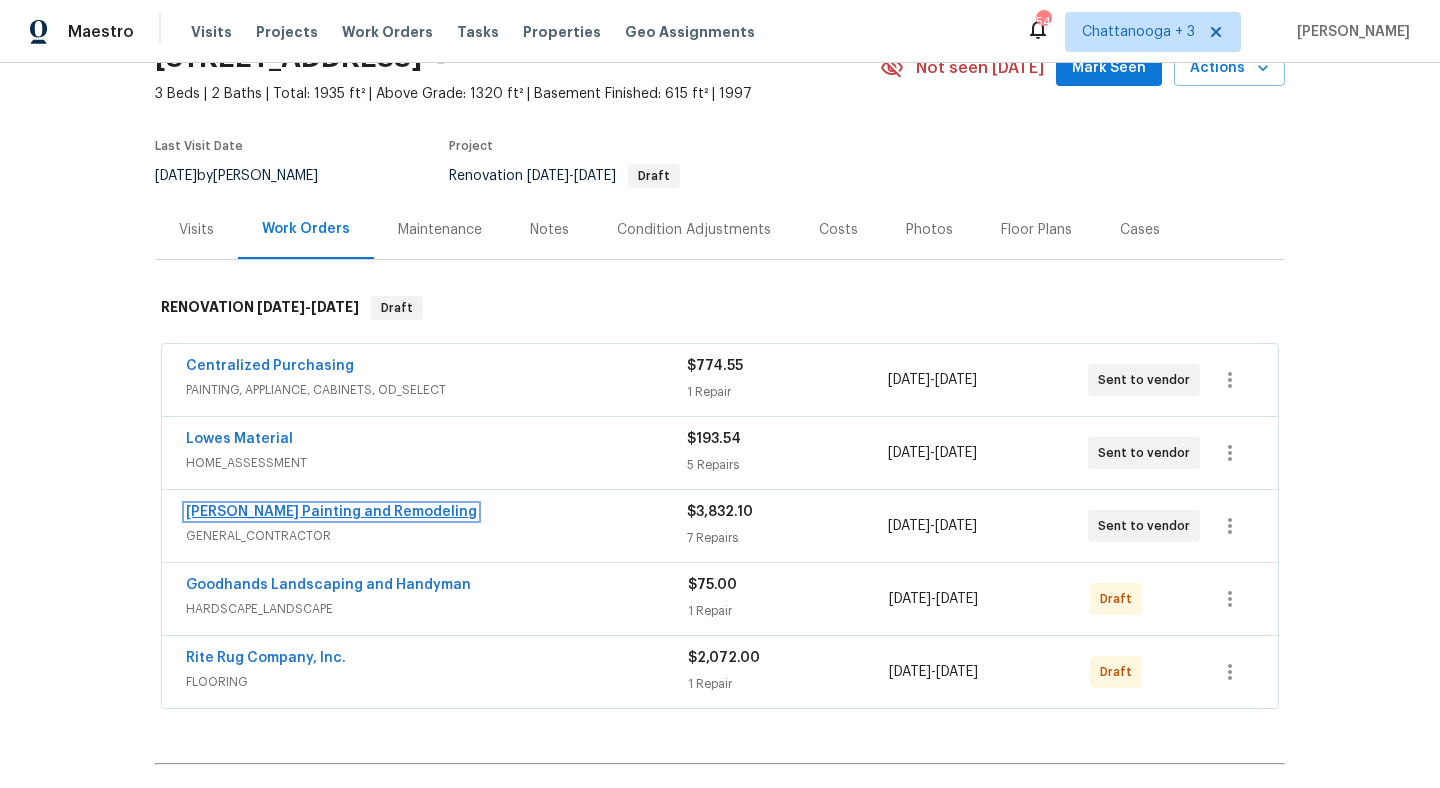 click on "[PERSON_NAME] Painting and Remodeling" at bounding box center (331, 512) 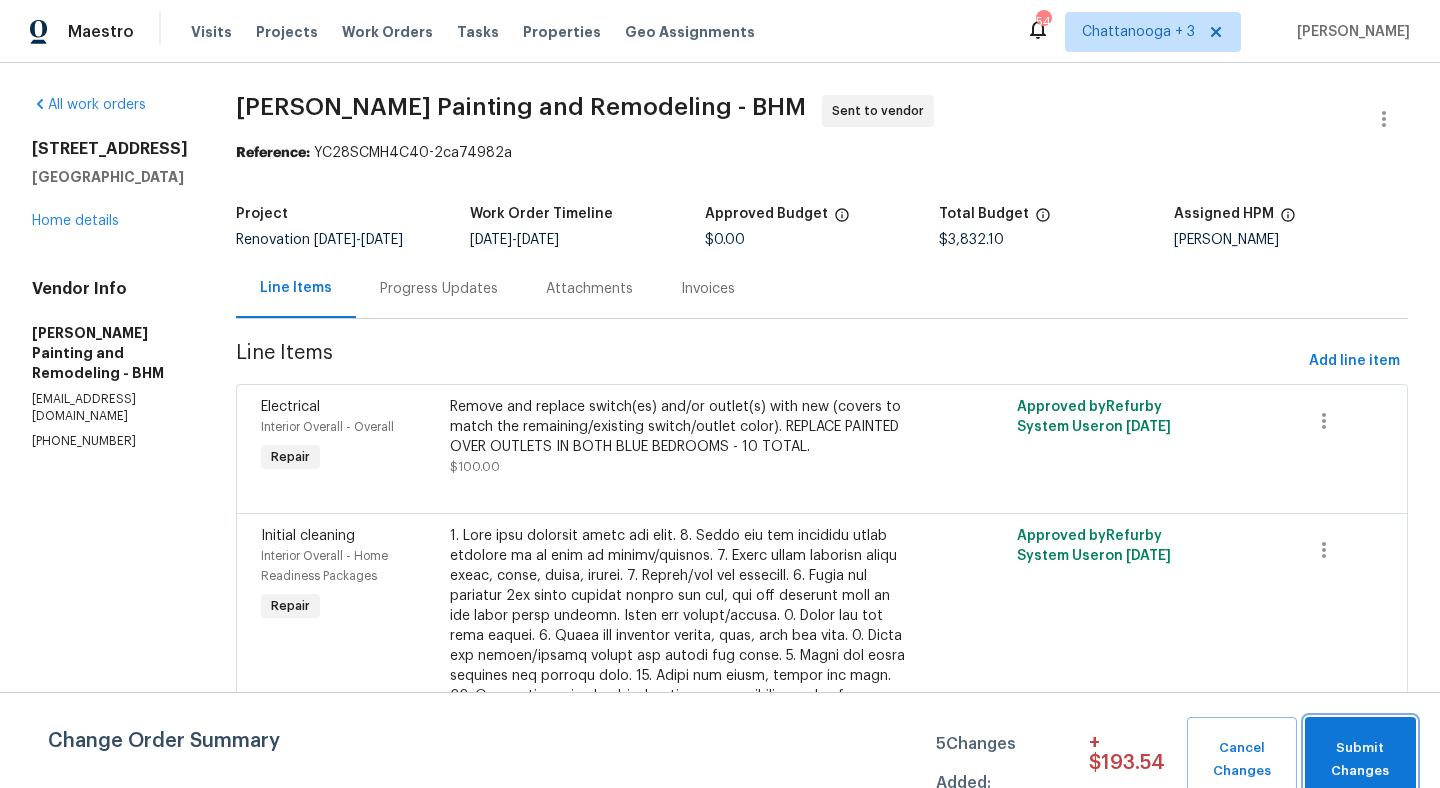 click on "Submit Changes" at bounding box center [1360, 760] 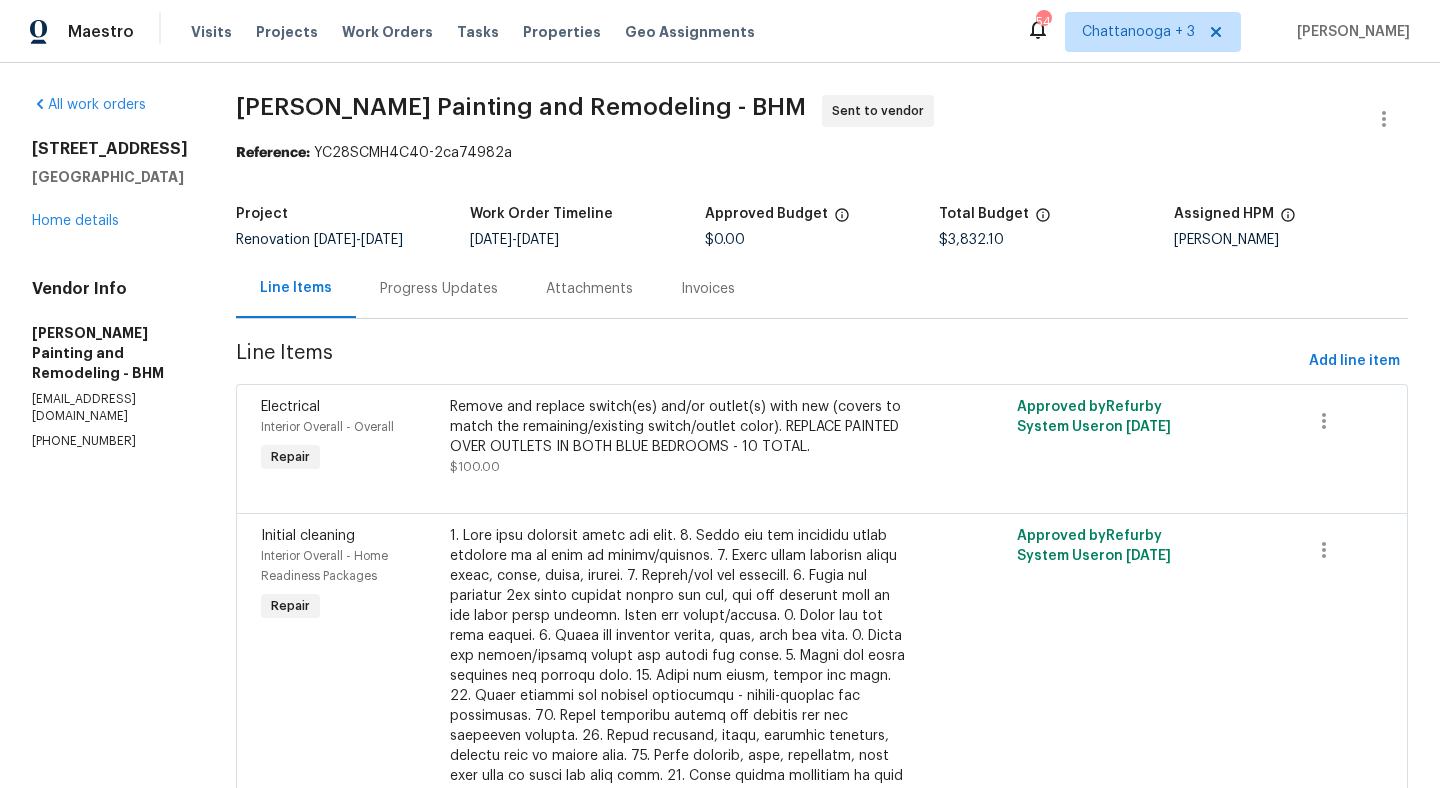 click on "Progress Updates" at bounding box center [439, 289] 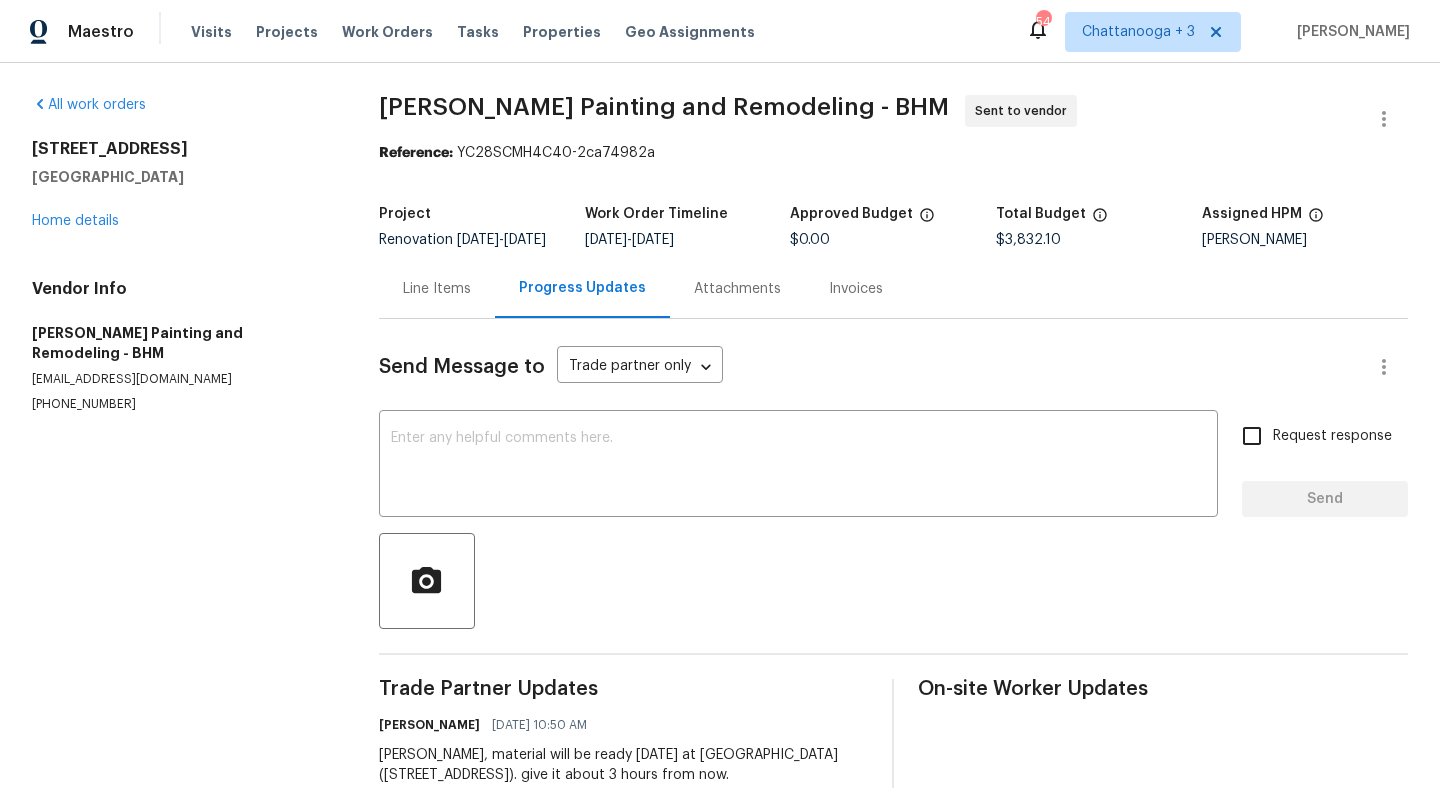 scroll, scrollTop: 67, scrollLeft: 0, axis: vertical 